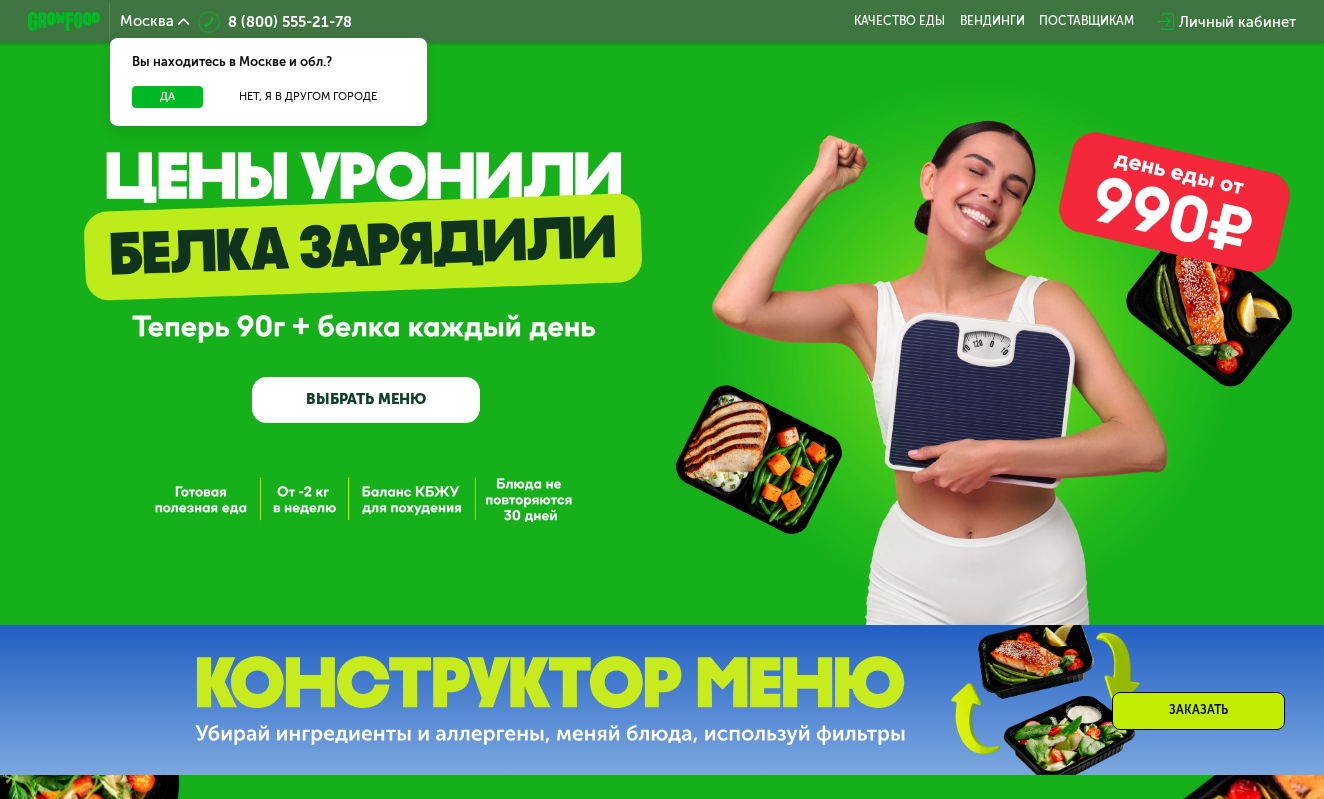 scroll, scrollTop: 0, scrollLeft: 0, axis: both 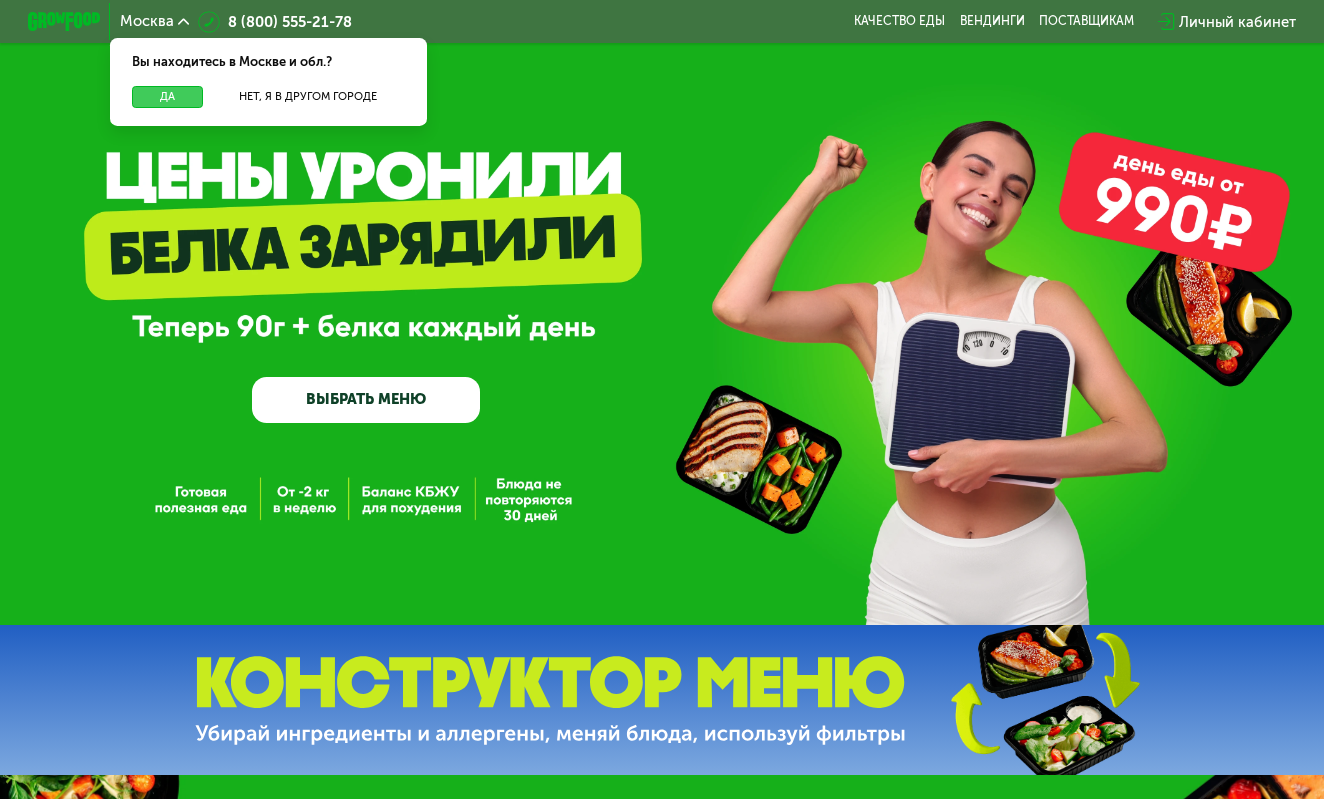click on "Да" at bounding box center (167, 97) 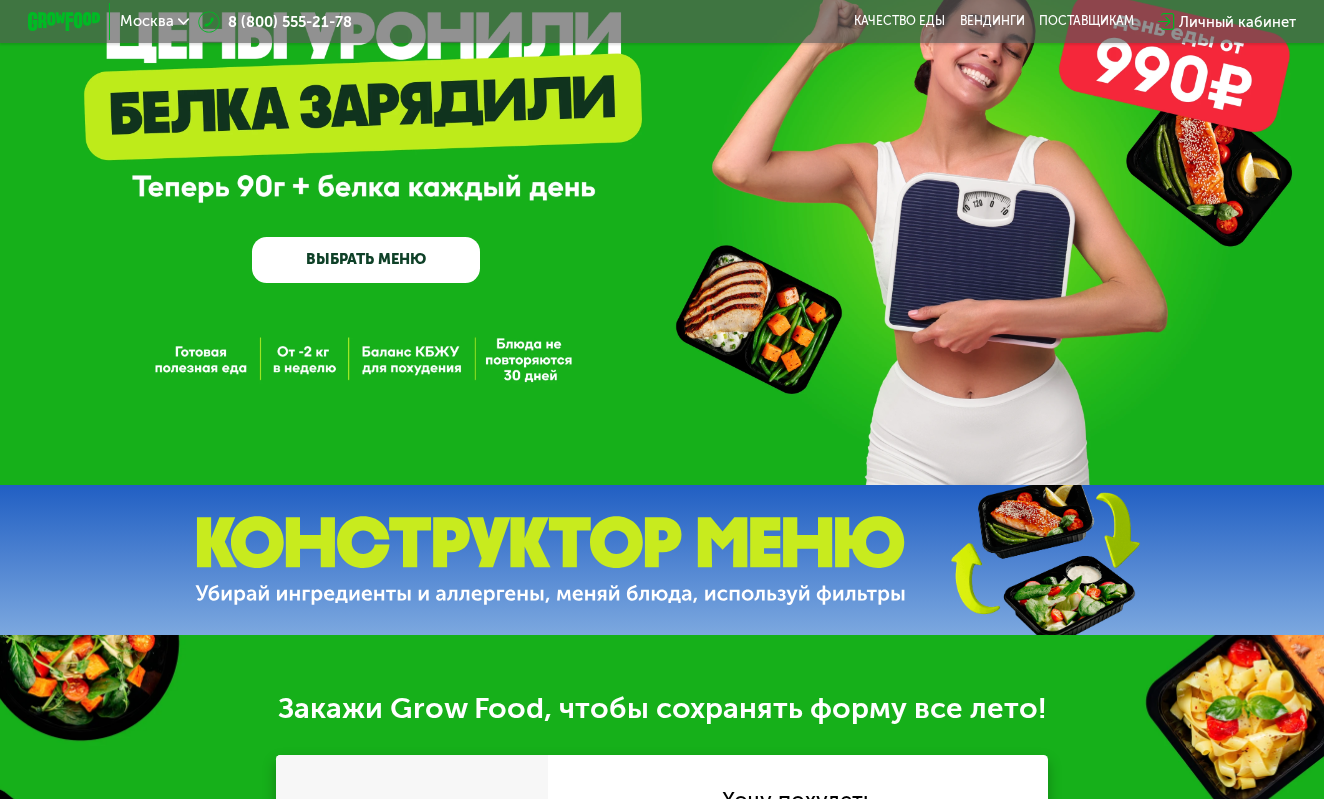 scroll, scrollTop: 144, scrollLeft: 0, axis: vertical 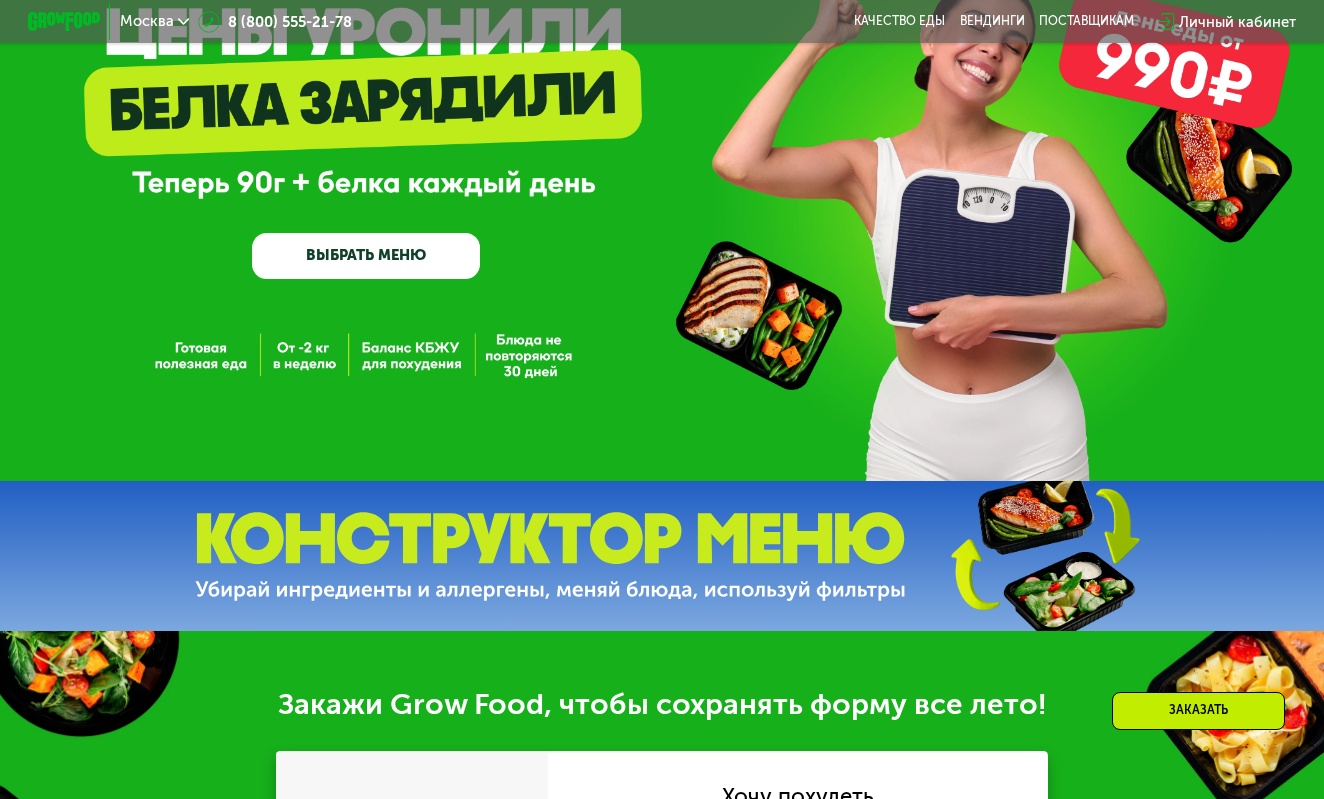 click on "ВЫБРАТЬ МЕНЮ" at bounding box center (366, 256) 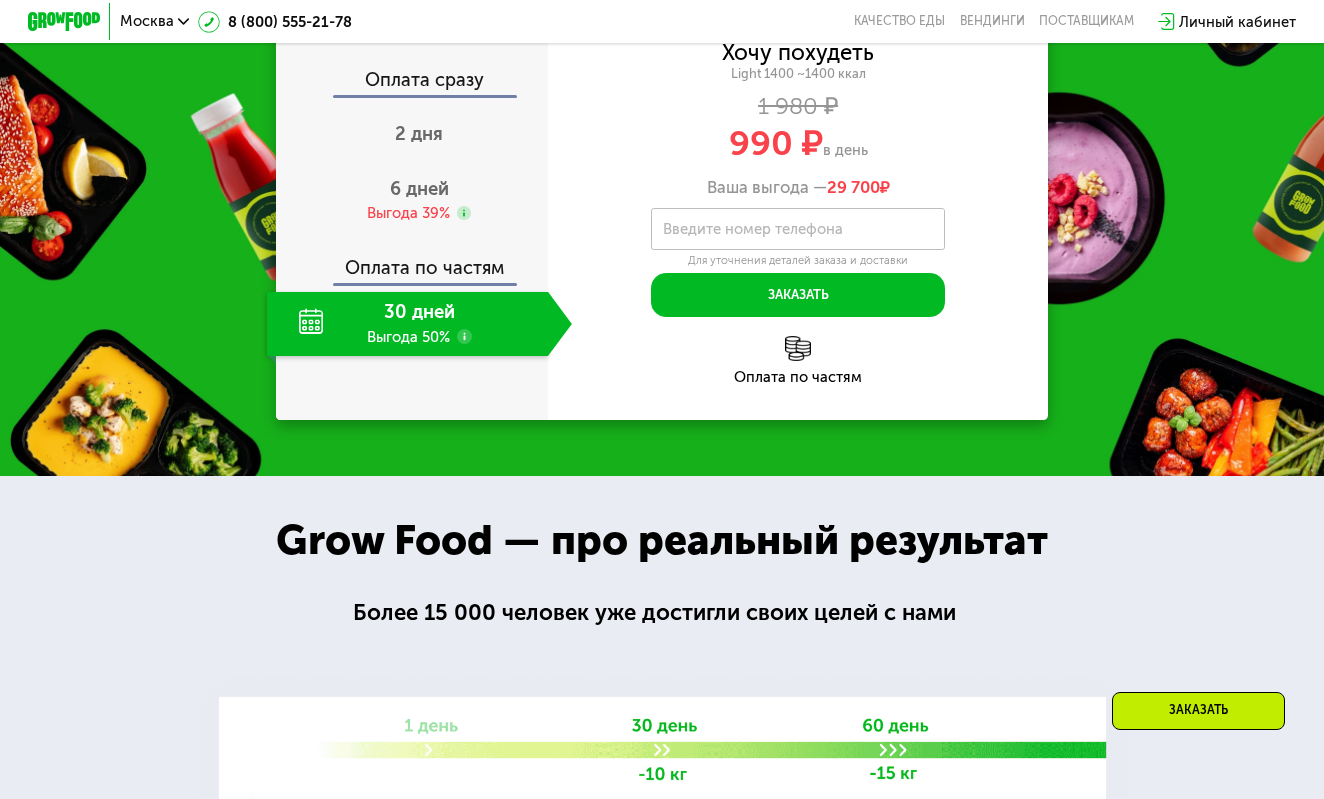 scroll, scrollTop: 905, scrollLeft: 0, axis: vertical 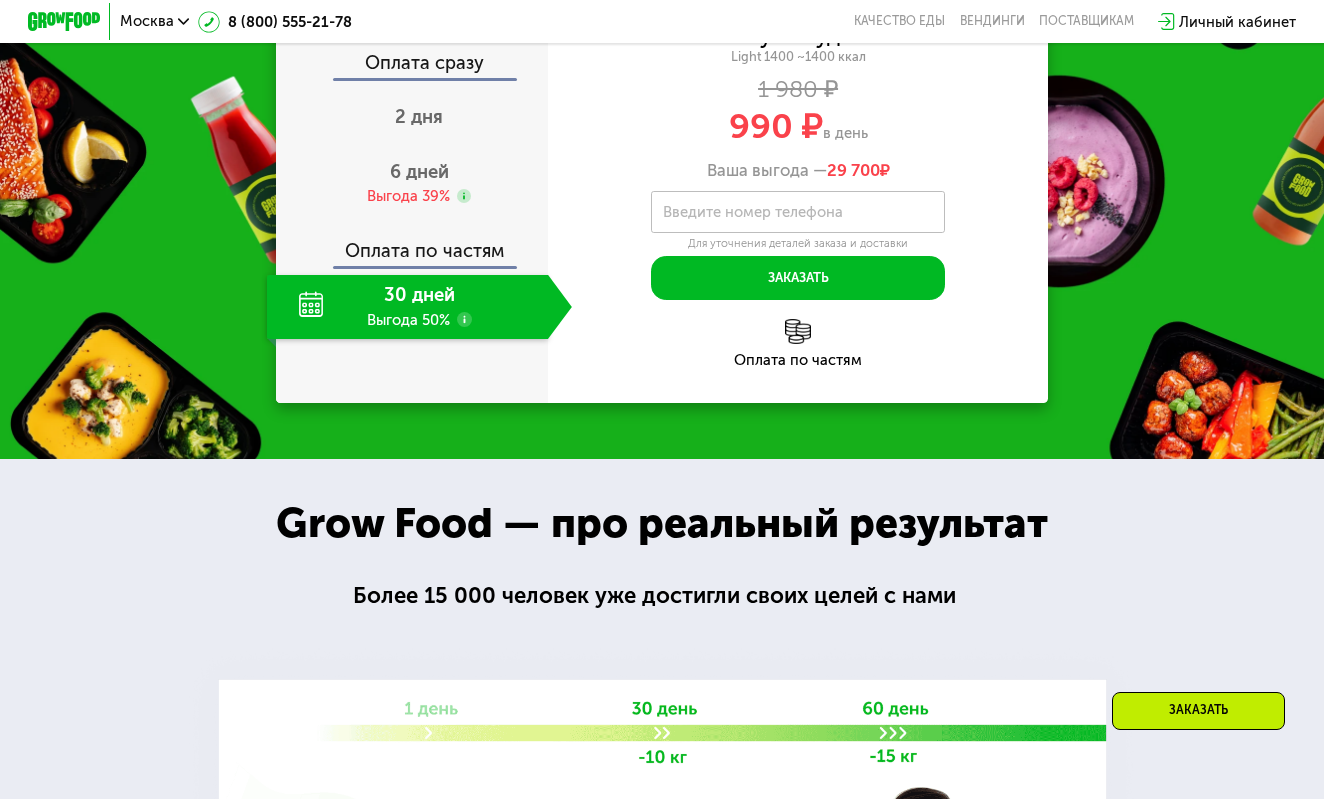 click on "30 дней Выгода 50%" 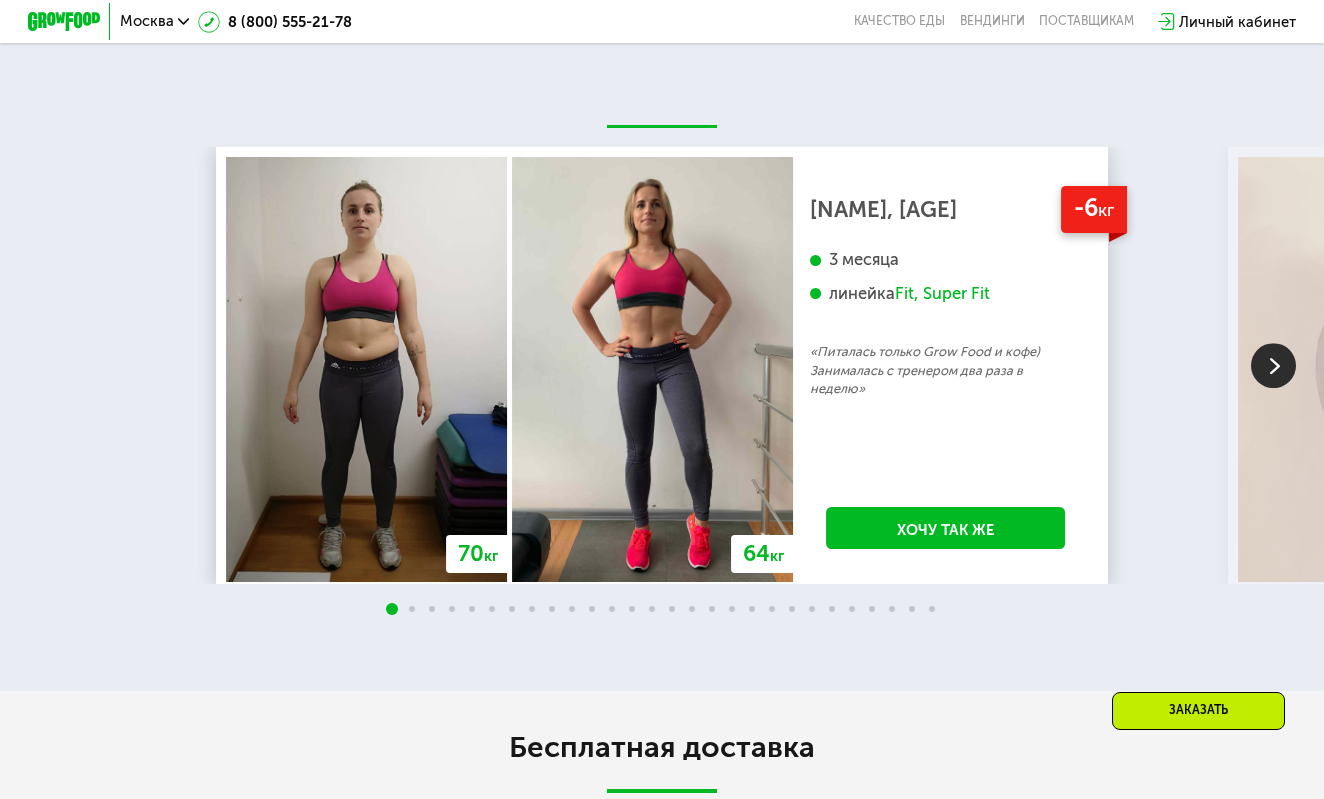 scroll, scrollTop: 2003, scrollLeft: 0, axis: vertical 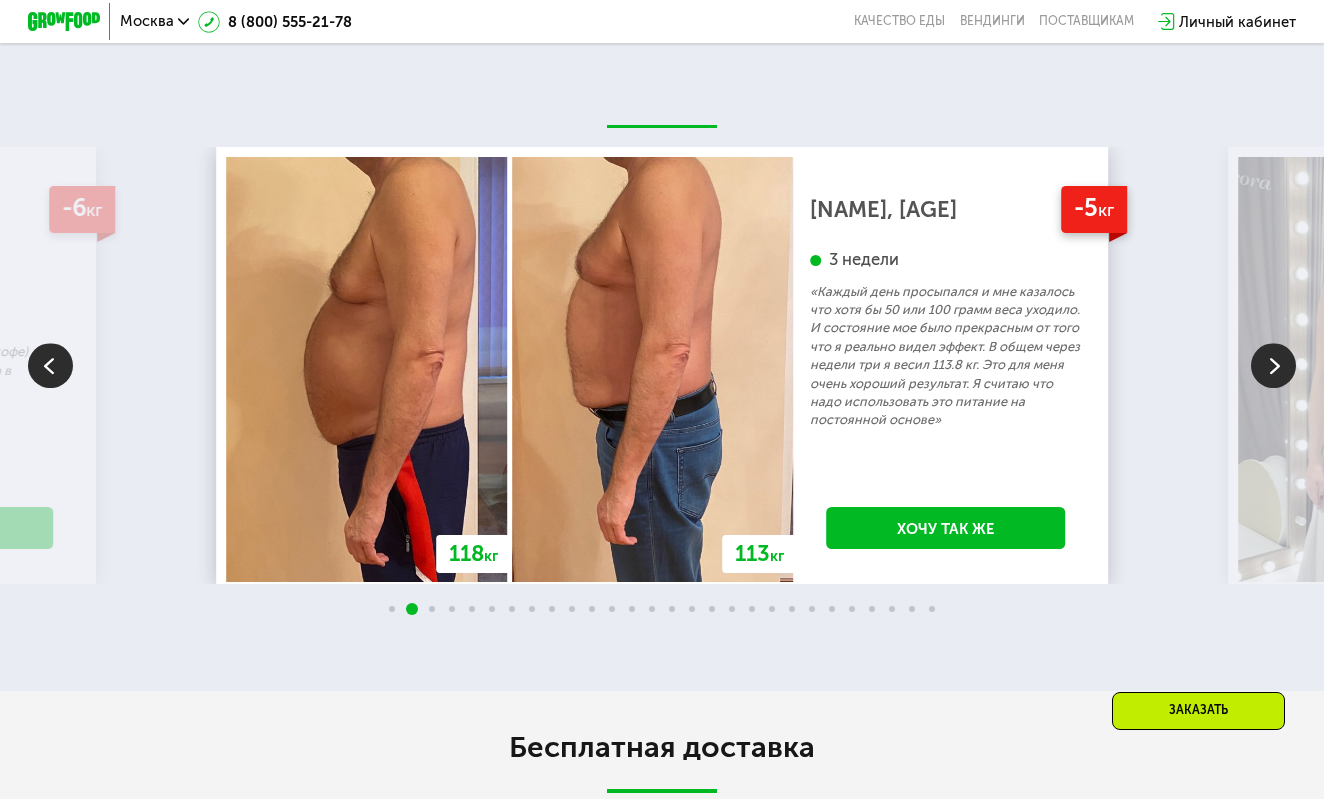 click at bounding box center (1273, 365) 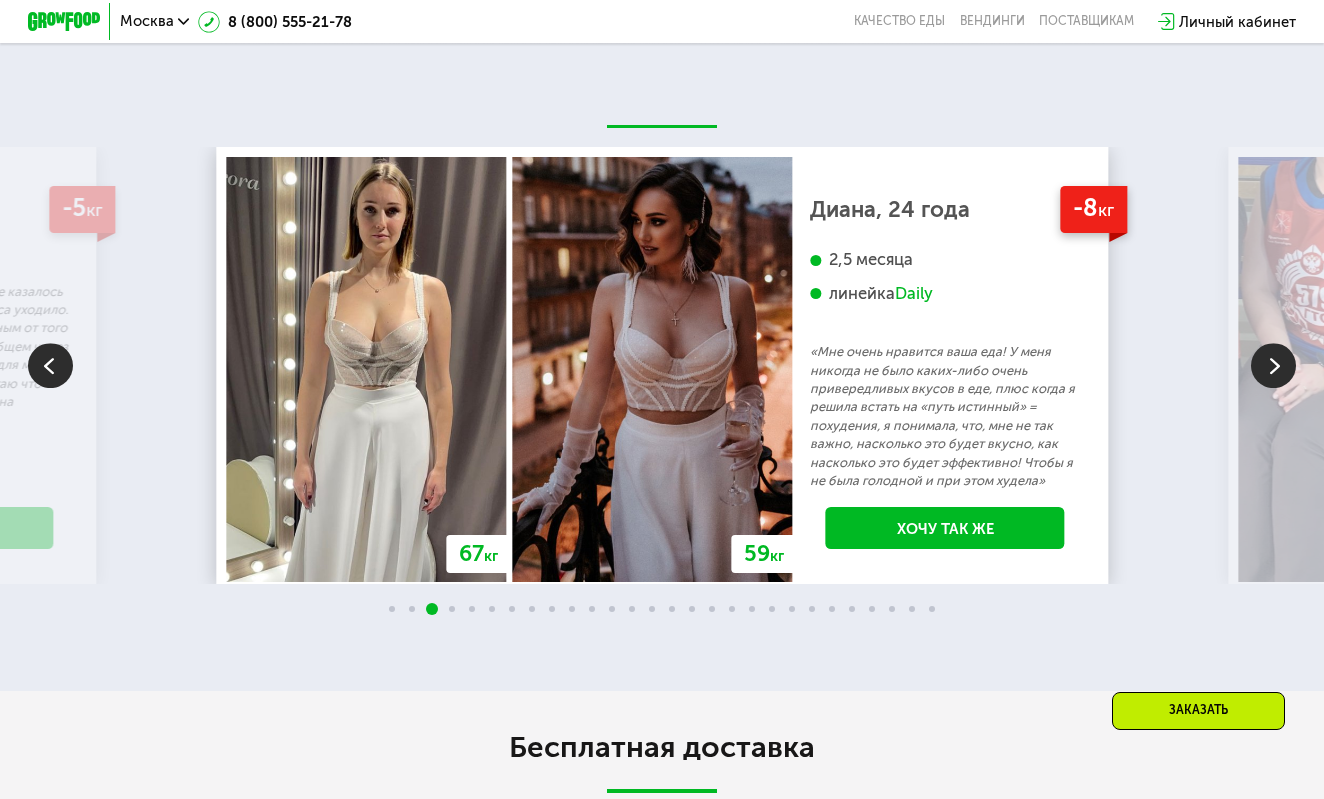 click at bounding box center [1273, 365] 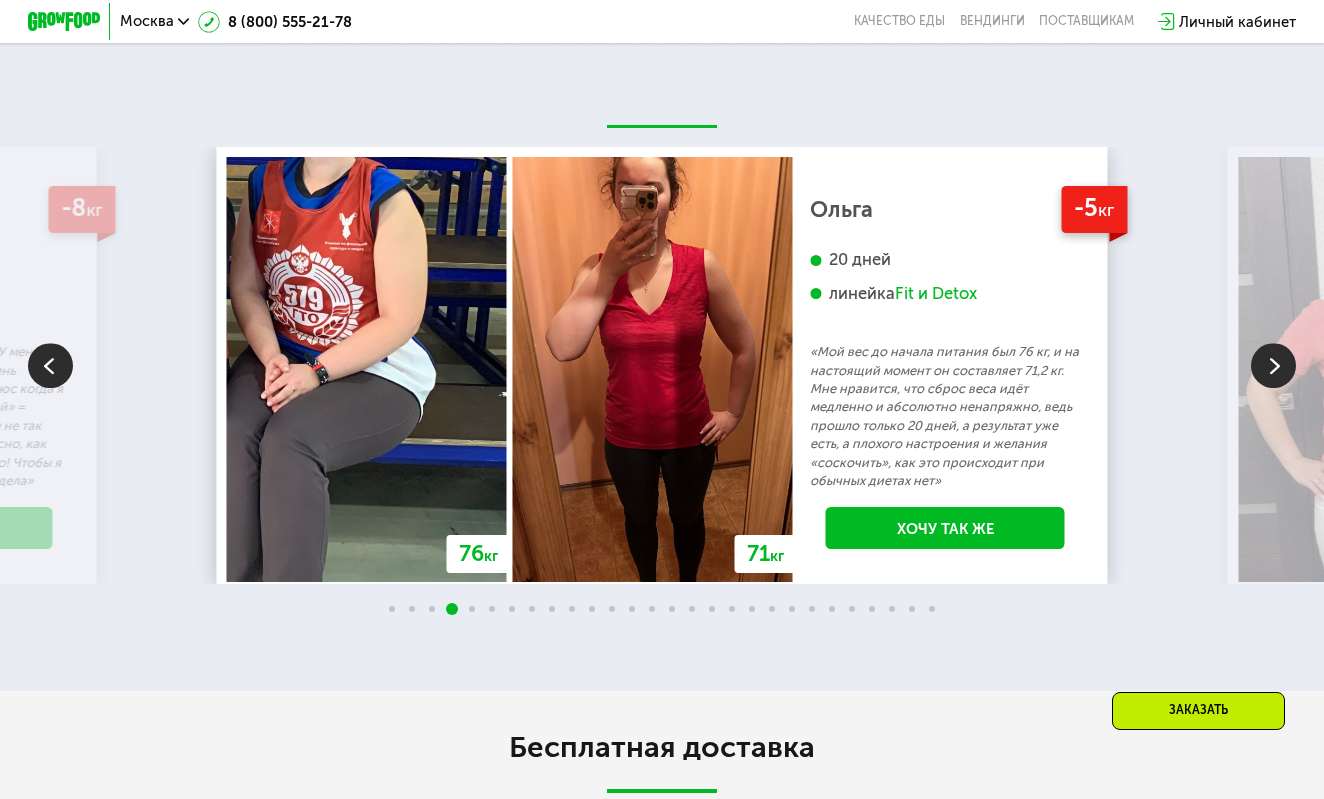 click at bounding box center (1273, 365) 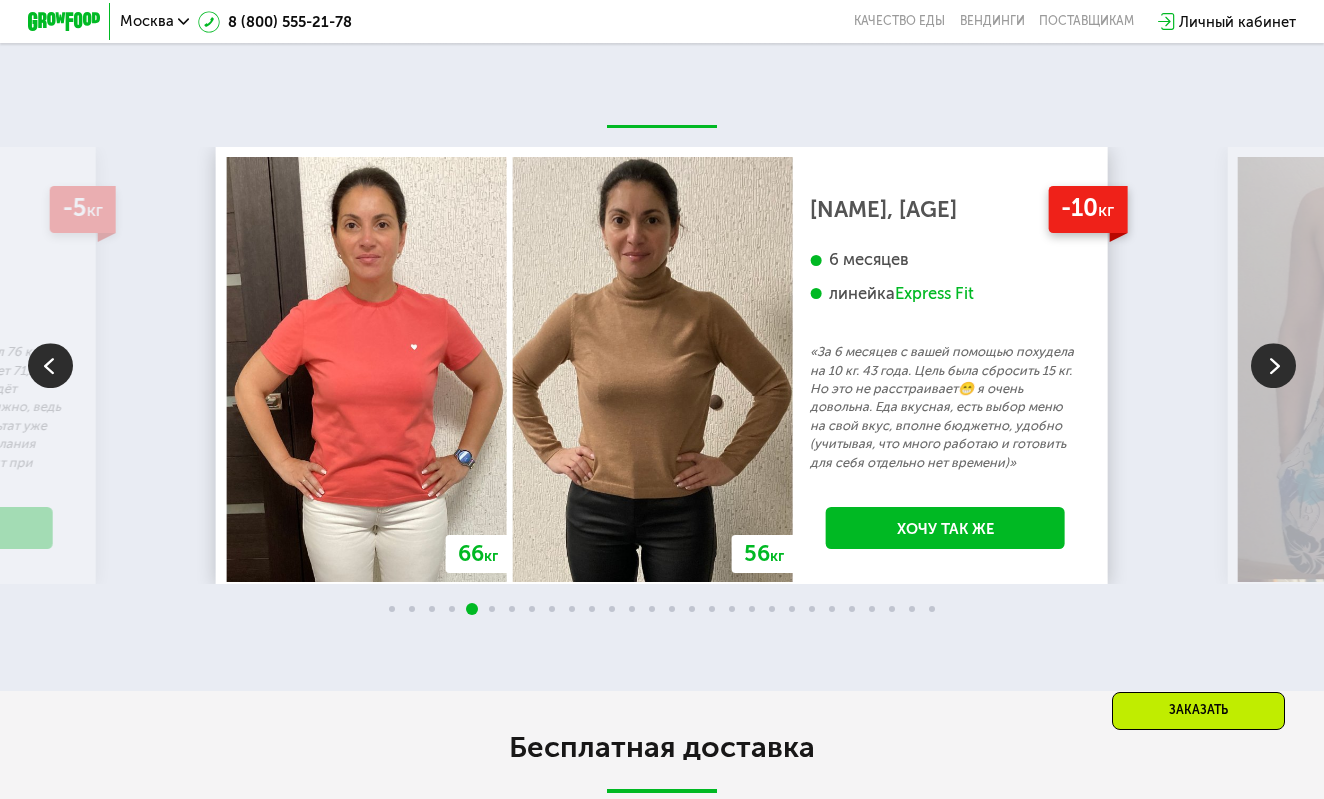 click at bounding box center (1273, 365) 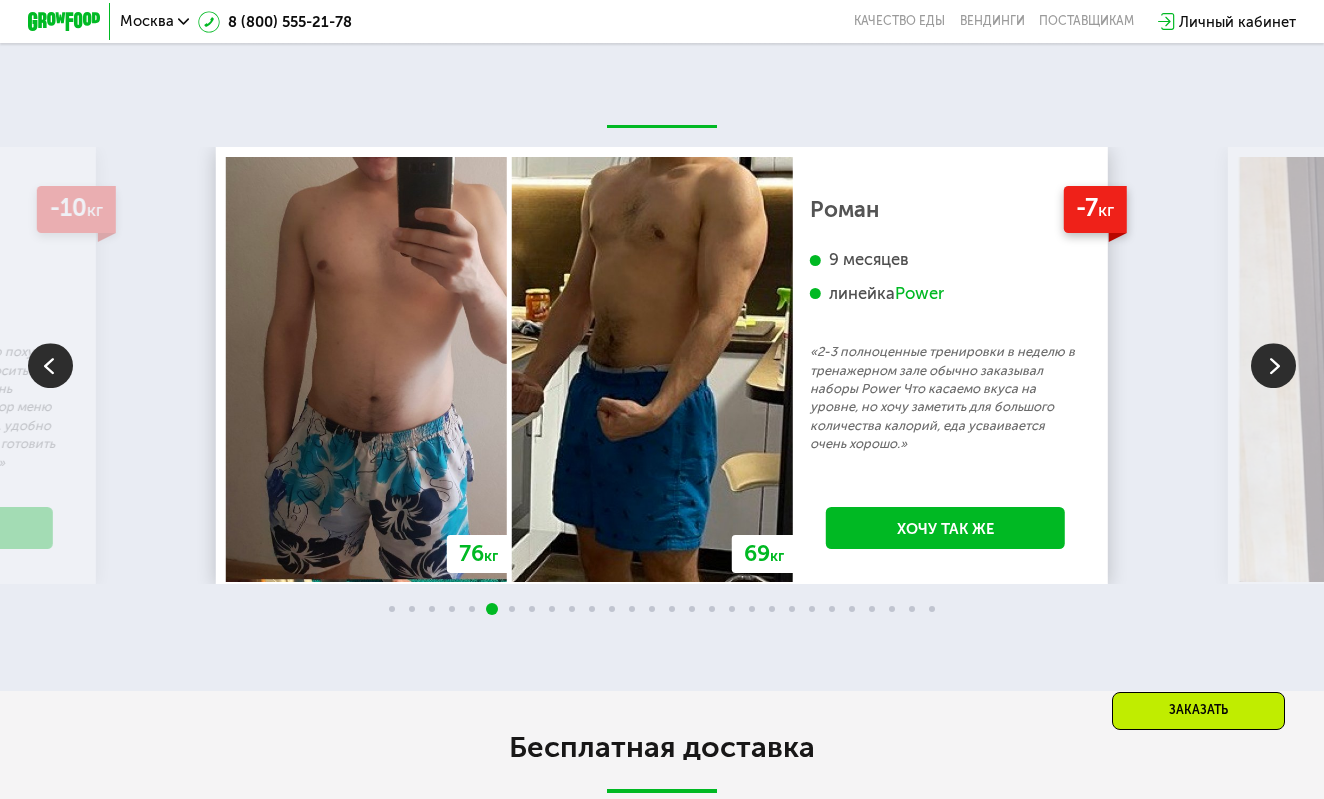 click at bounding box center (1273, 365) 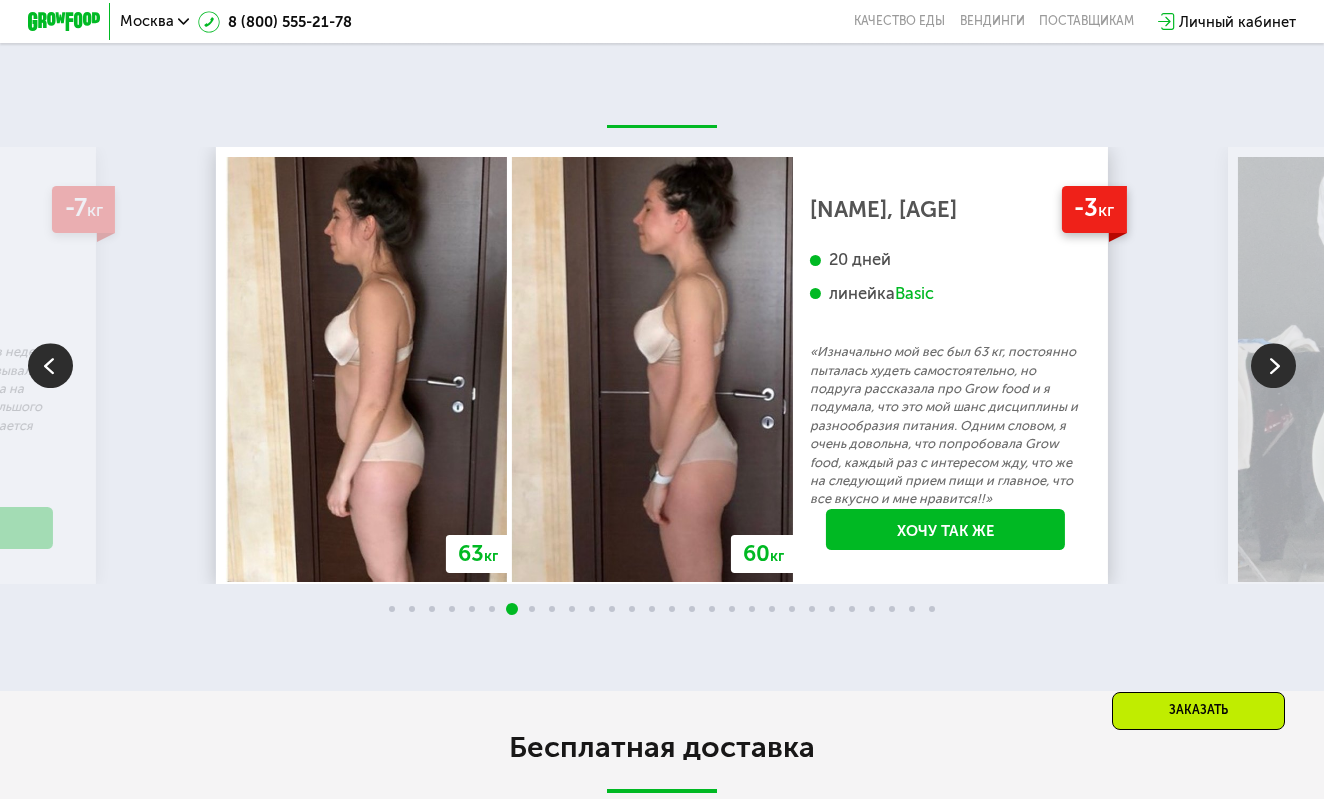 click at bounding box center (1273, 365) 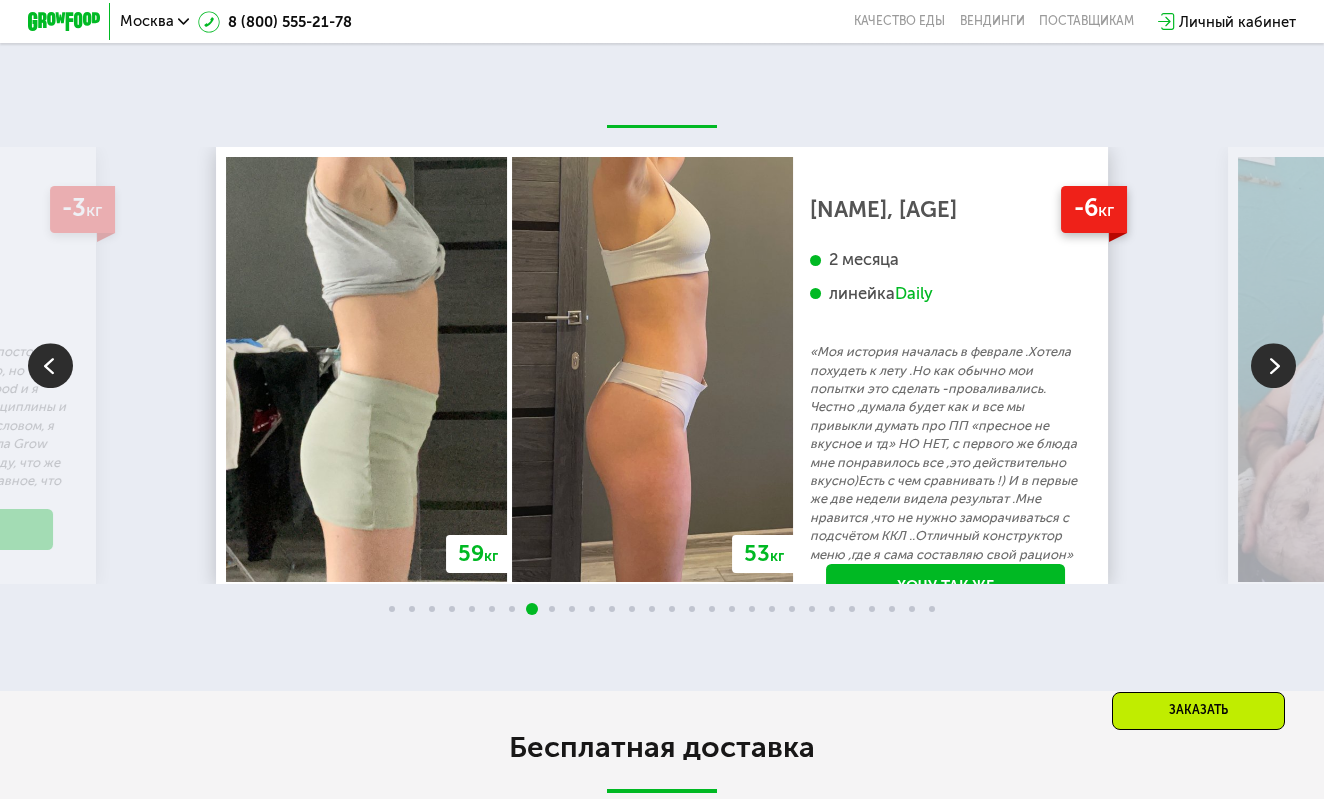 click at bounding box center [1273, 365] 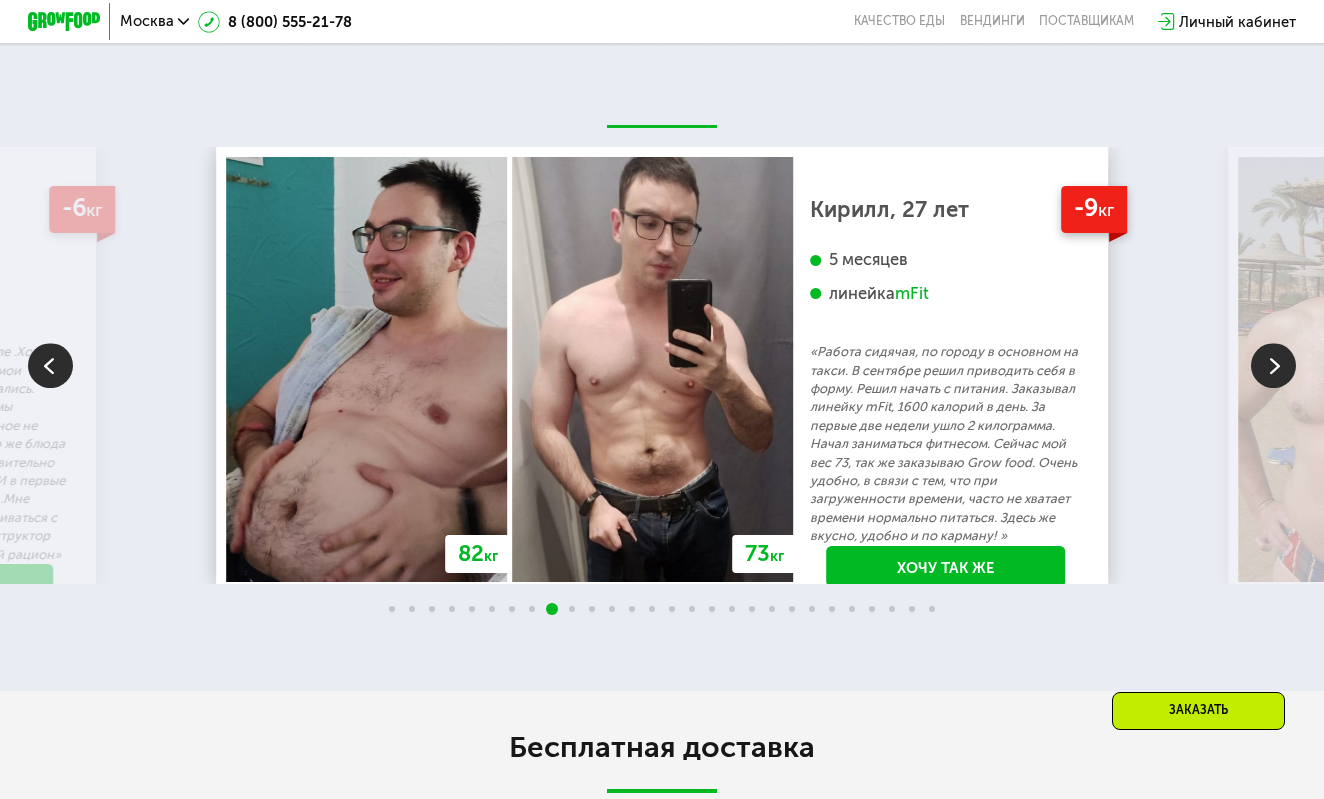 click at bounding box center [1273, 365] 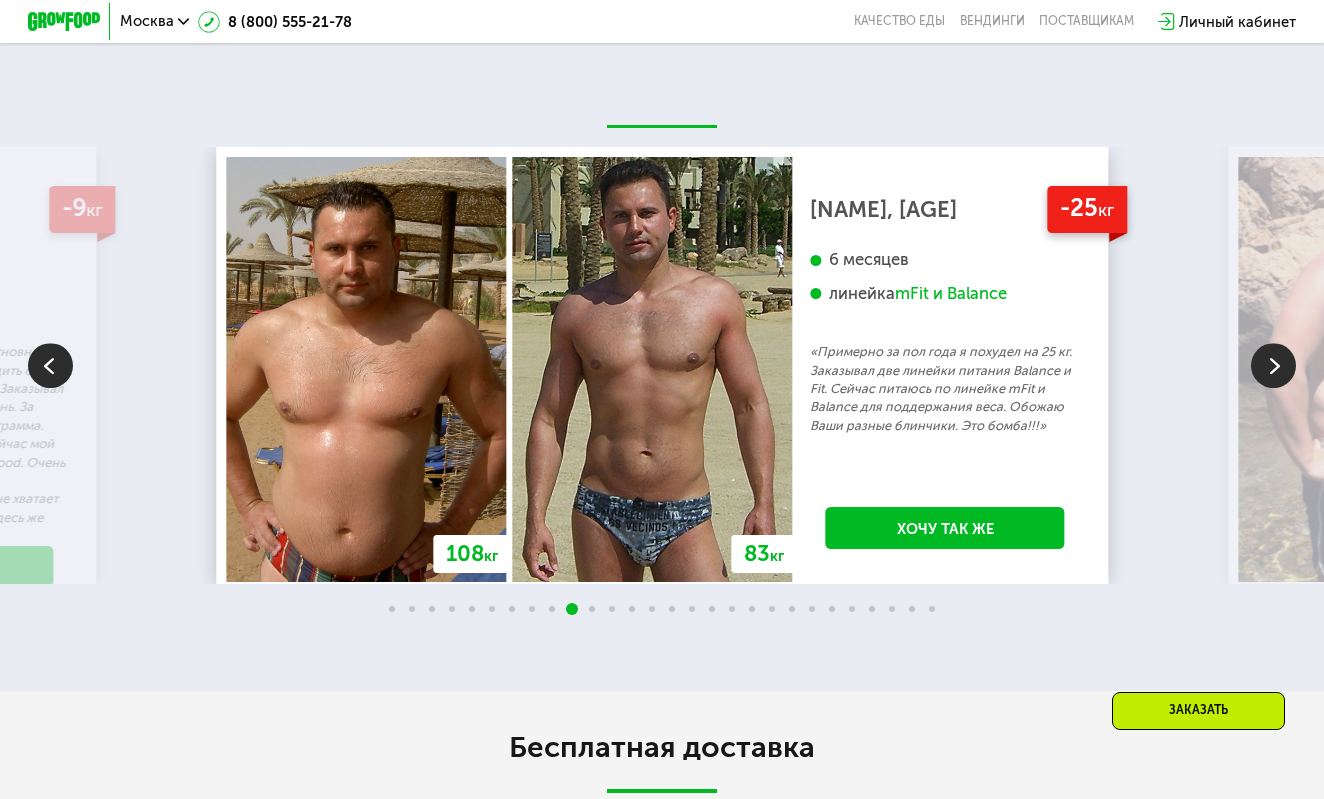 click at bounding box center [1273, 365] 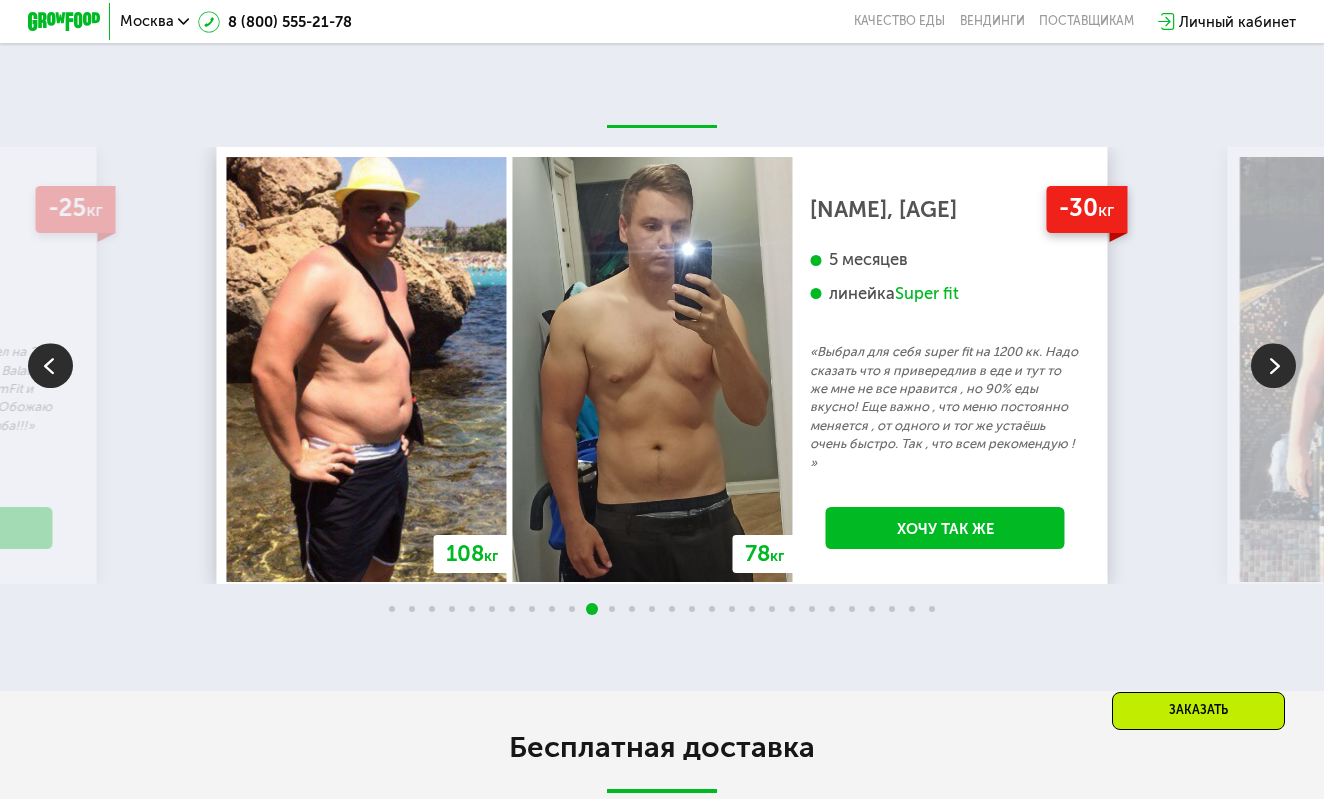 click at bounding box center [1273, 365] 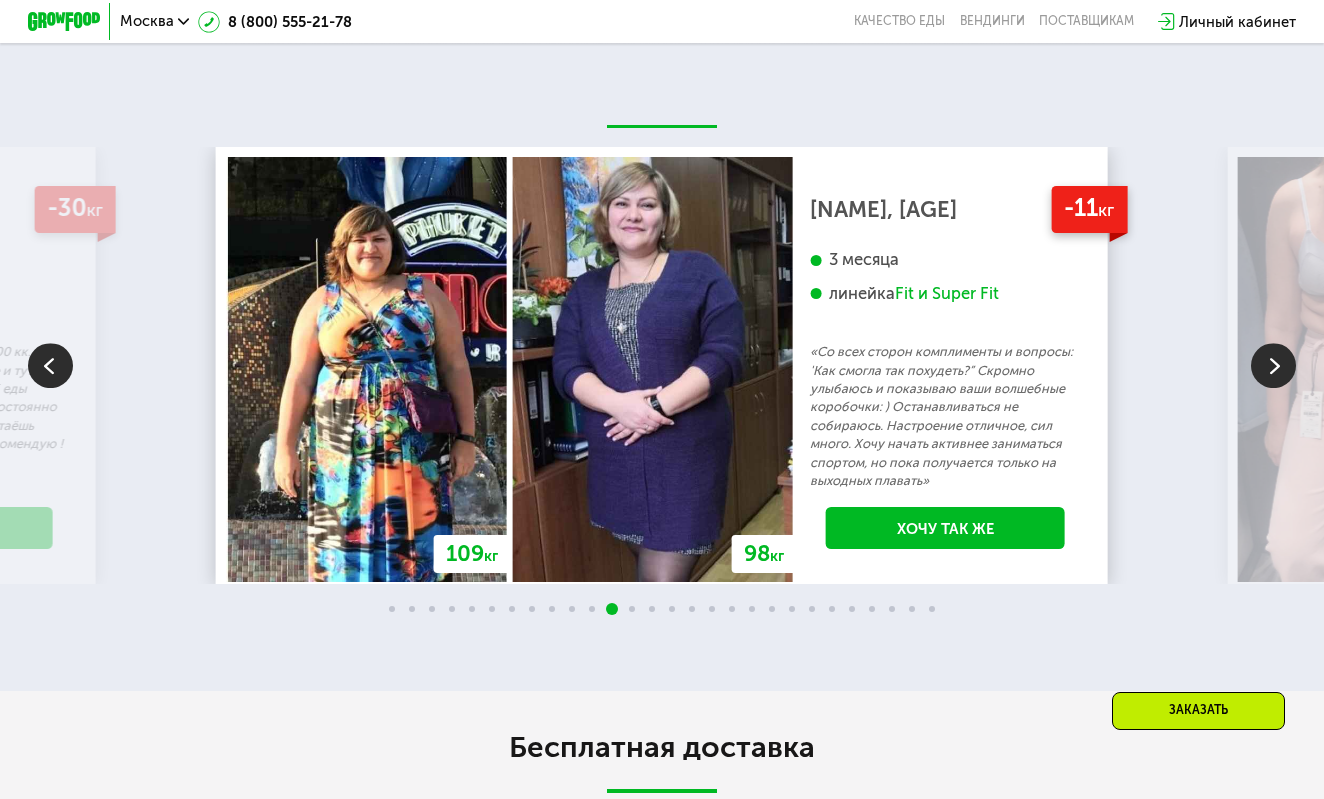 click at bounding box center [1273, 365] 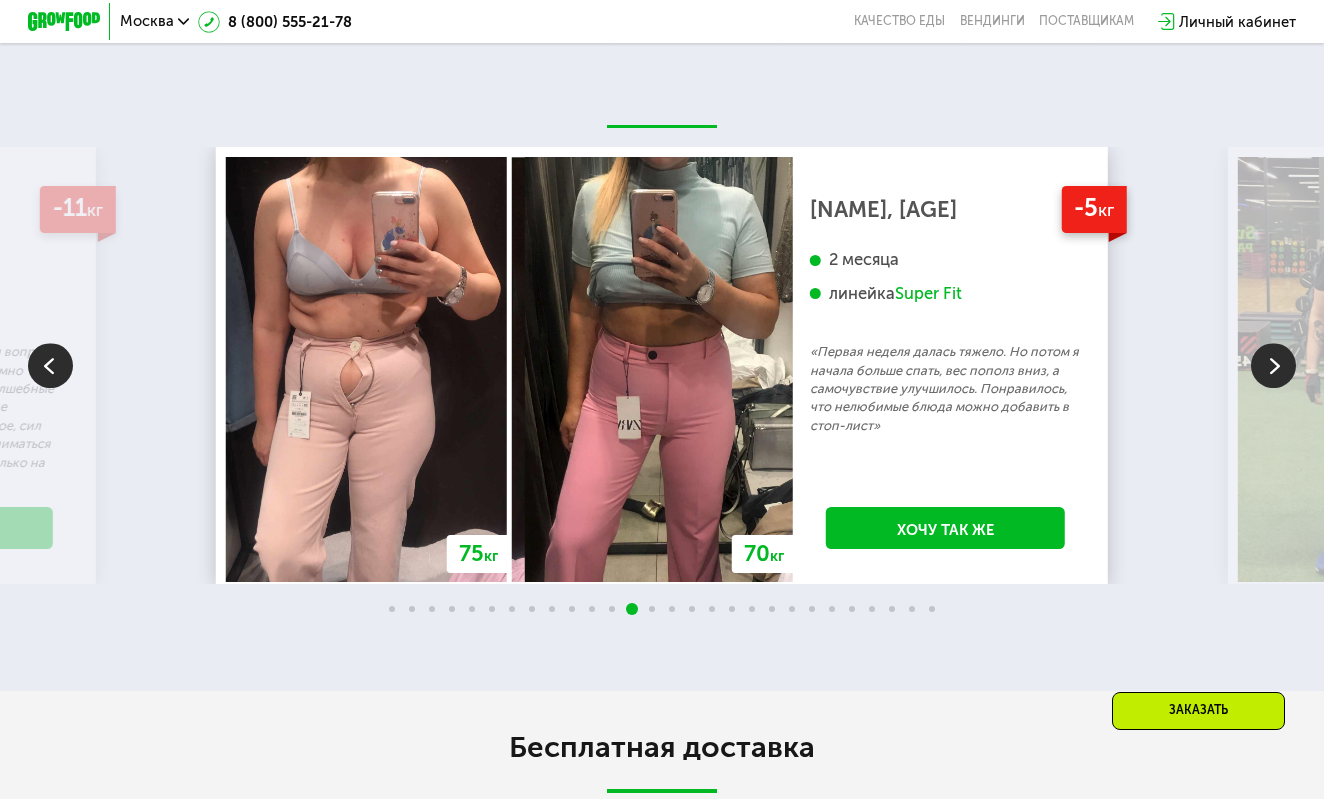 click at bounding box center (1273, 365) 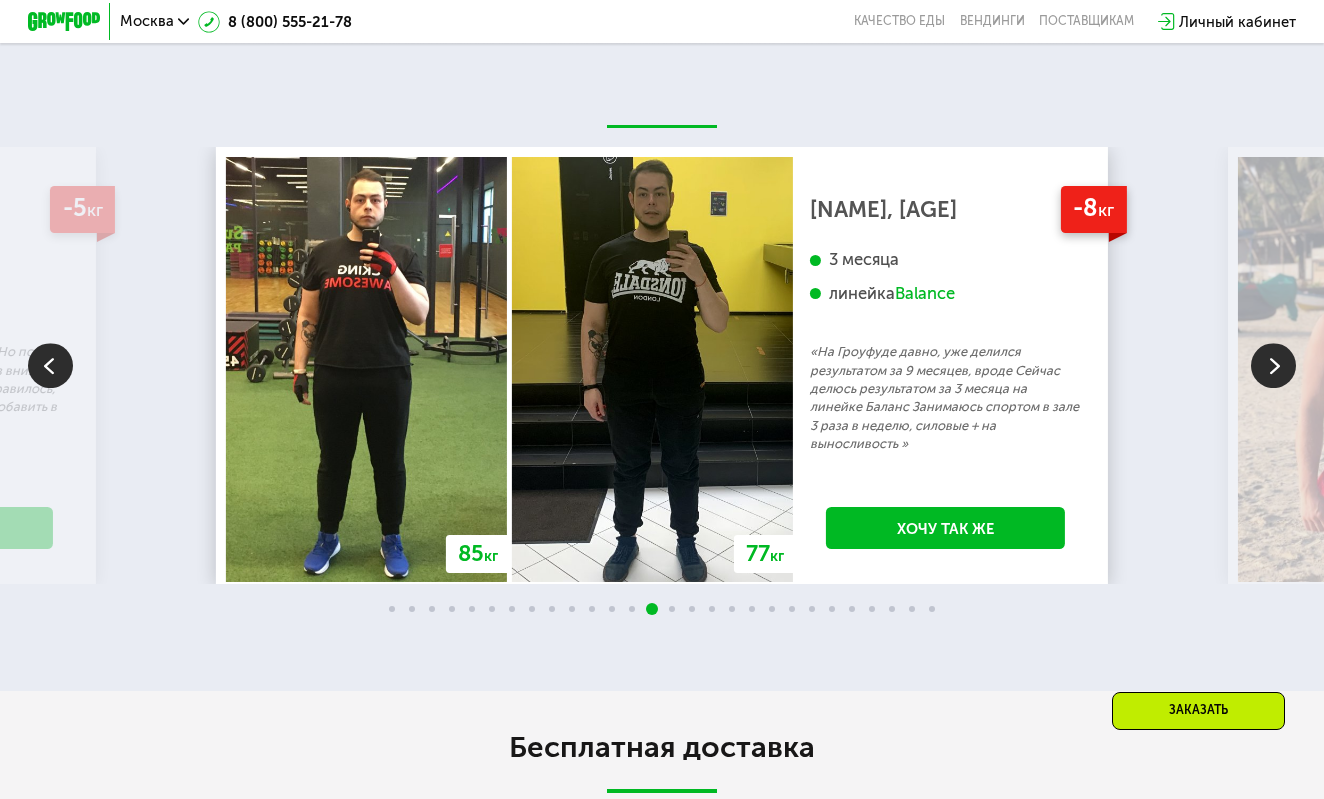 click at bounding box center (1273, 365) 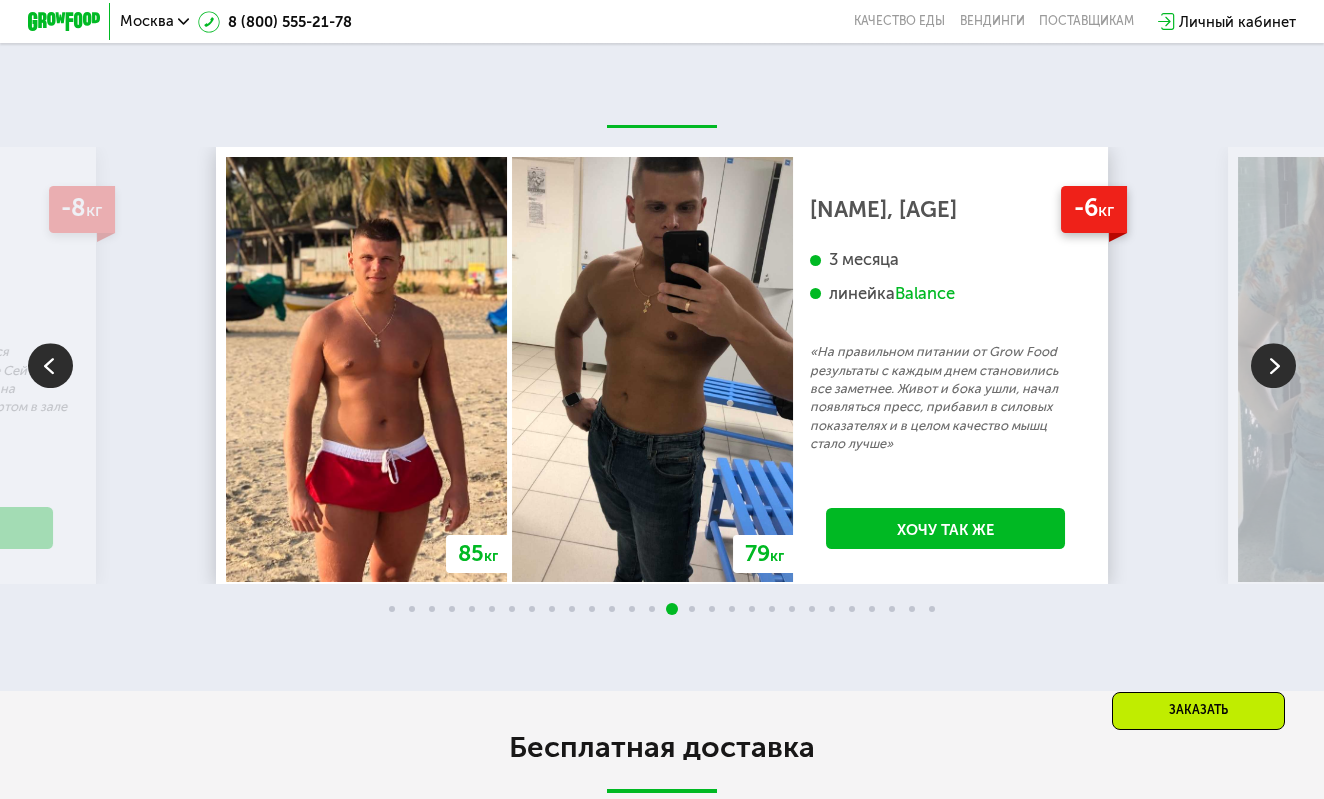 click at bounding box center (1273, 365) 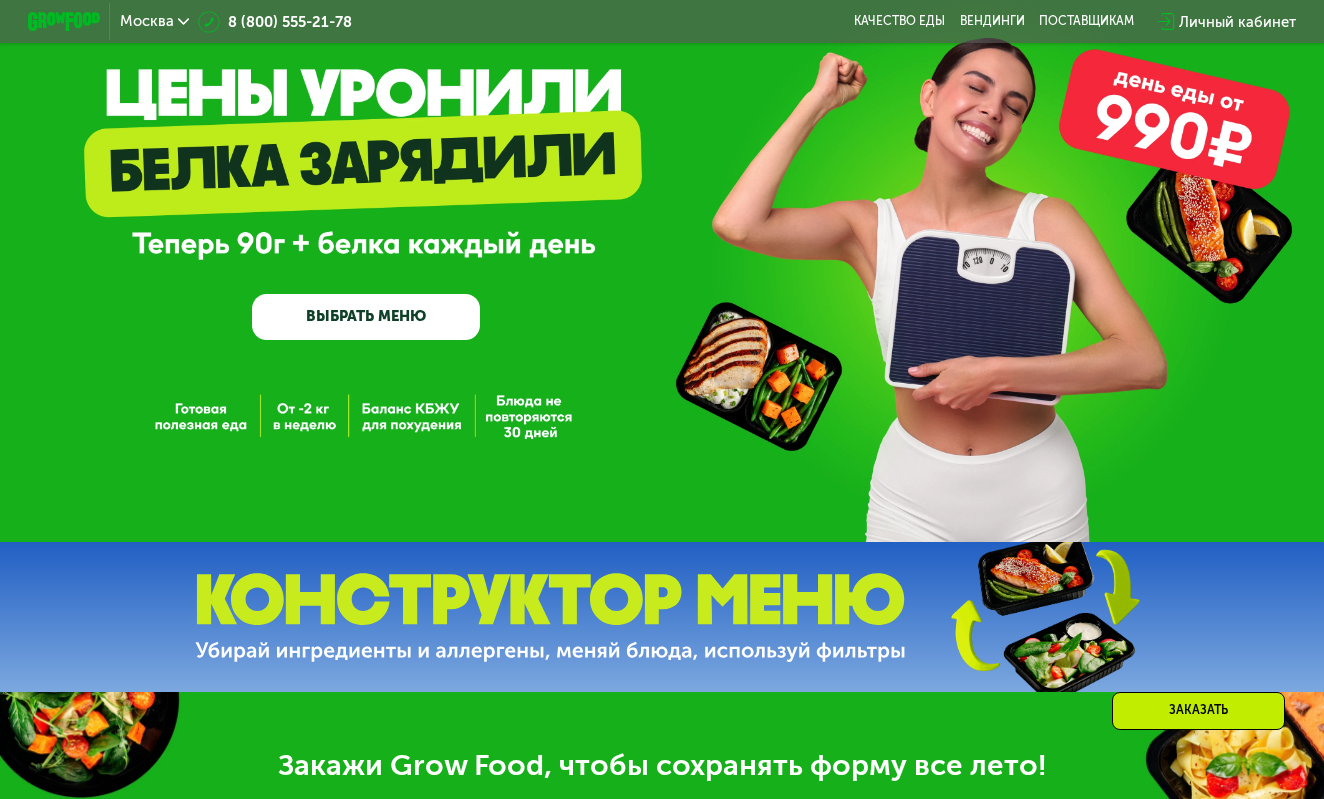 scroll, scrollTop: 54, scrollLeft: 0, axis: vertical 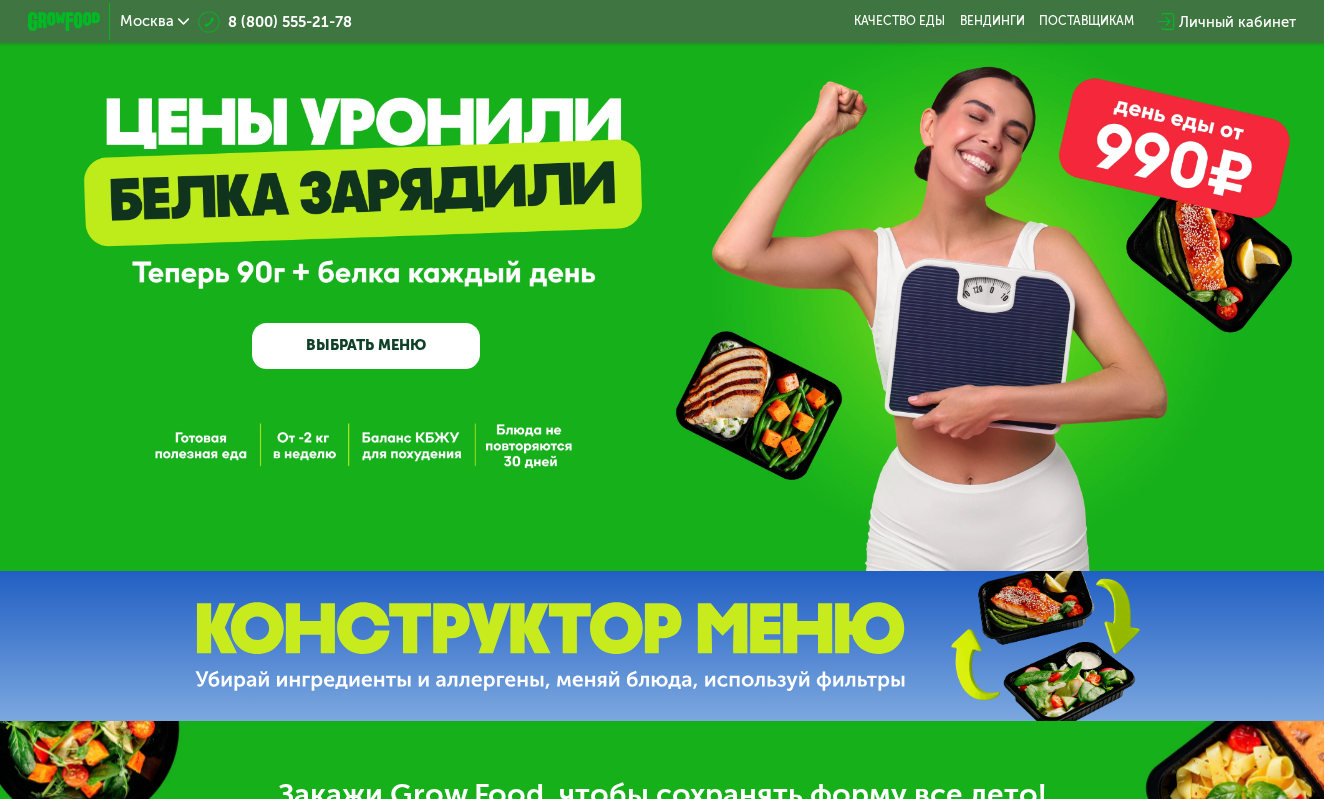 click on "ВЫБРАТЬ МЕНЮ" at bounding box center [366, 346] 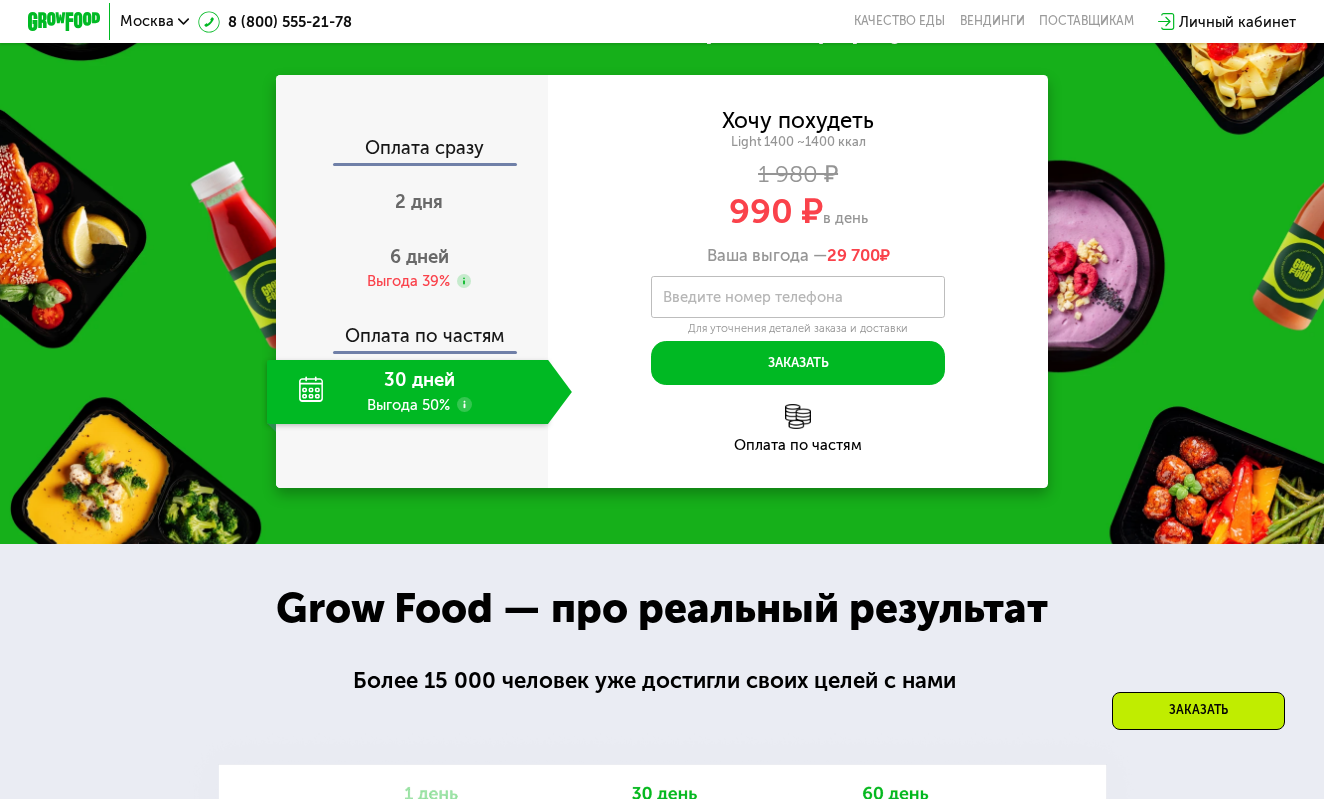 scroll, scrollTop: 821, scrollLeft: 0, axis: vertical 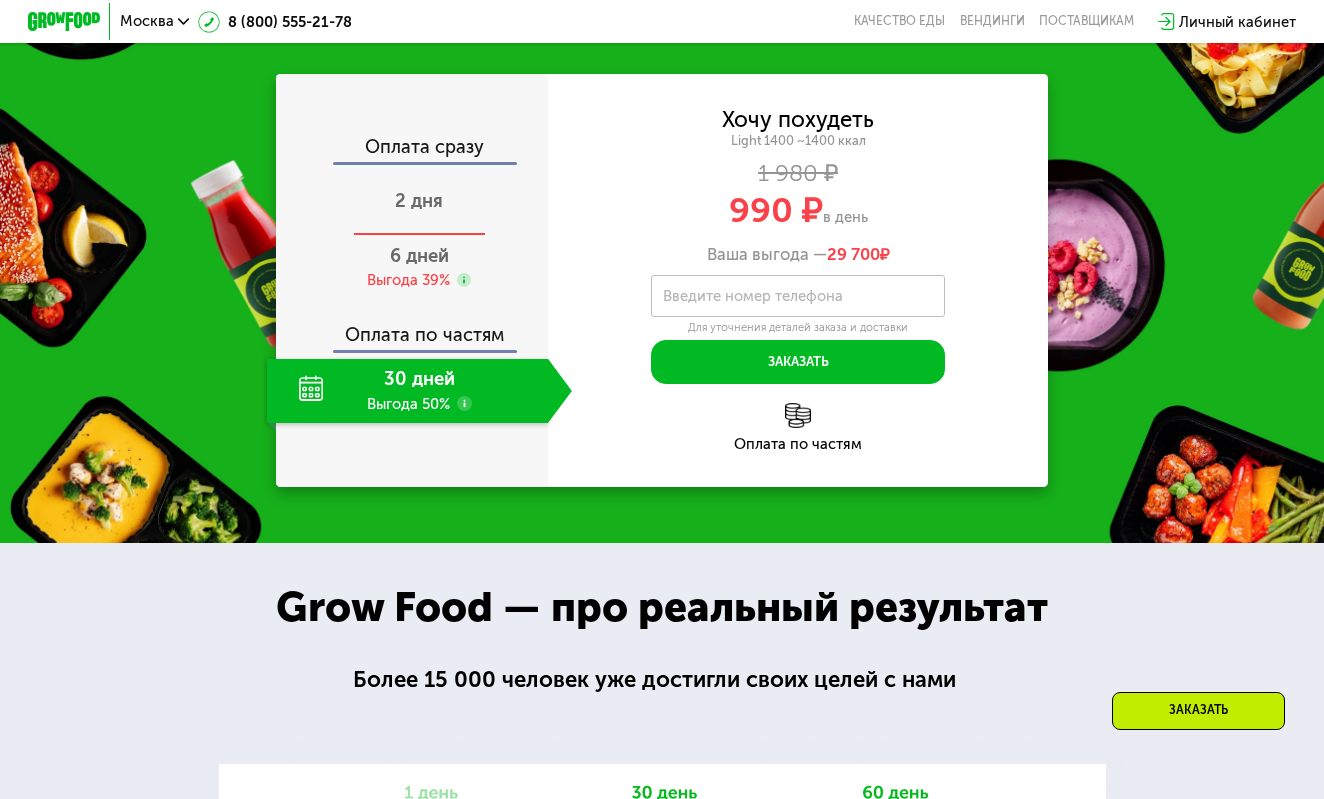 click on "2 дня" at bounding box center [419, 201] 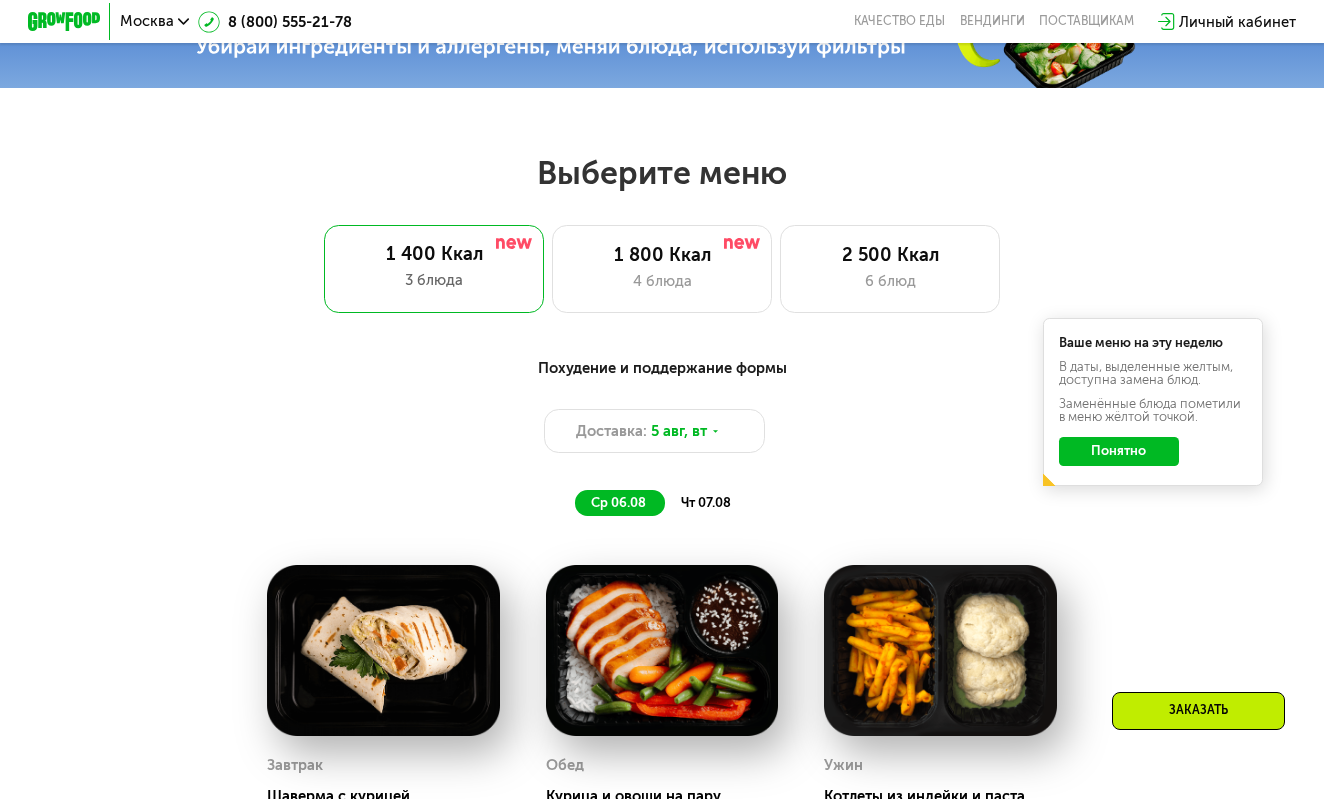 scroll, scrollTop: 666, scrollLeft: 0, axis: vertical 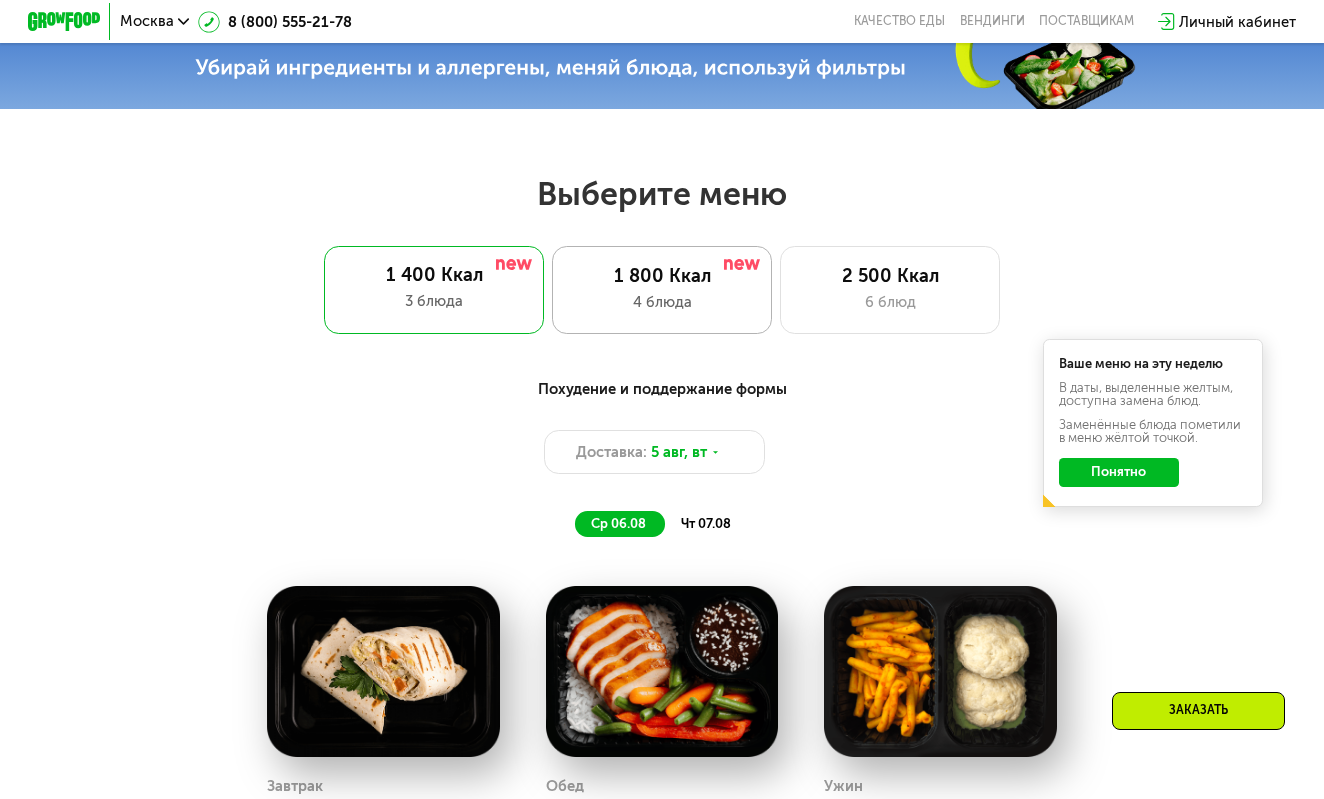 click on "1 800 Ккал" at bounding box center [662, 276] 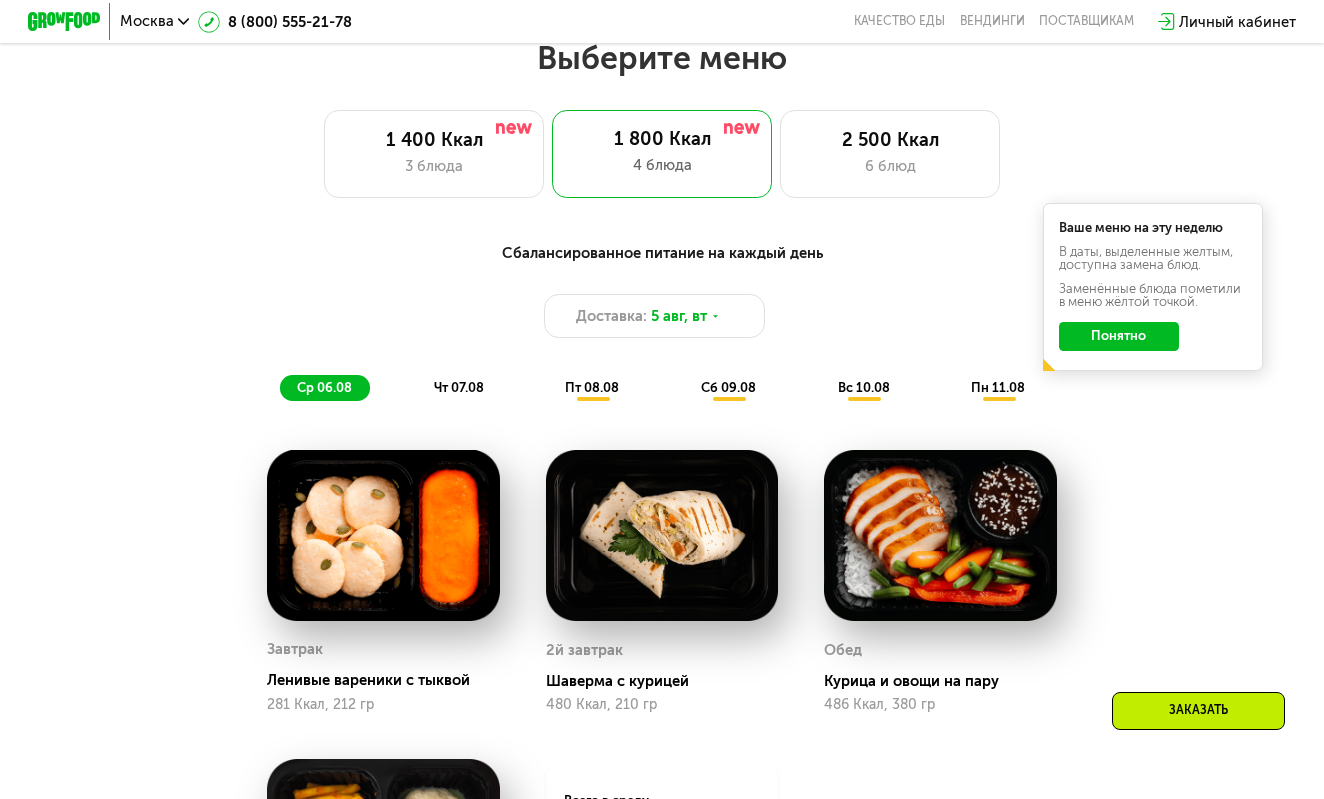 scroll, scrollTop: 806, scrollLeft: 0, axis: vertical 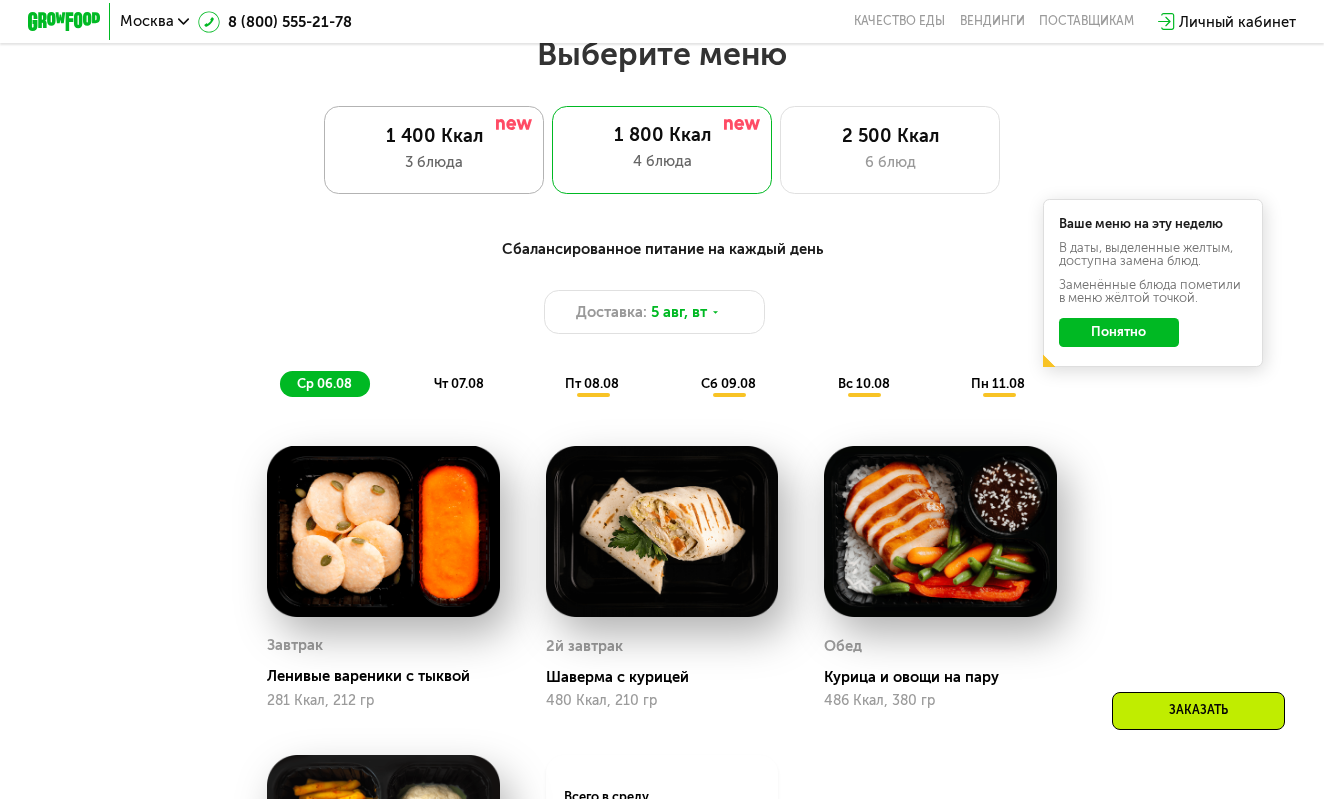 click on "3 блюда" at bounding box center (434, 162) 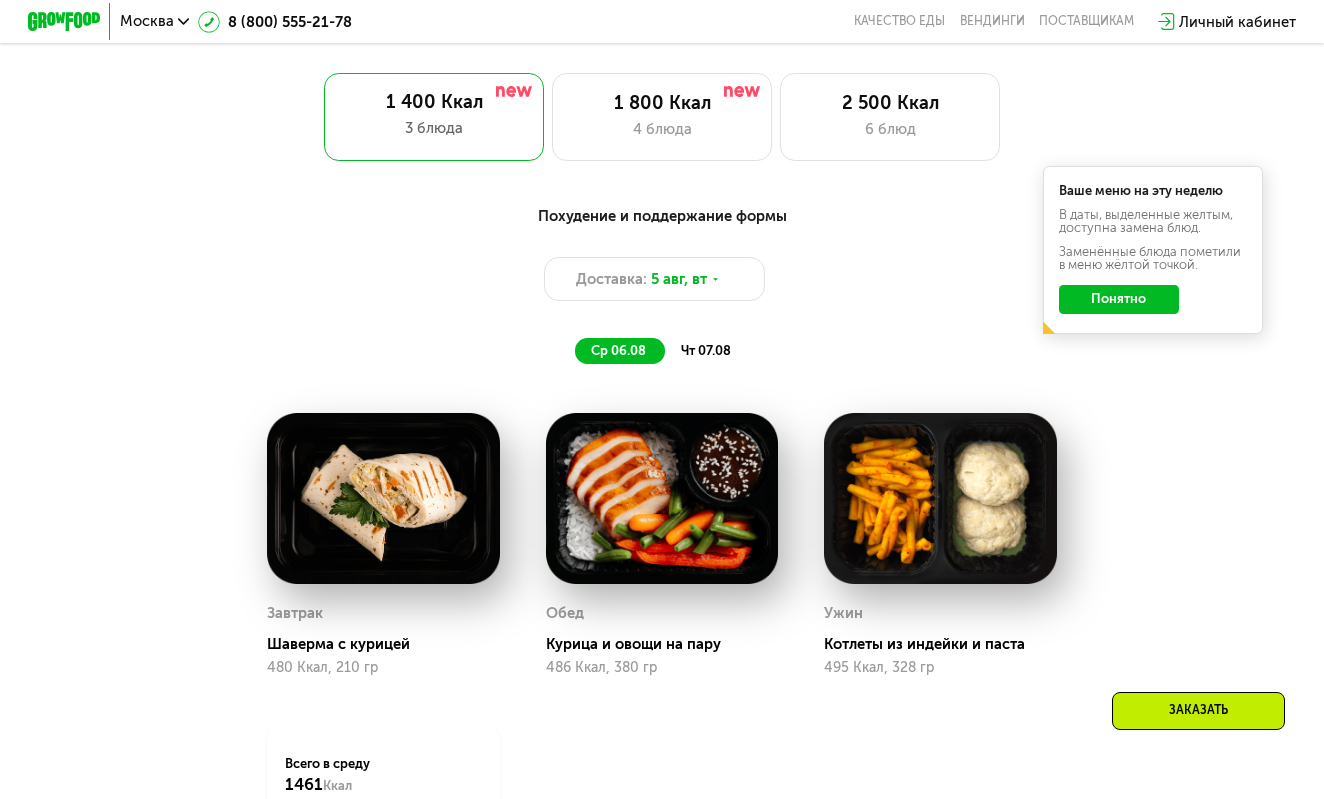 scroll, scrollTop: 840, scrollLeft: 0, axis: vertical 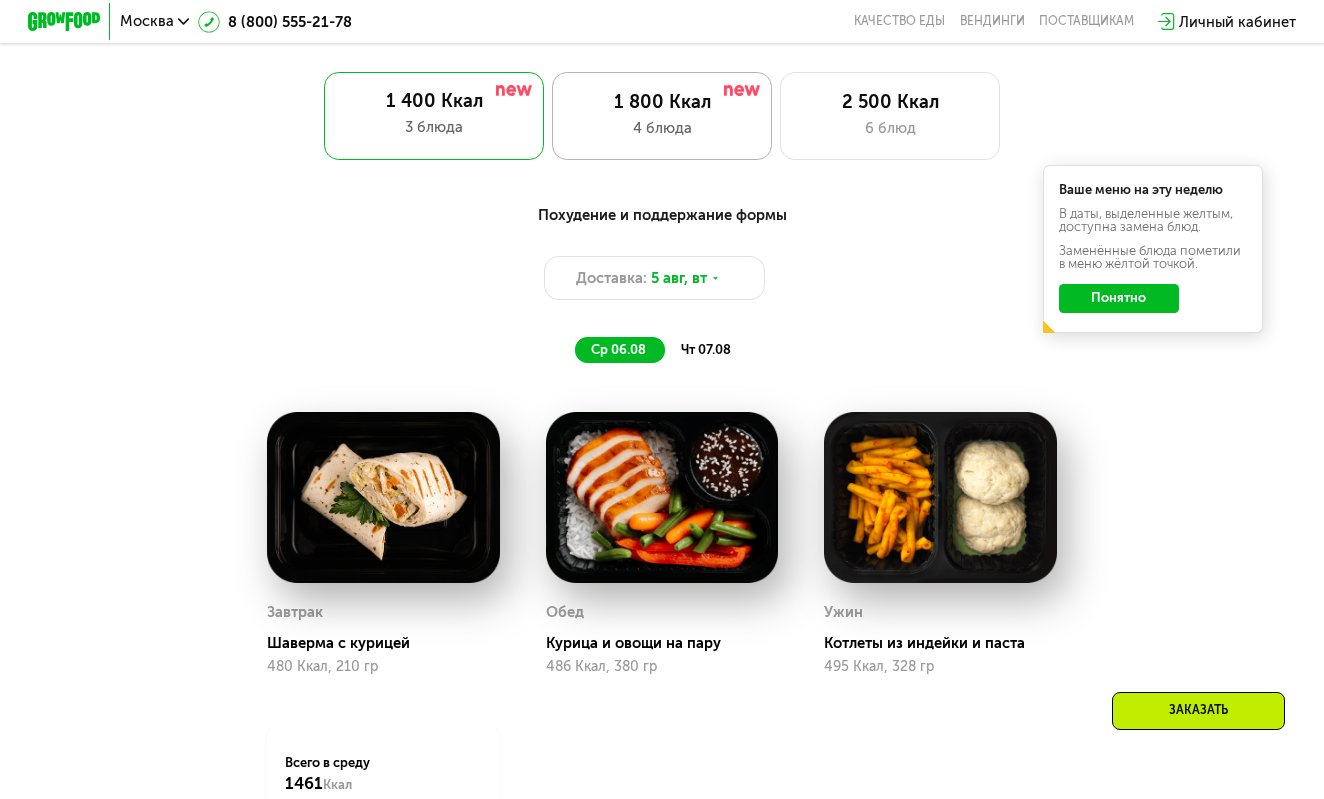 click on "4 блюда" at bounding box center (662, 128) 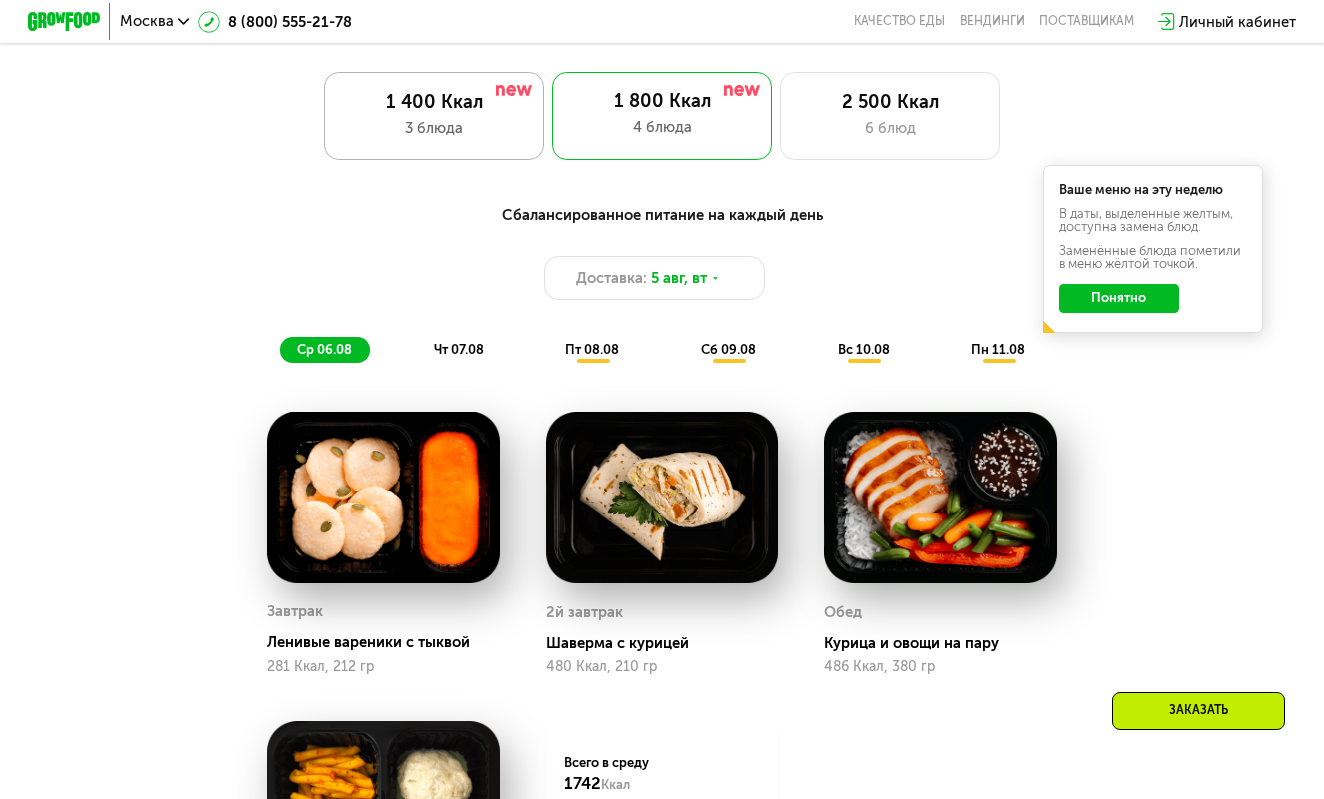 click on "1 400 Ккал 3 блюда" 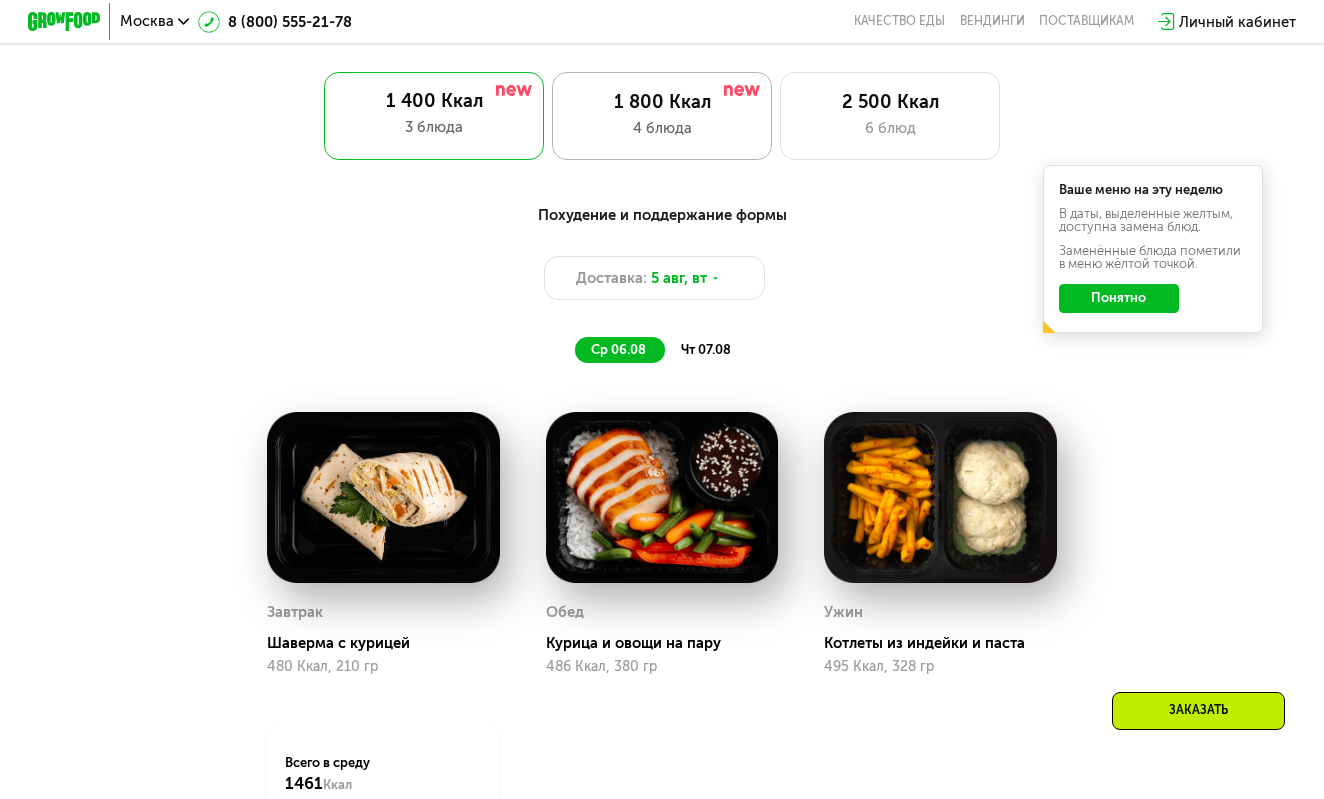 click on "1 800 Ккал" at bounding box center [662, 102] 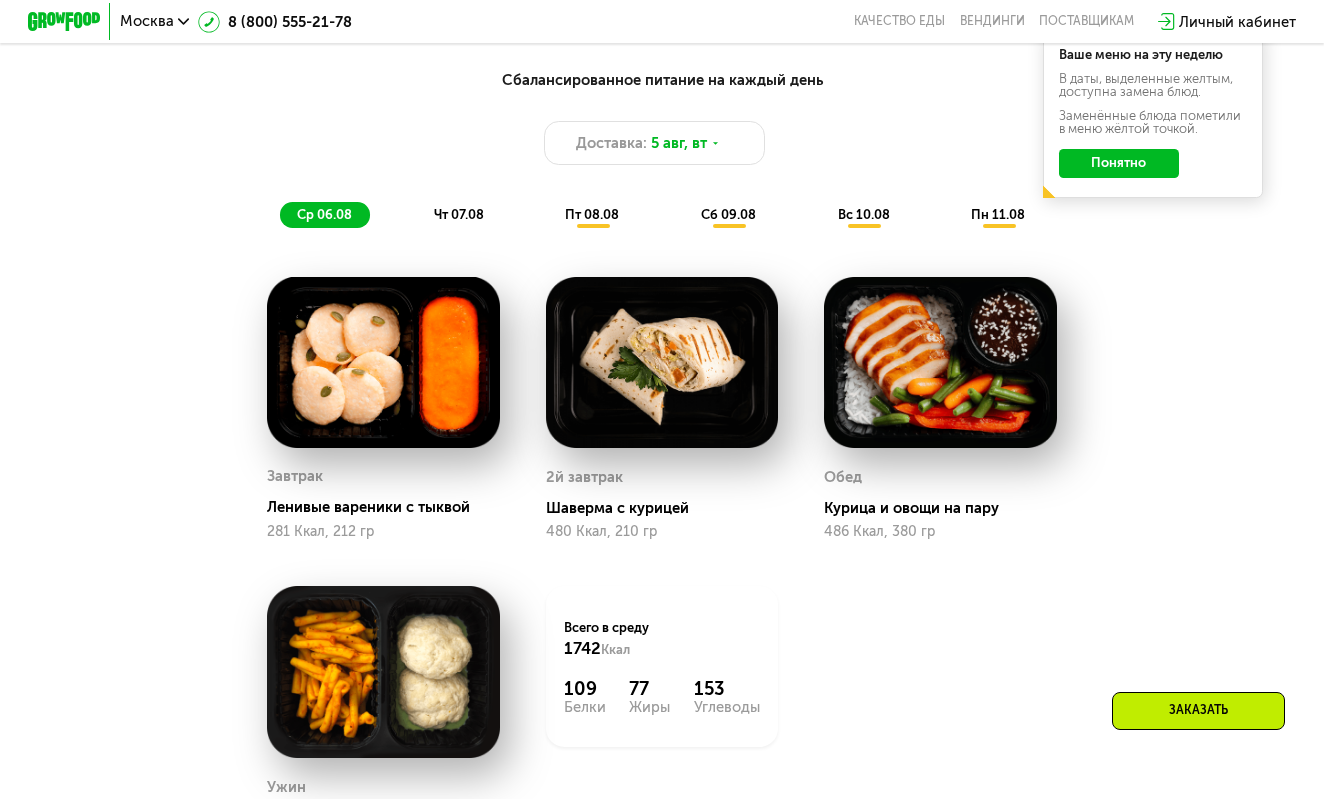 scroll, scrollTop: 879, scrollLeft: 0, axis: vertical 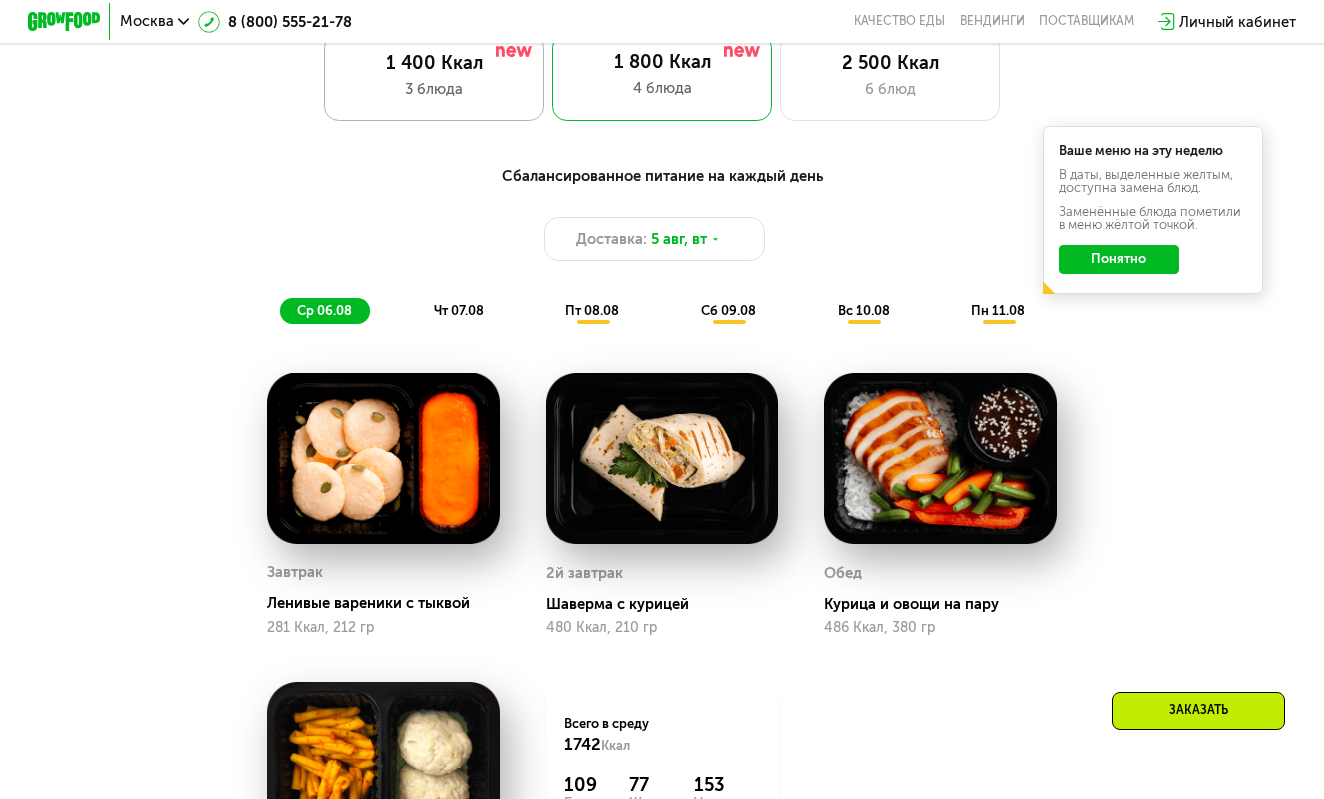 click on "3 блюда" at bounding box center [434, 89] 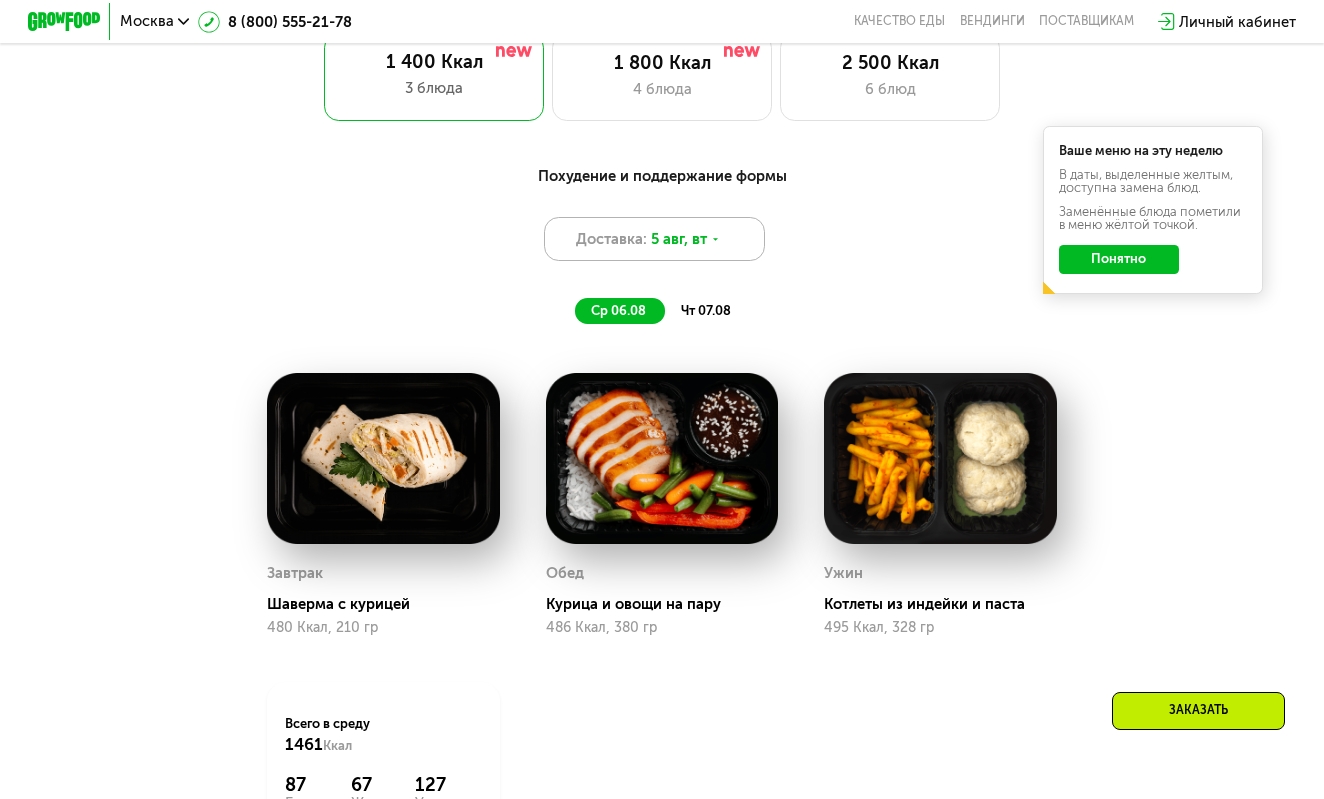 click on "5 авг, вт" at bounding box center (679, 239) 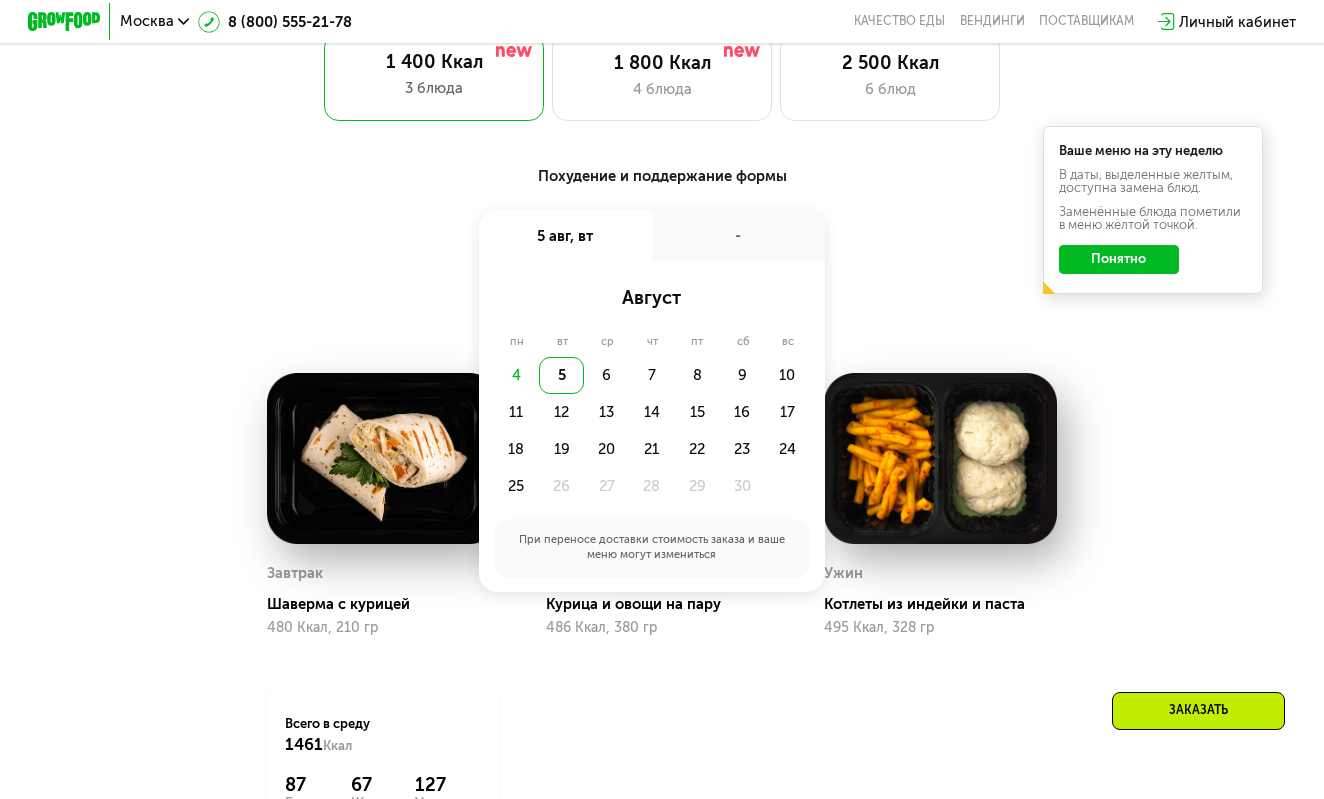 click on "Похудение и поддержание формы Доставка: 5 авг, вт 5 авг, вт - август пн вт ср чт пт сб вс 4 5 6 7 8 9 10 11 12 13 14 15 16 17 18 19 20 21 22 23 24 25 26 27 28 29 30  При переносе доставки стоимость заказа и ваше меню могут измениться  ср 06.08 чт 07.08 Ваше меню на эту неделю В даты, выделенные желтым, доступна замена блюд. Заменённые блюда пометили в меню жёлтой точкой.  Понятно" at bounding box center [662, 244] 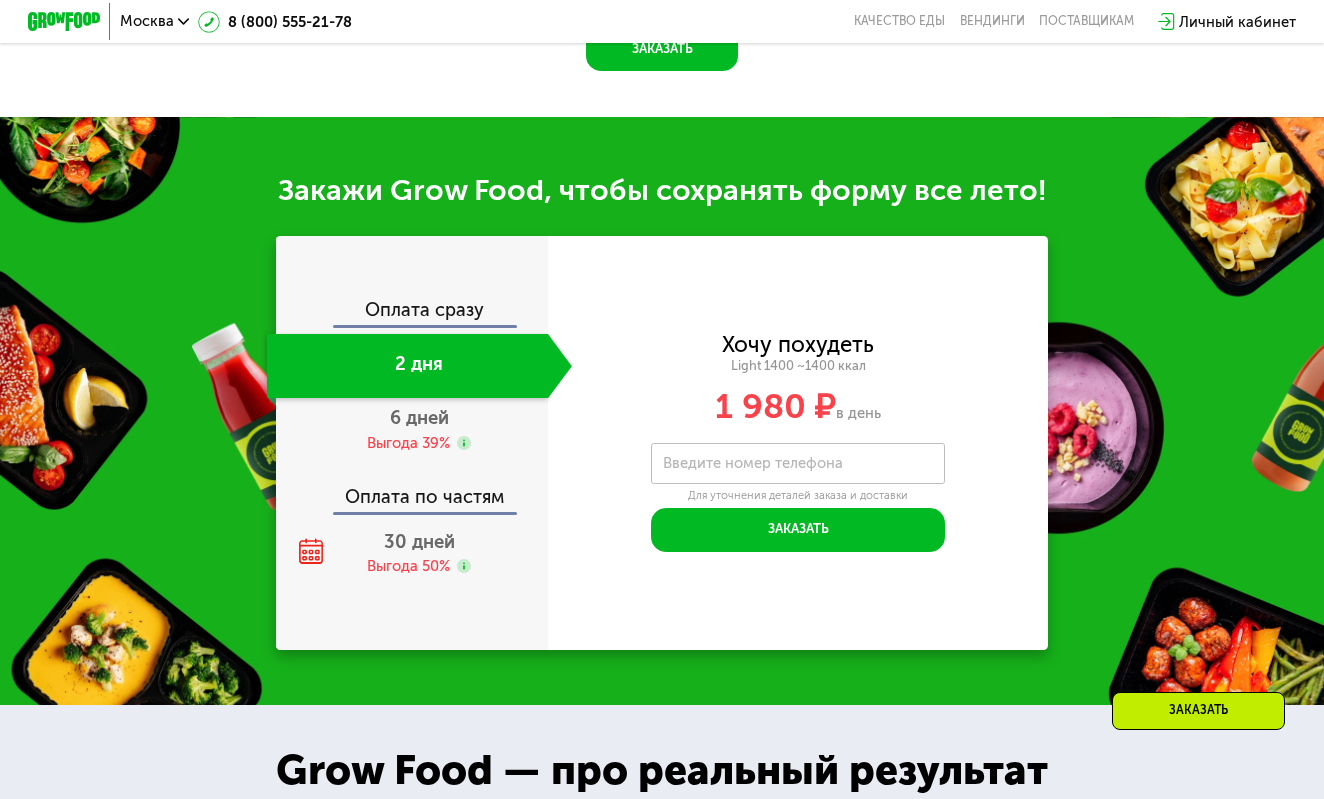 scroll, scrollTop: 1713, scrollLeft: 0, axis: vertical 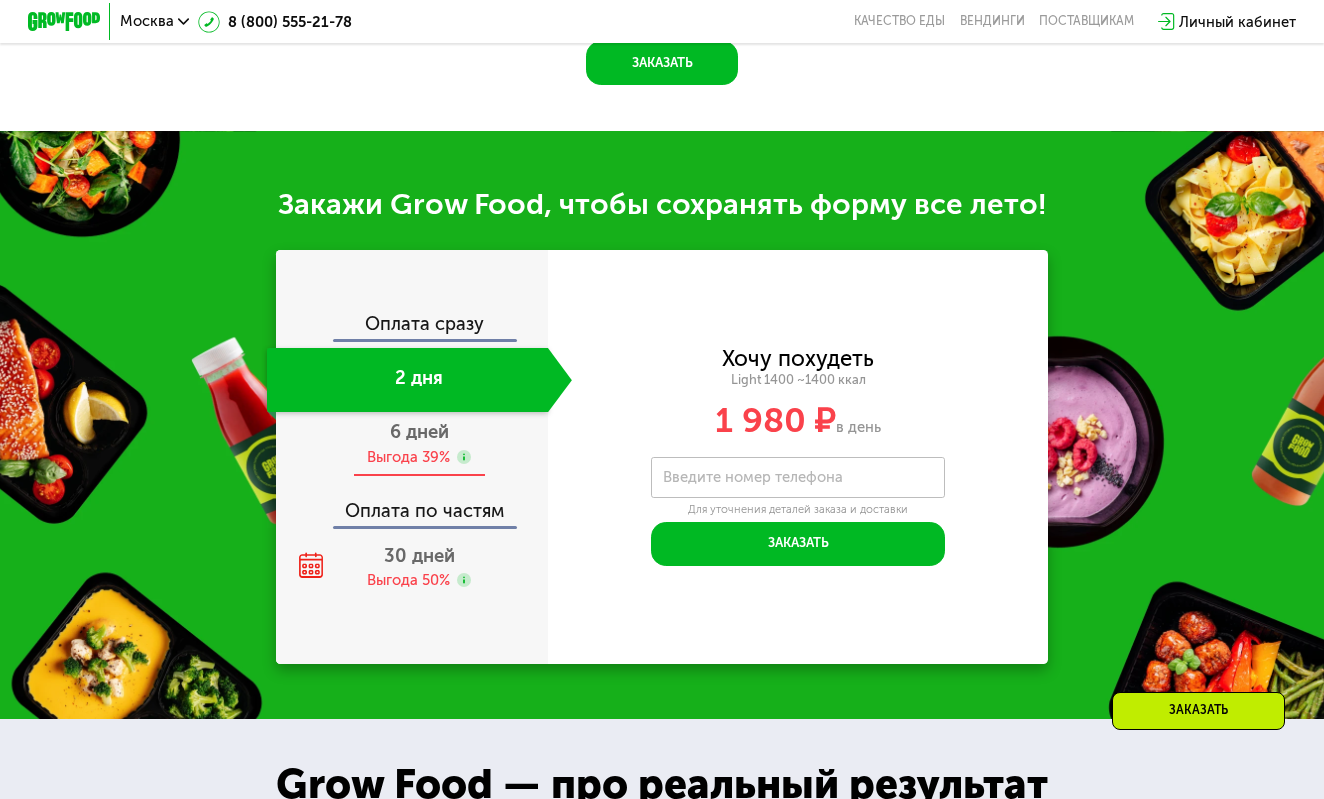 click on "6 дней" at bounding box center (419, 432) 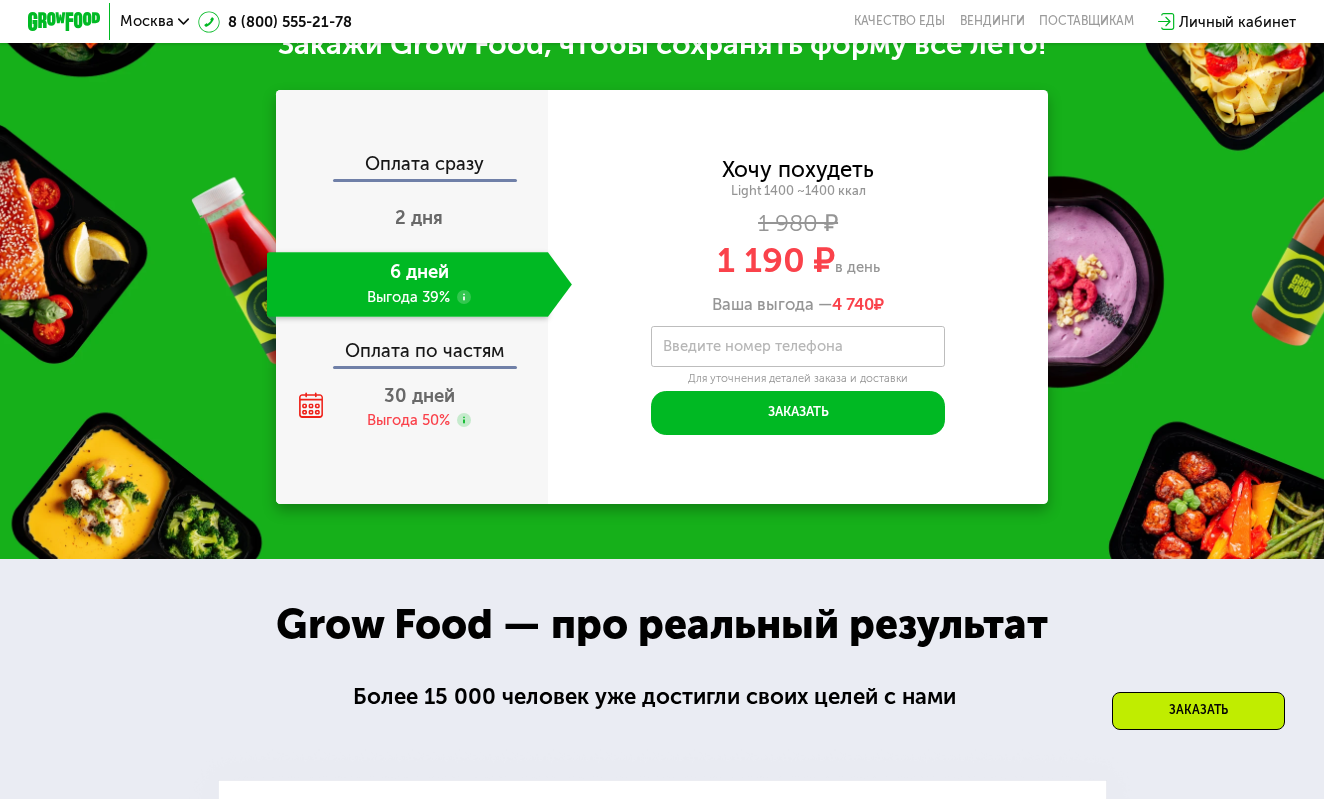 scroll, scrollTop: 1902, scrollLeft: 0, axis: vertical 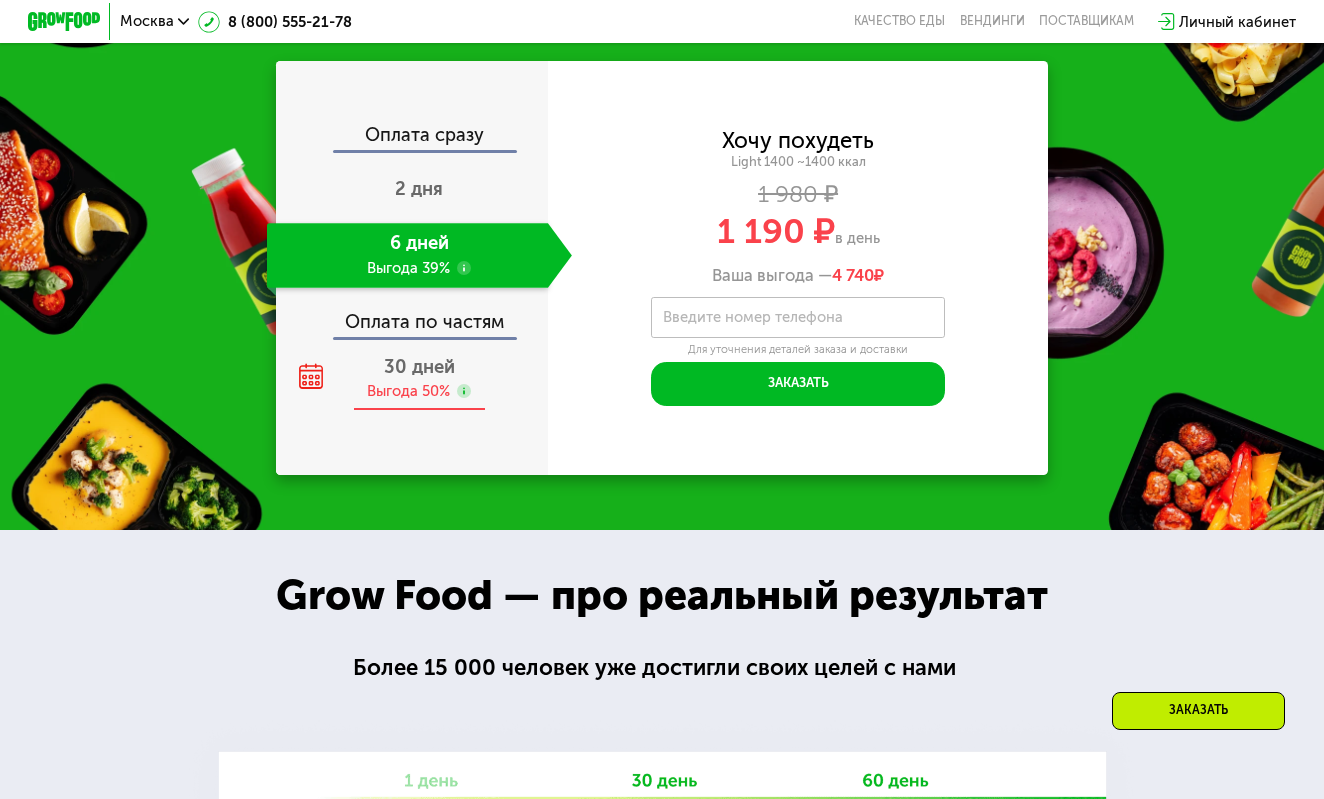 click on "30 дней" at bounding box center (419, 367) 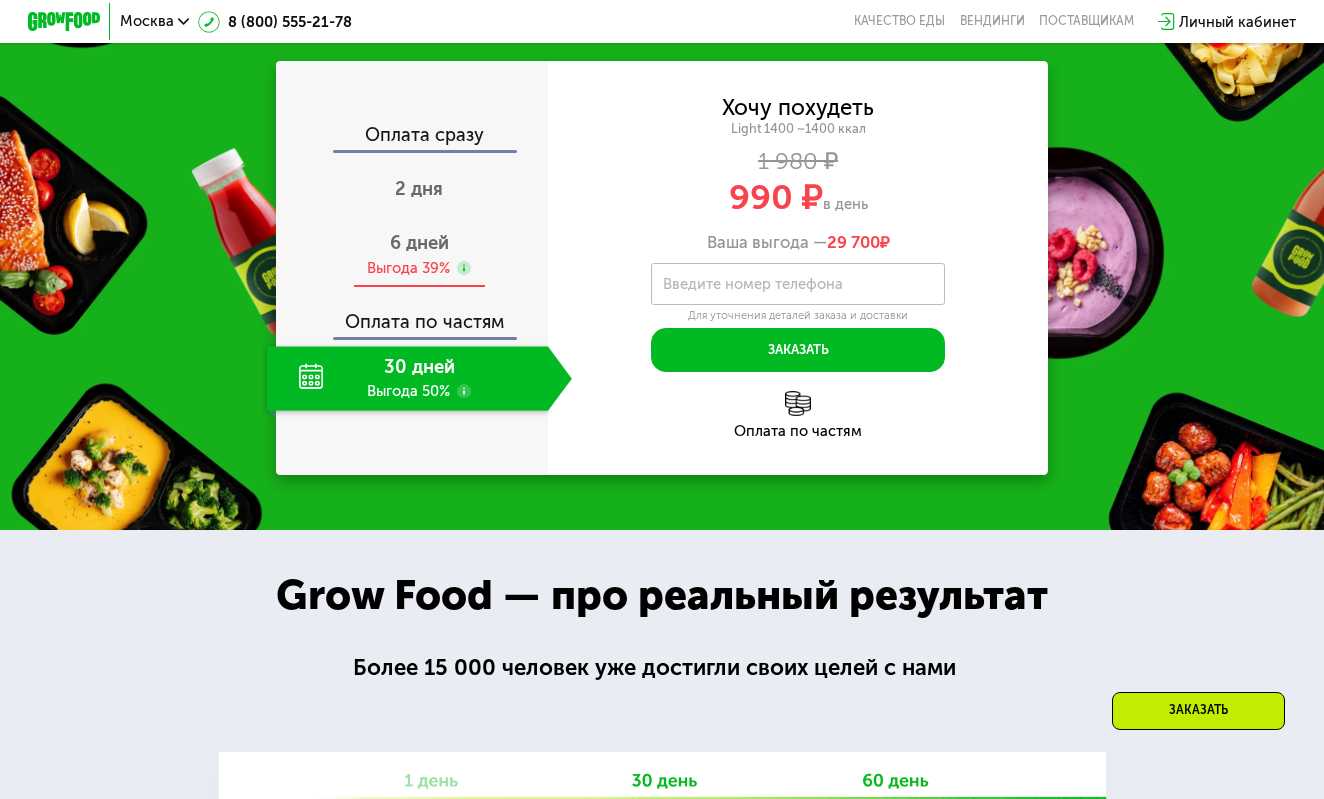 click 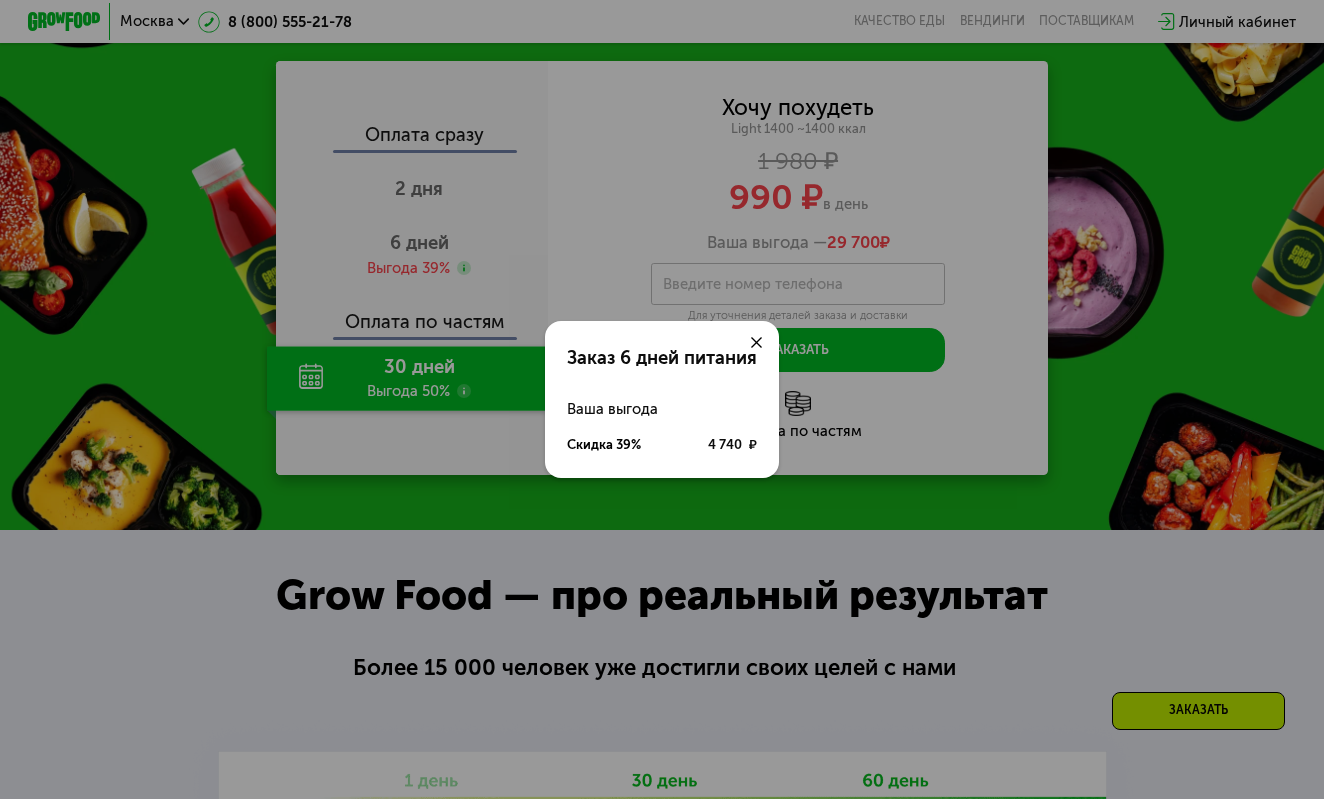 click 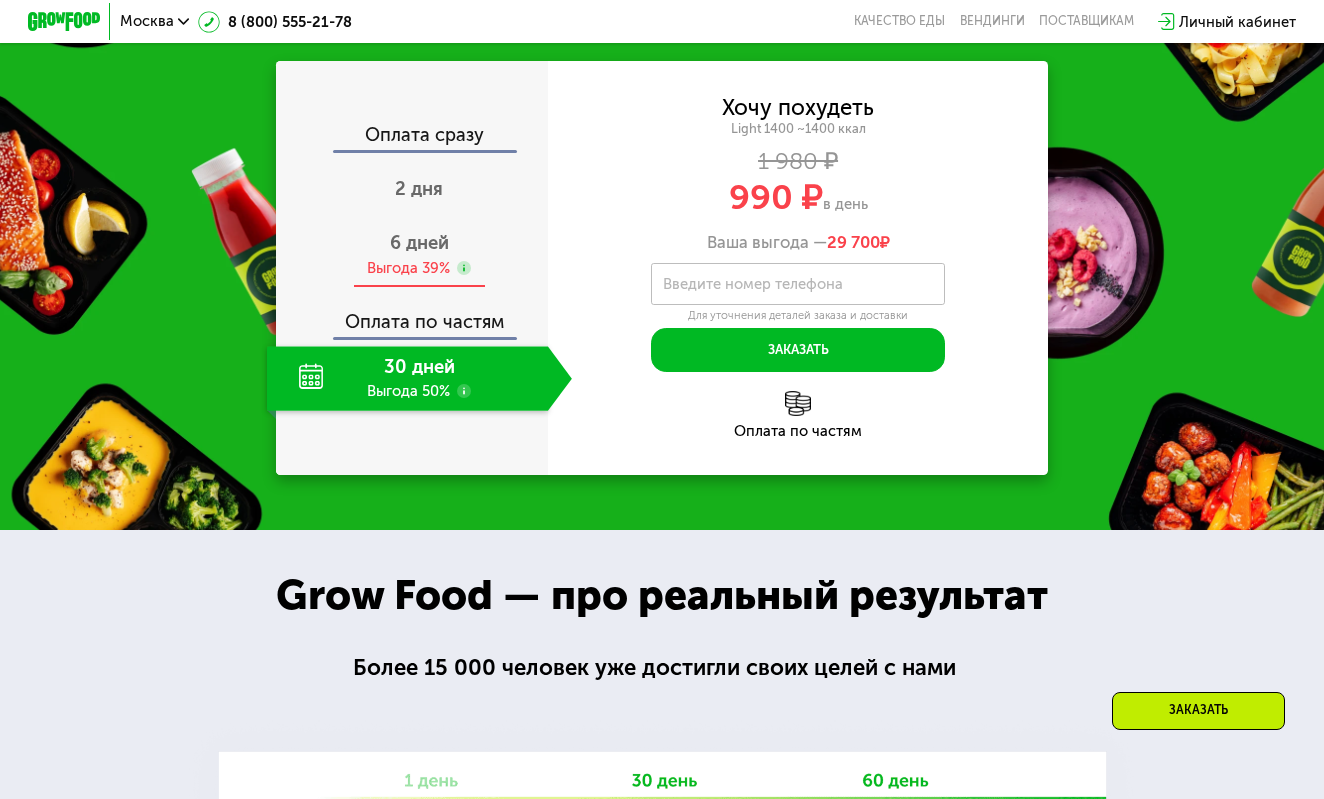 click on "6 дней" at bounding box center [419, 243] 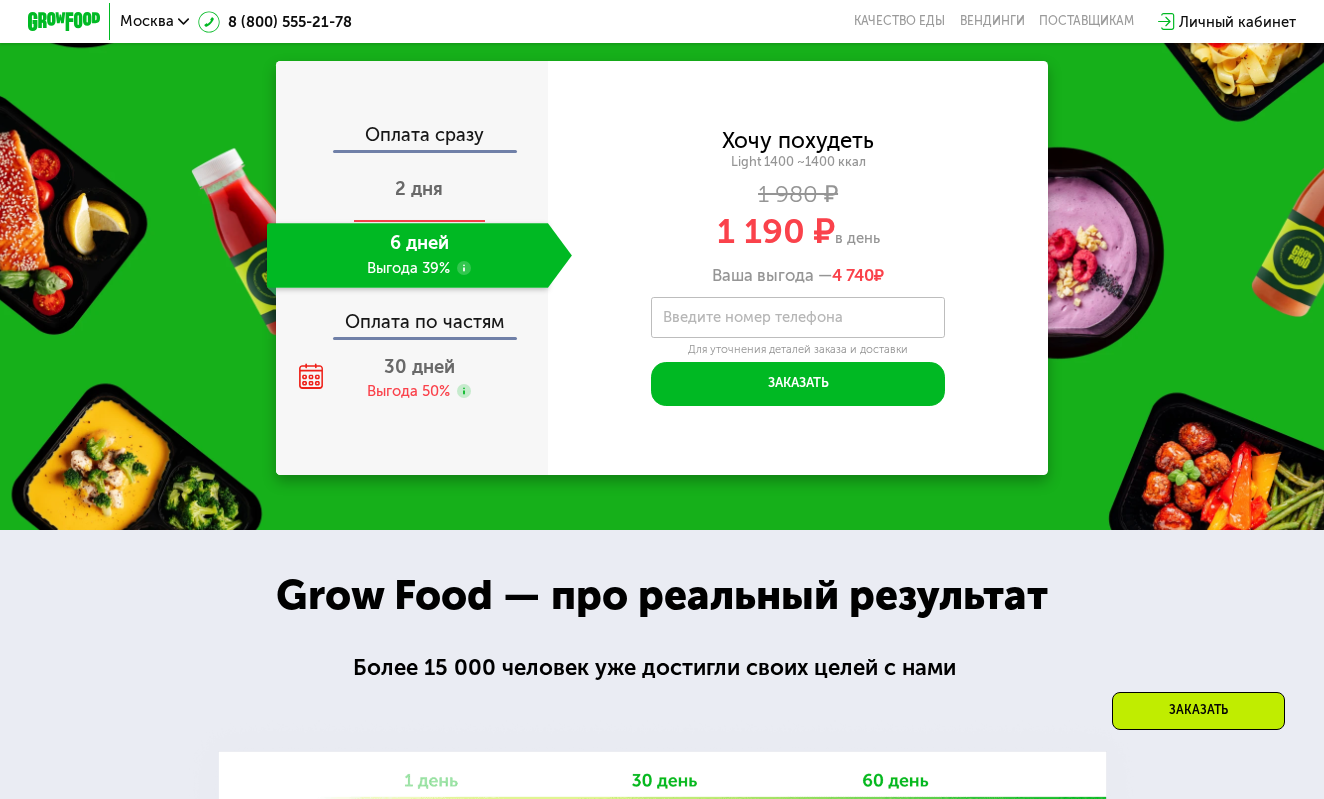 click on "2 дня" at bounding box center [419, 189] 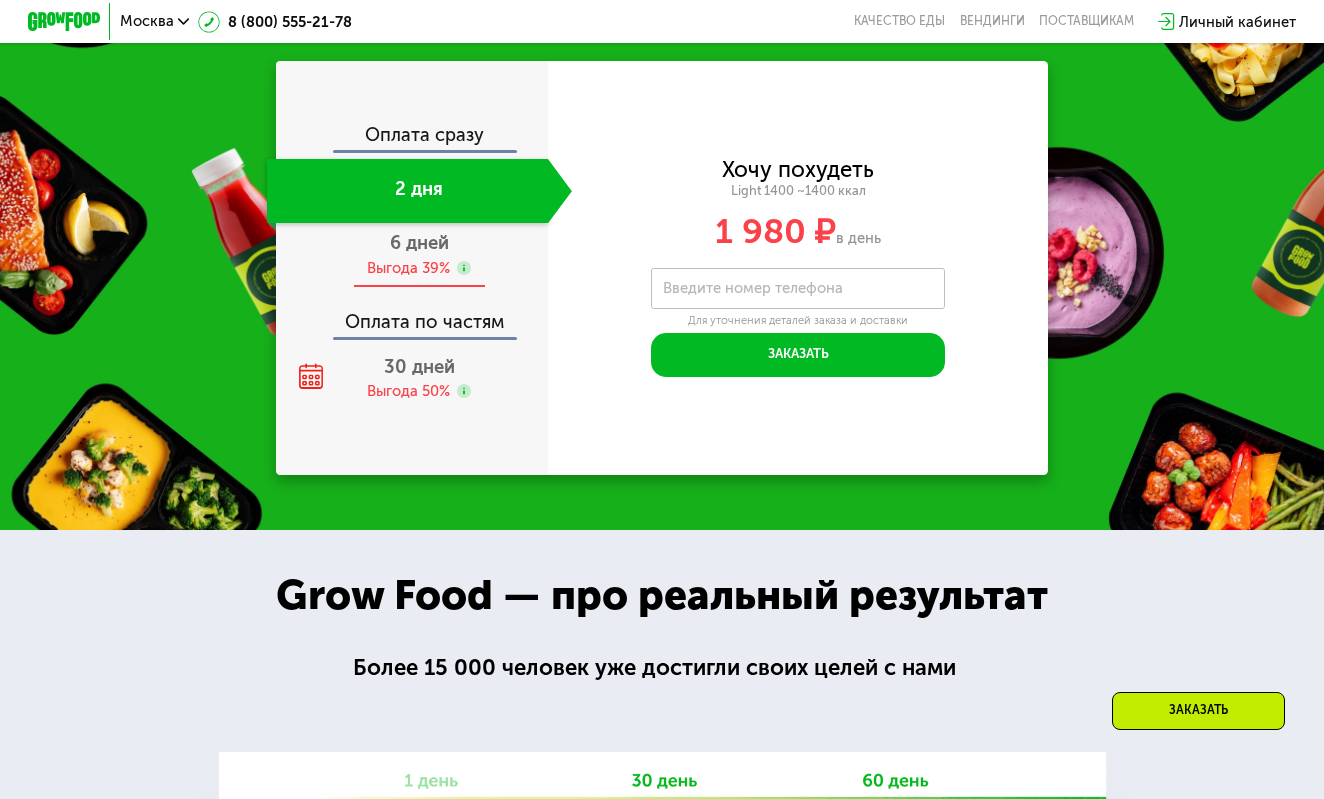 click on "6 дней" at bounding box center (419, 243) 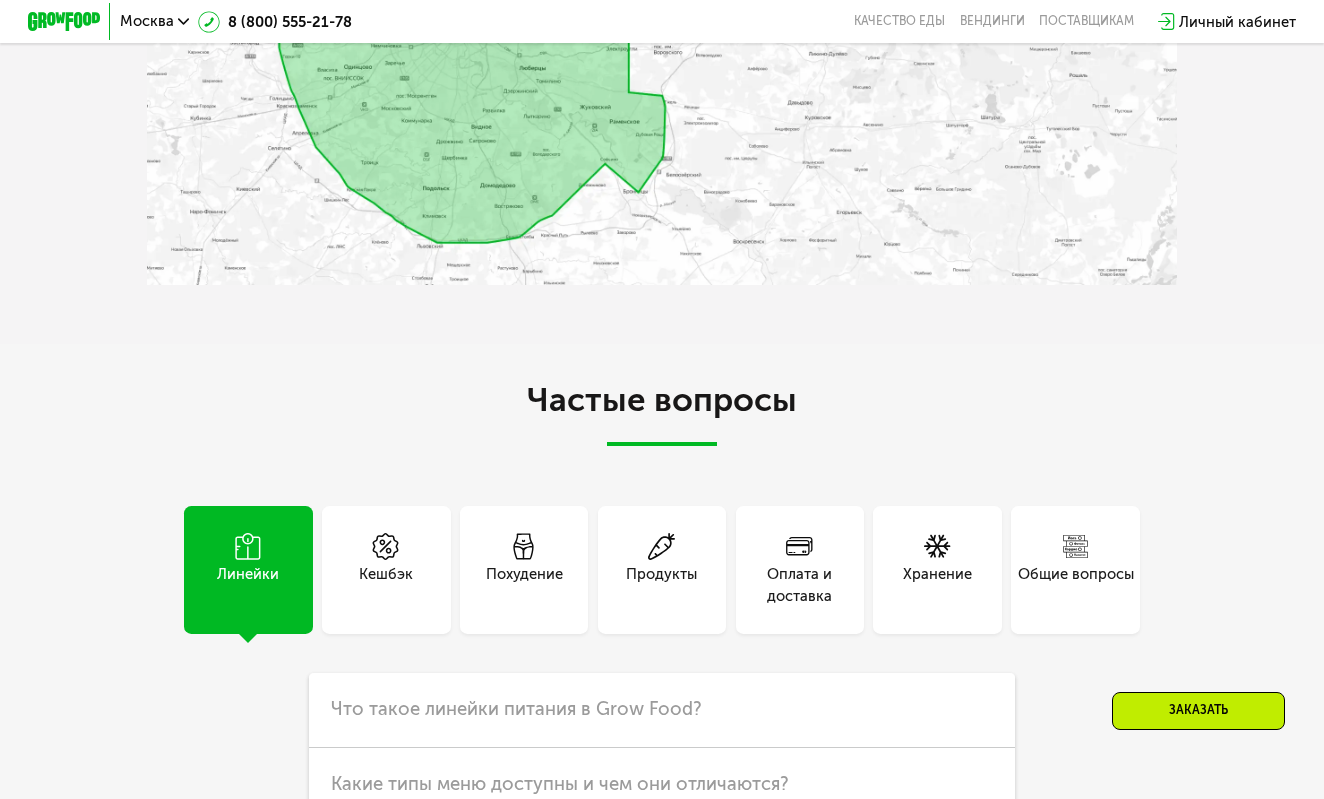 scroll, scrollTop: 4145, scrollLeft: 0, axis: vertical 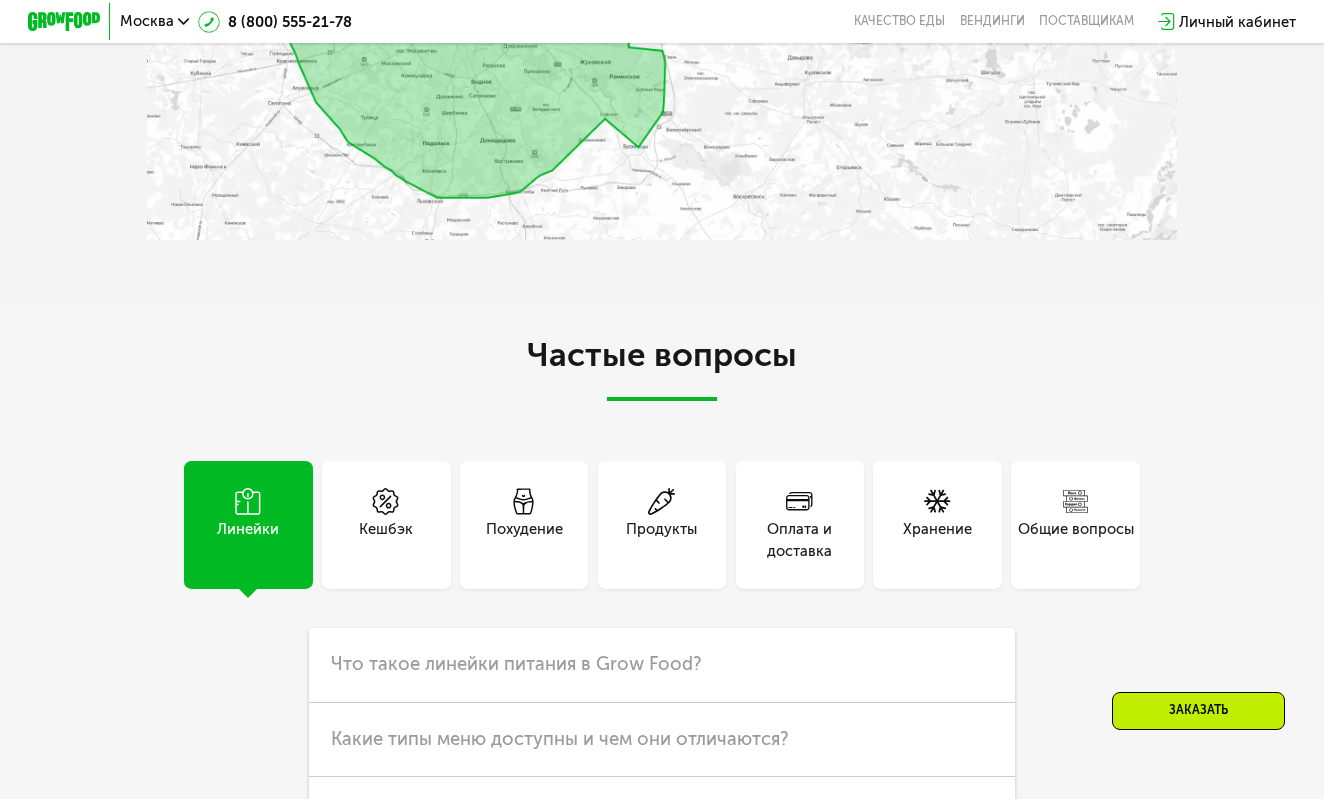 click on "Похудение" at bounding box center (524, 540) 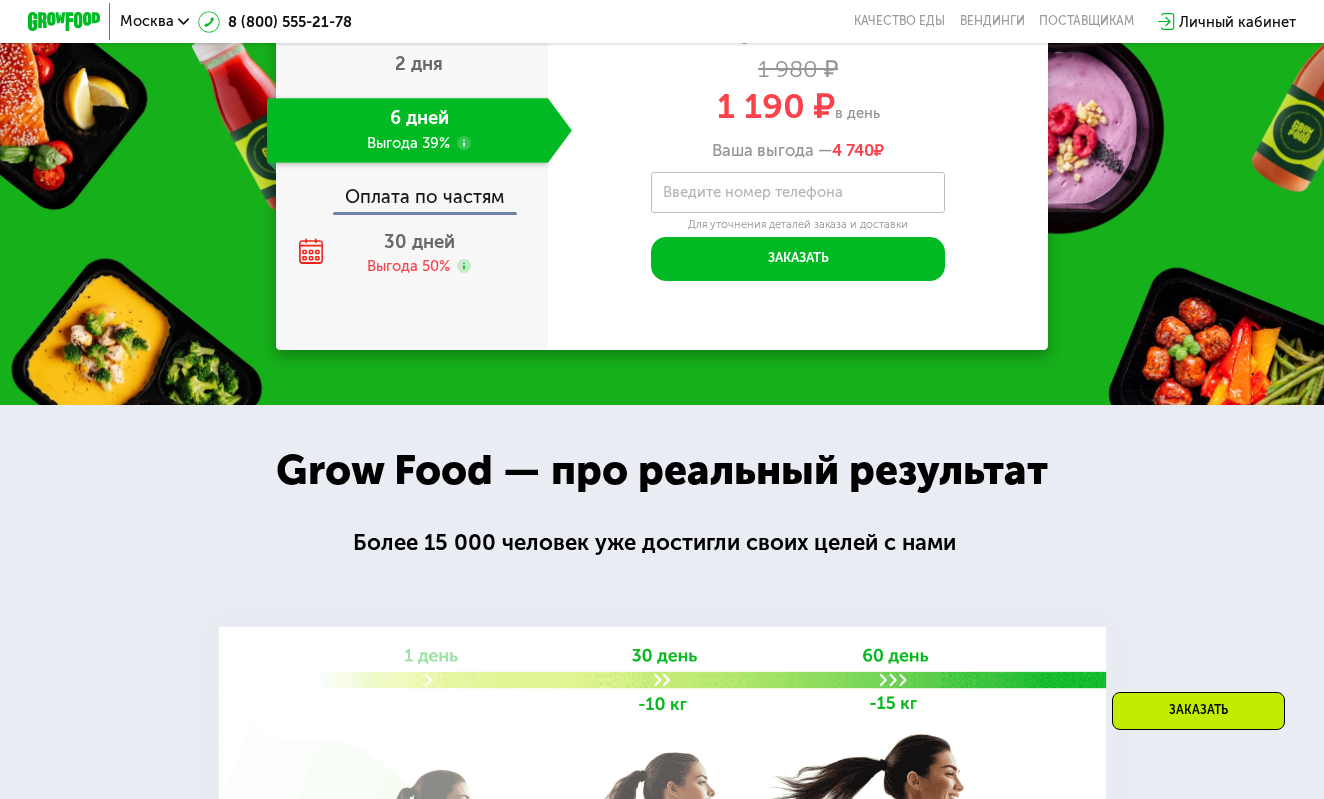 scroll, scrollTop: 1602, scrollLeft: 0, axis: vertical 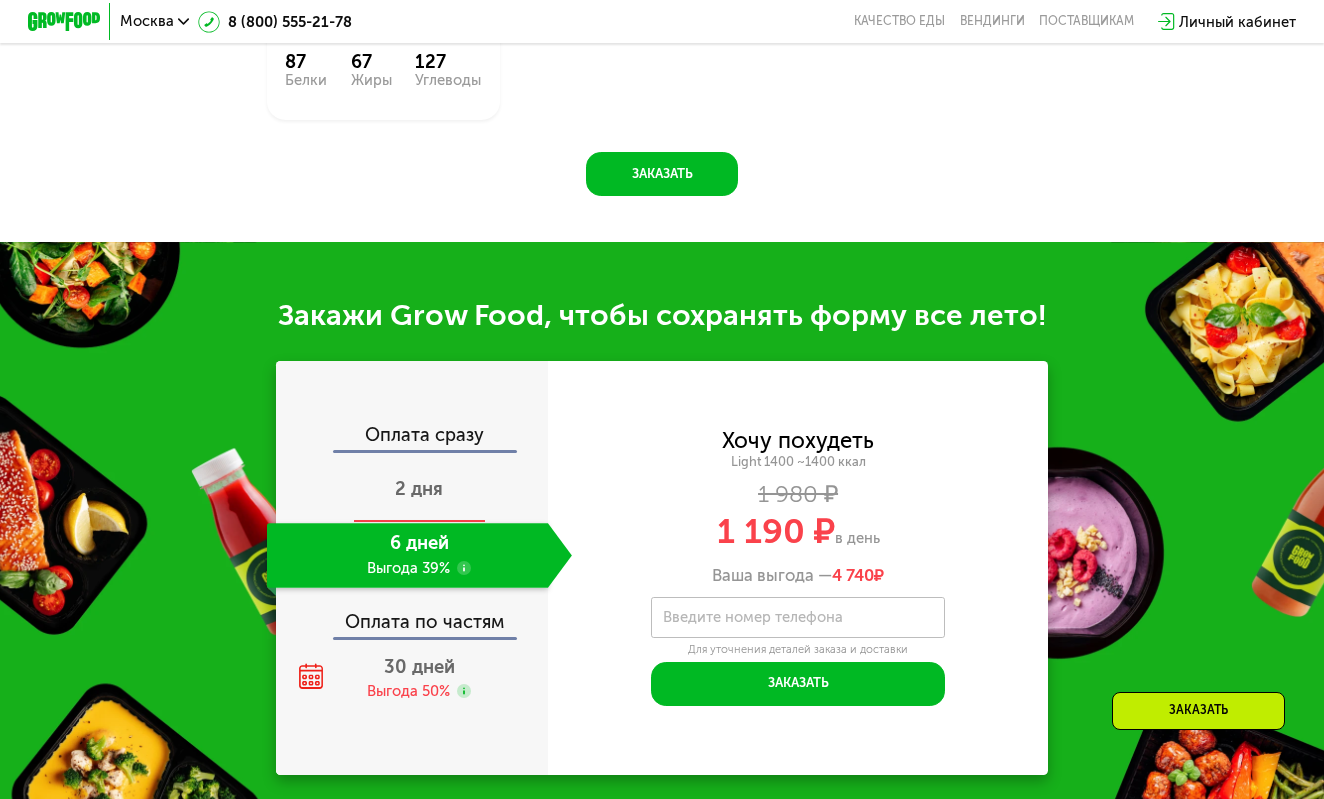 click on "2 дня" at bounding box center (419, 489) 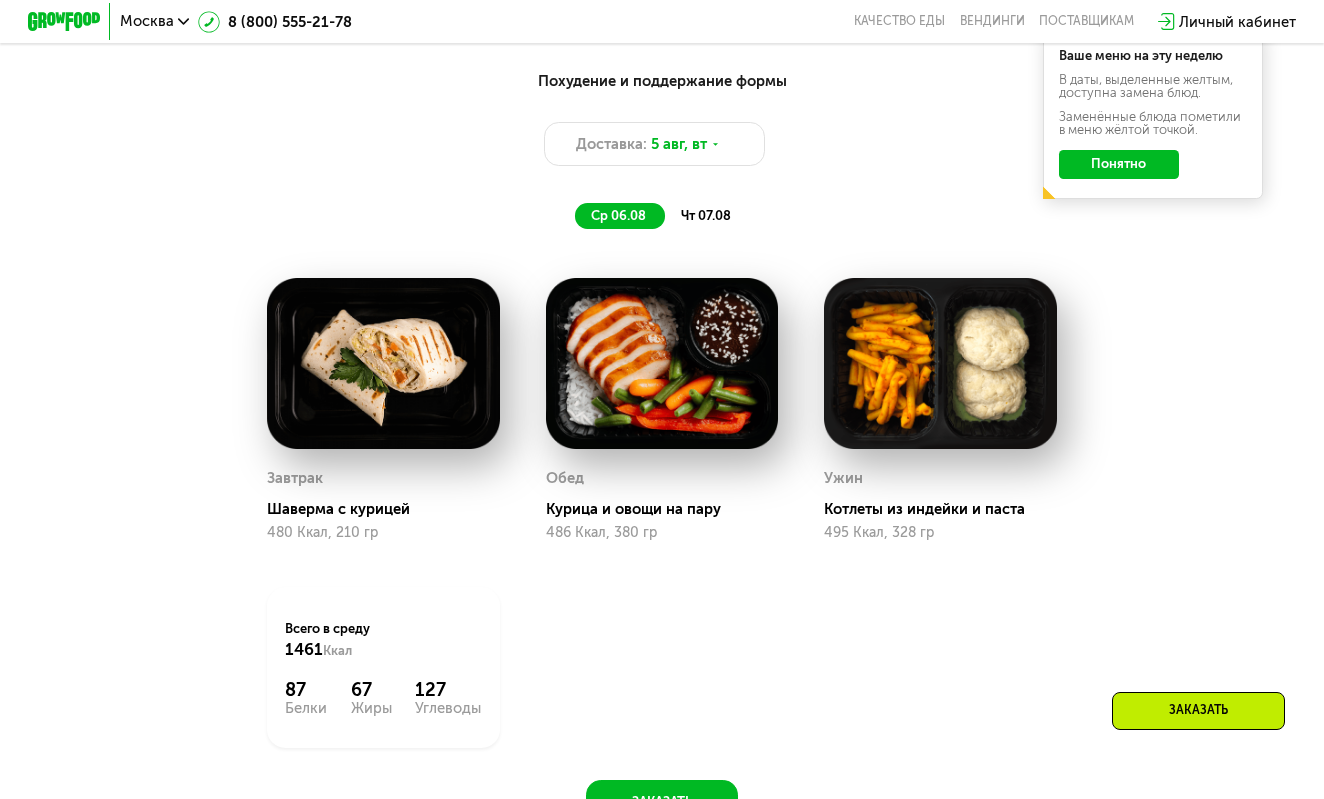scroll, scrollTop: 880, scrollLeft: 0, axis: vertical 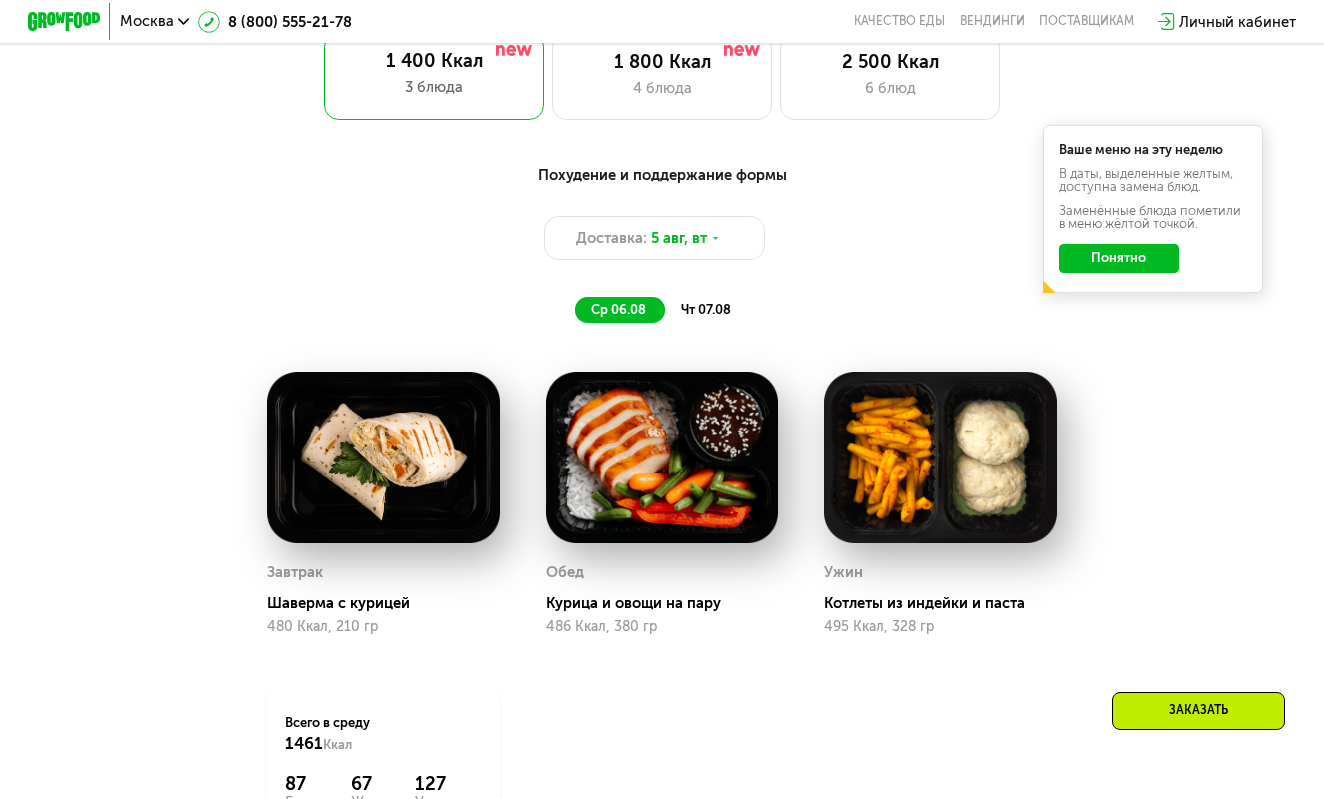 click on "чт 07.08" at bounding box center [706, 309] 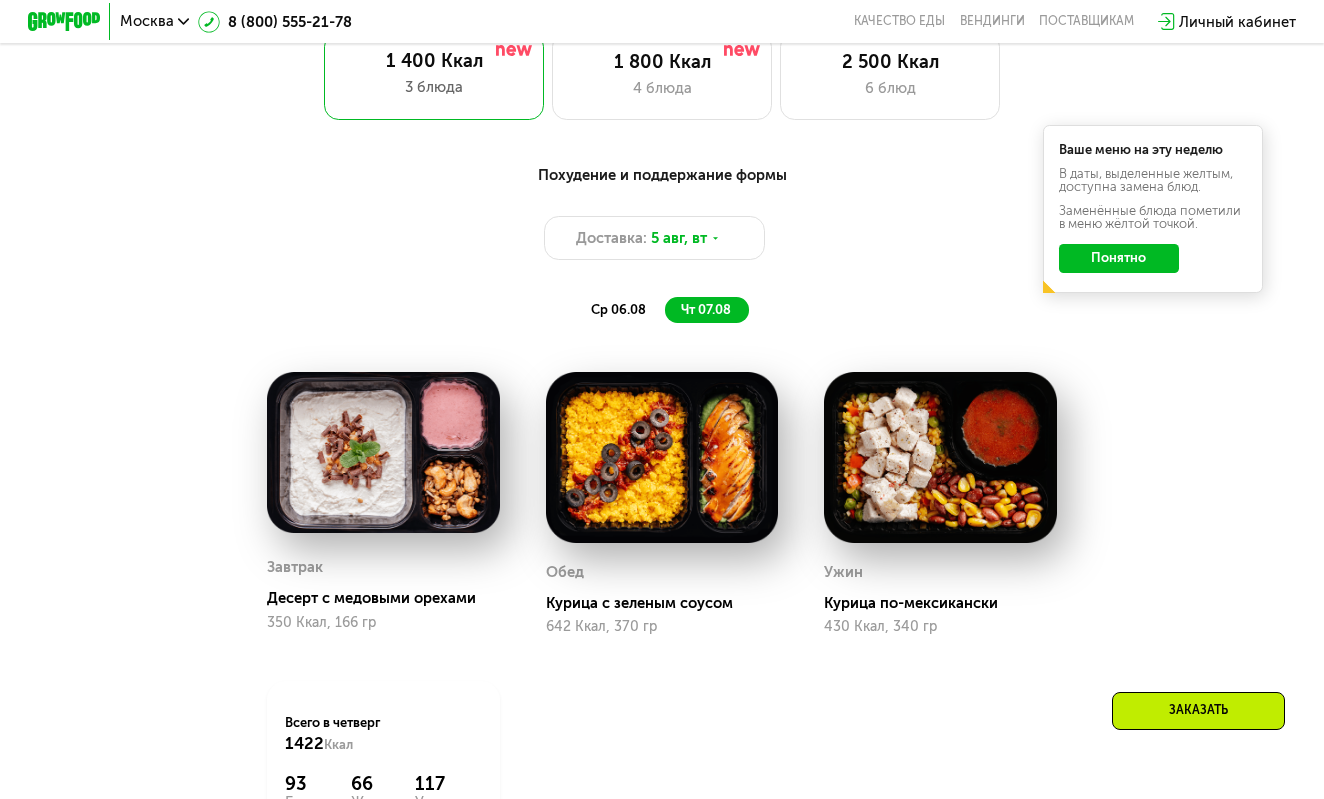 click on "ср 06.08" at bounding box center (618, 309) 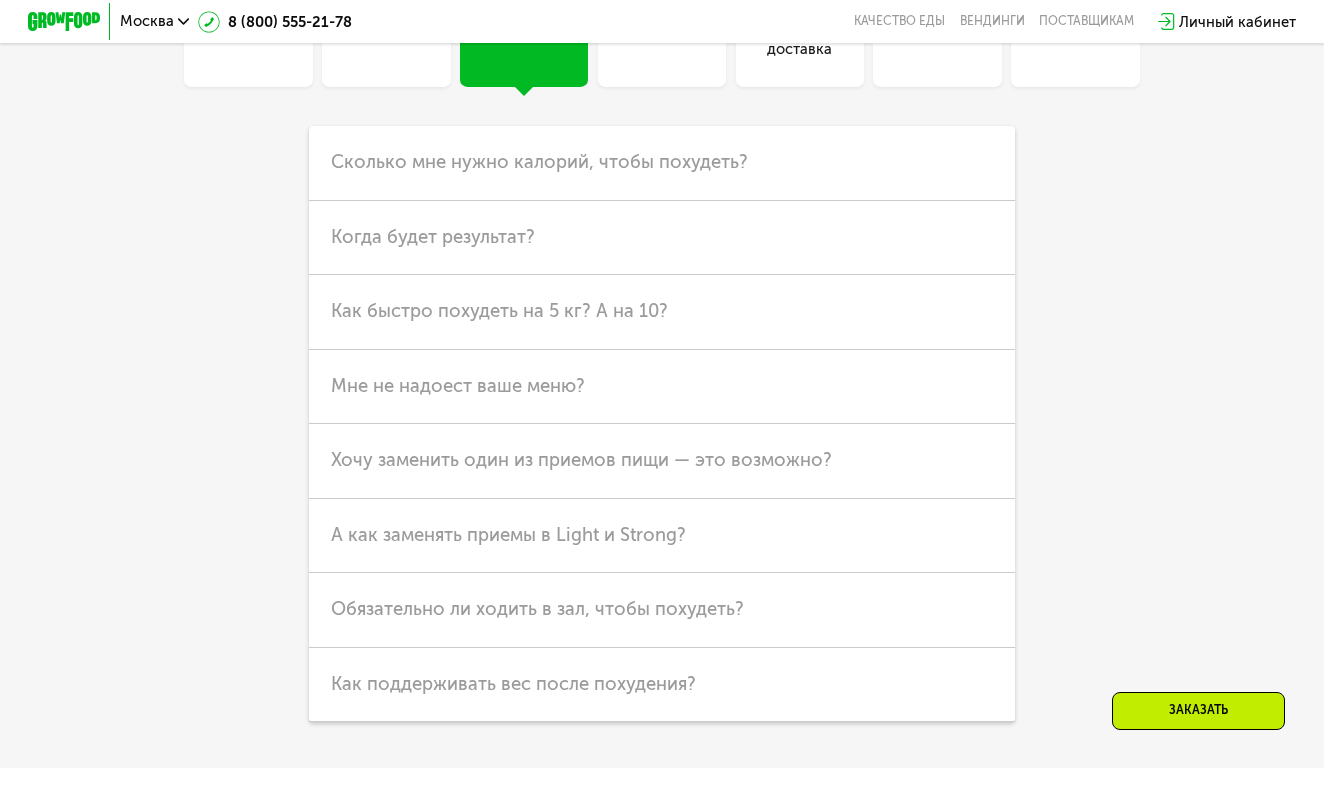 scroll, scrollTop: 4689, scrollLeft: 0, axis: vertical 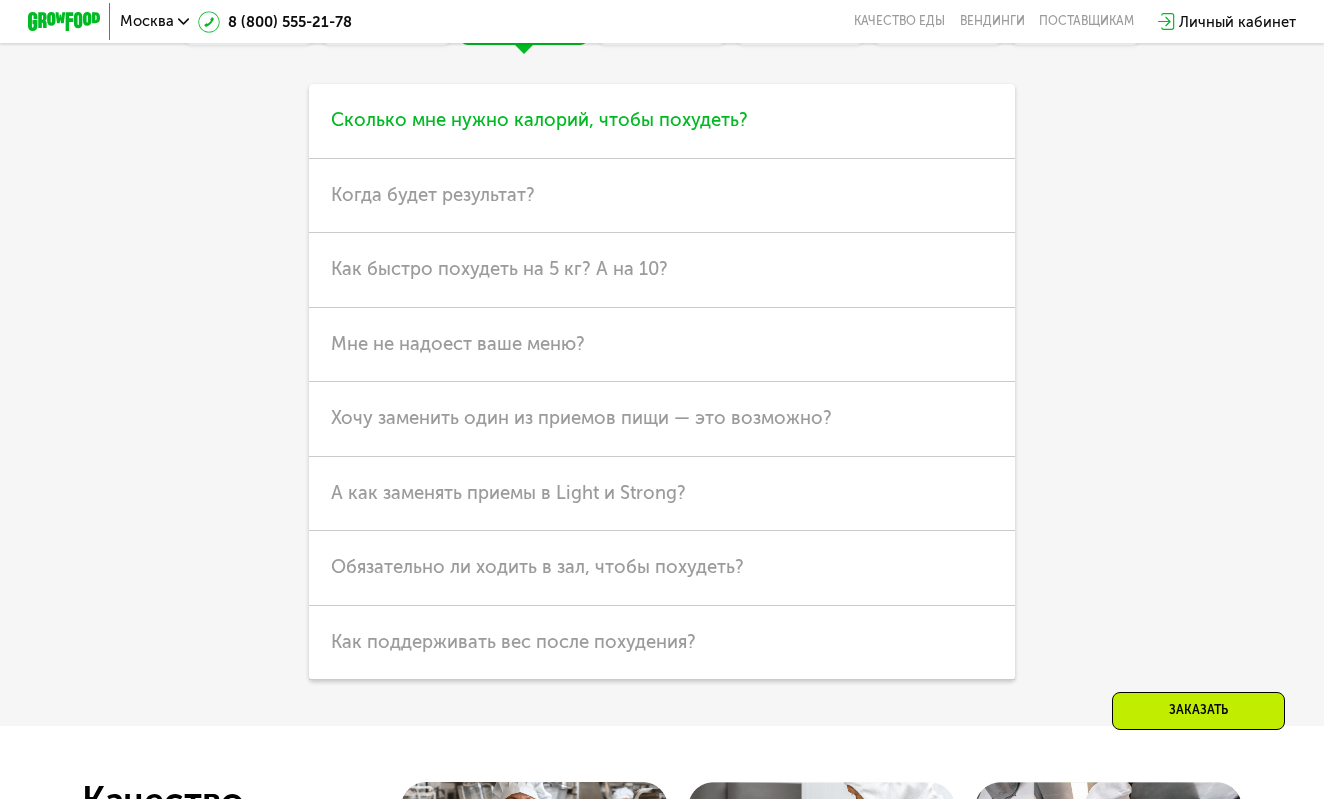 click on "Сколько мне нужно калорий, чтобы похудеть?" at bounding box center [539, 120] 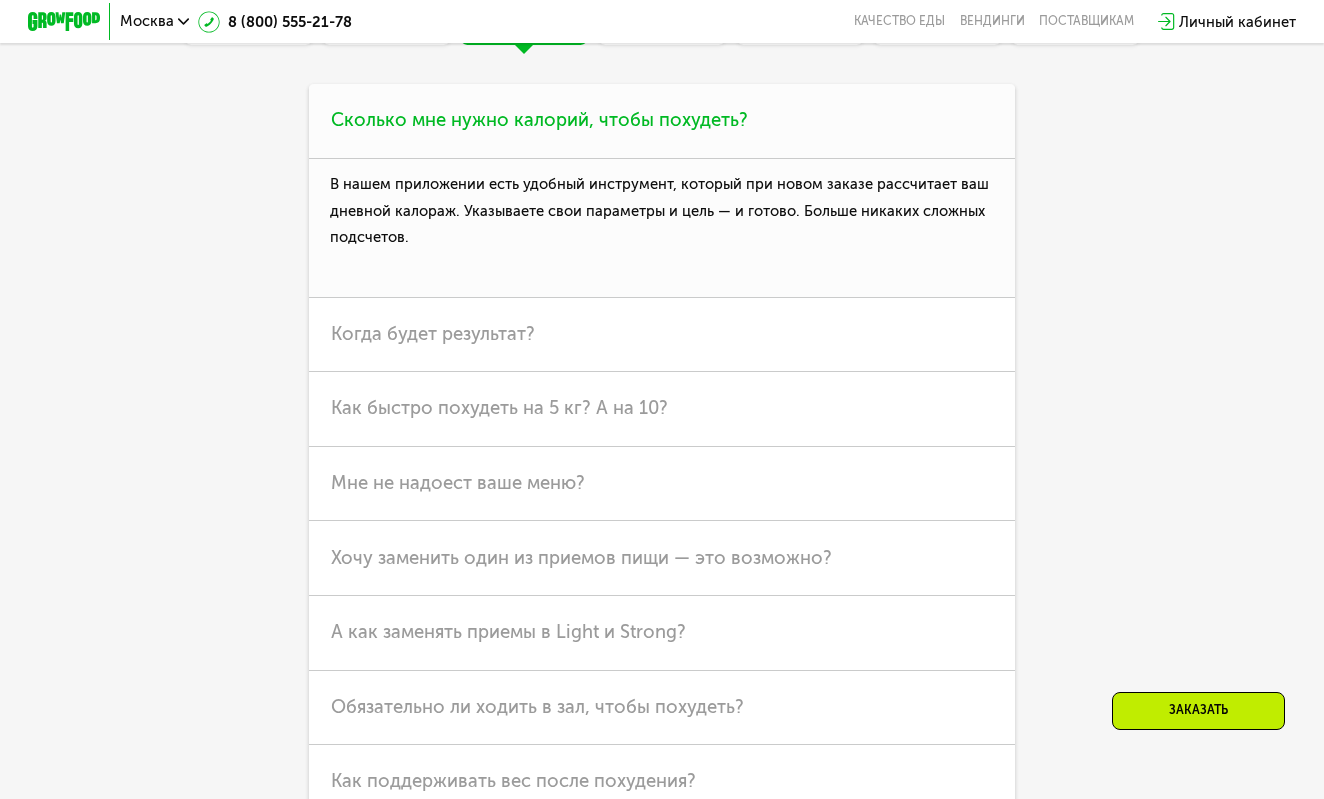 click on "Сколько мне нужно калорий, чтобы похудеть?" at bounding box center [539, 120] 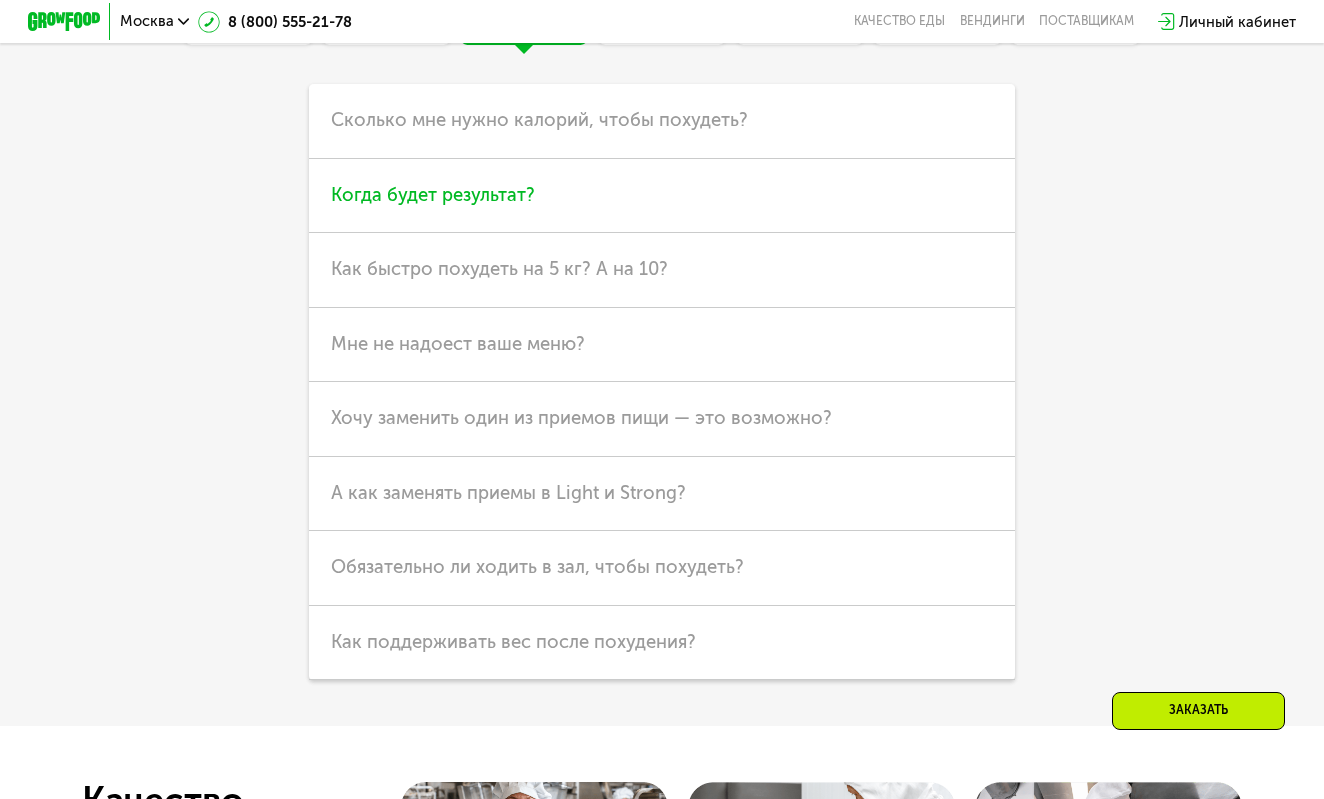 click on "Когда будет результат?" at bounding box center (433, 195) 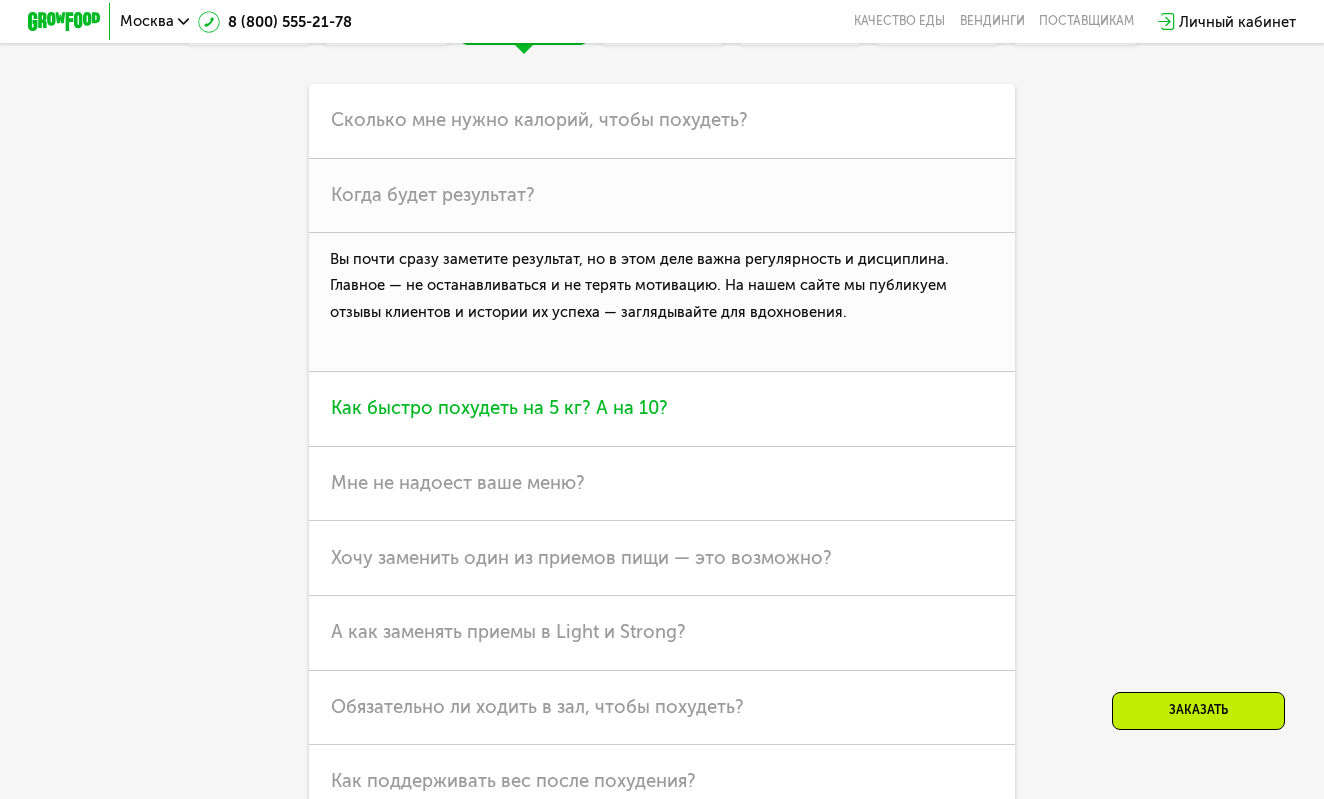 click on "Как быстро похудеть на 5 кг? А на 10?" at bounding box center (499, 408) 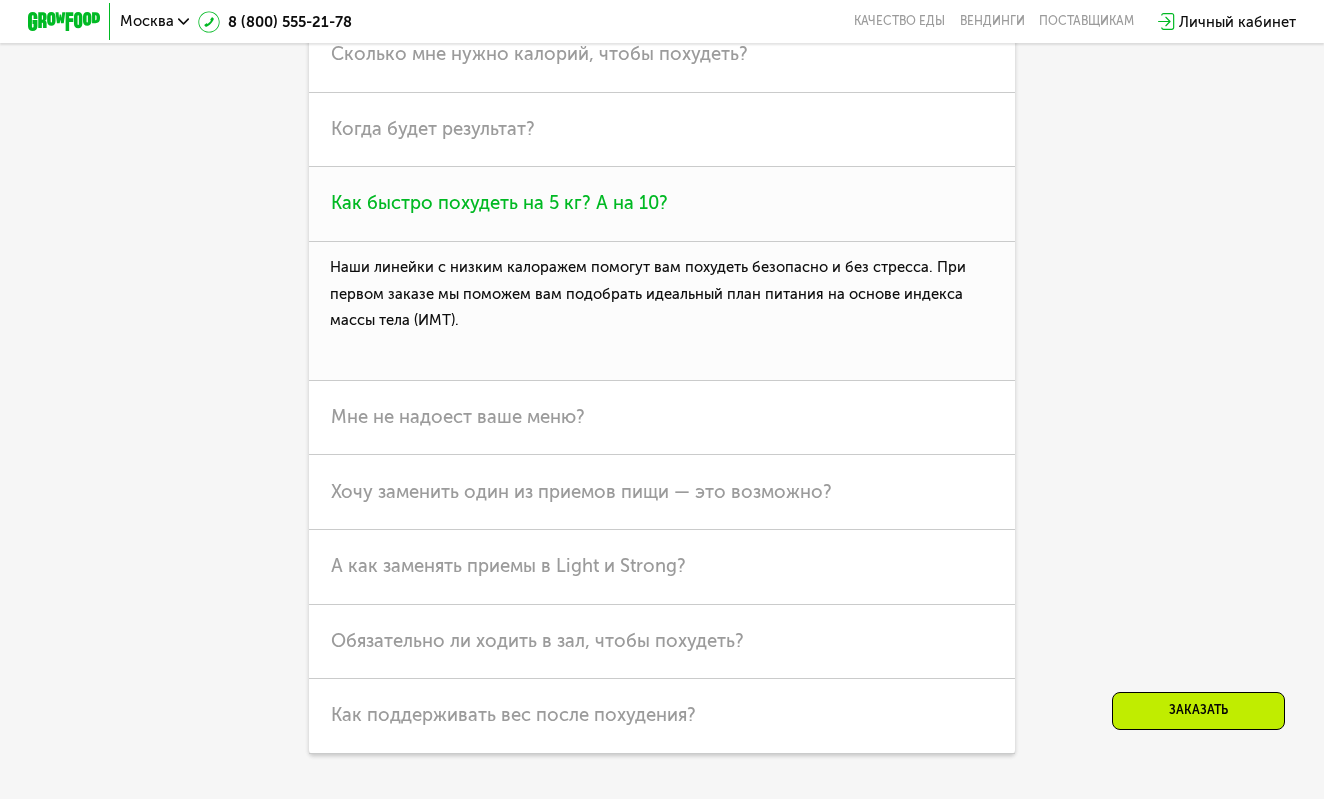 scroll, scrollTop: 4761, scrollLeft: 0, axis: vertical 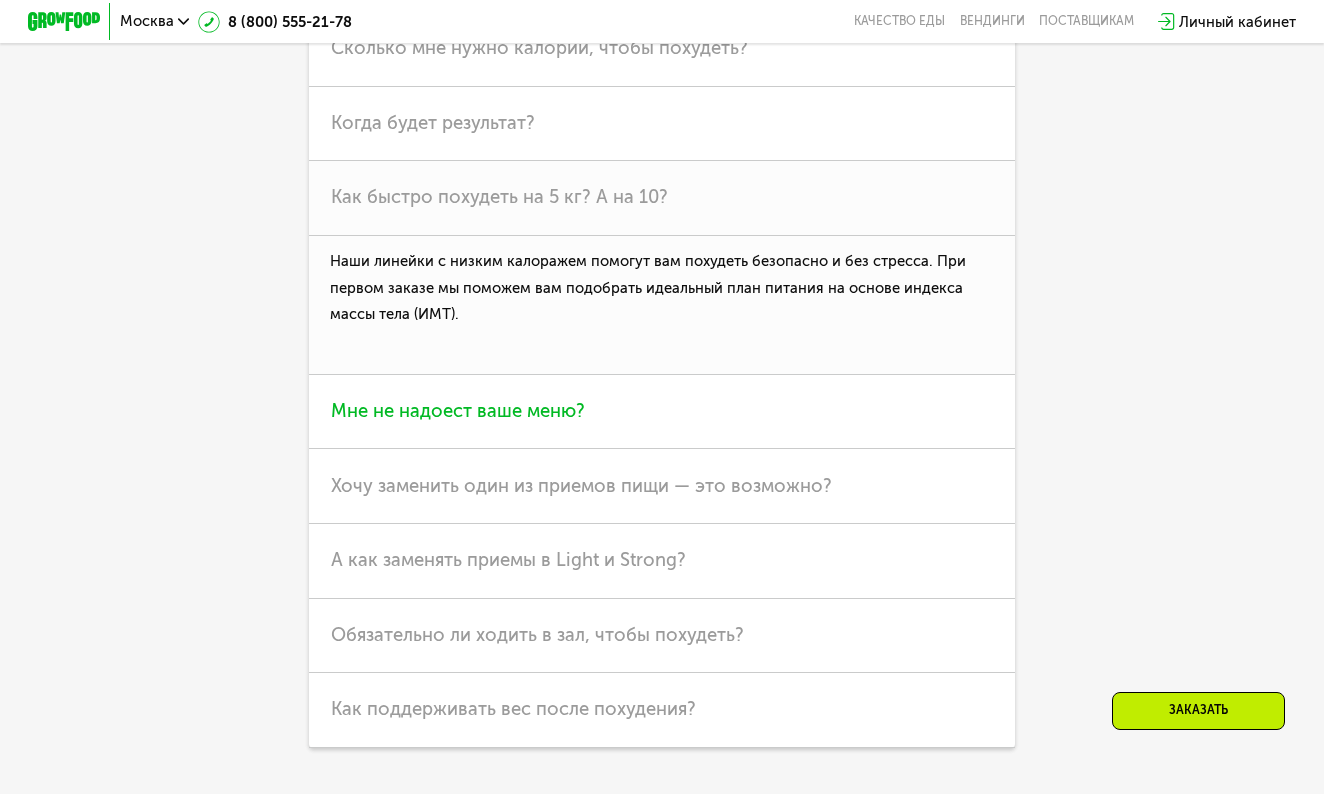 click on "Мне не надоест ваше меню?" at bounding box center [458, 411] 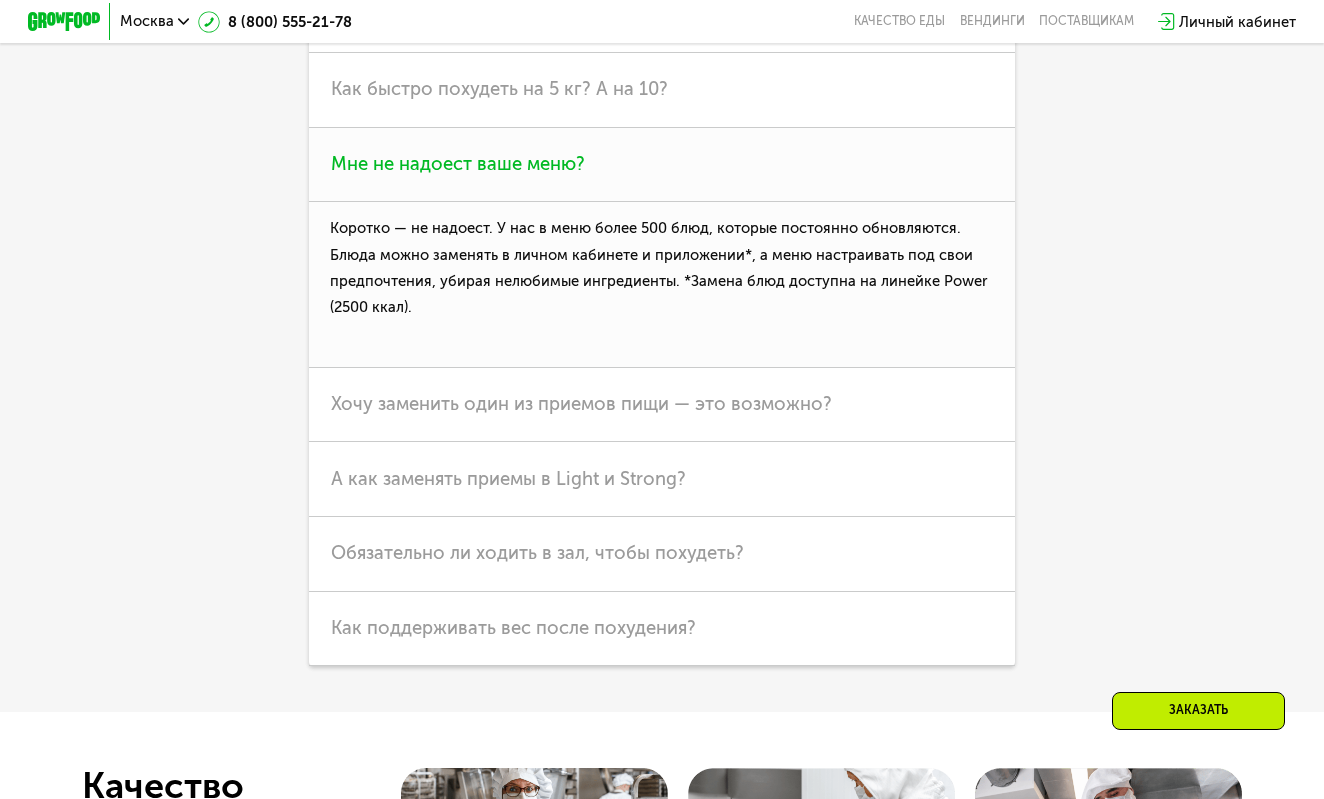 scroll, scrollTop: 4882, scrollLeft: 0, axis: vertical 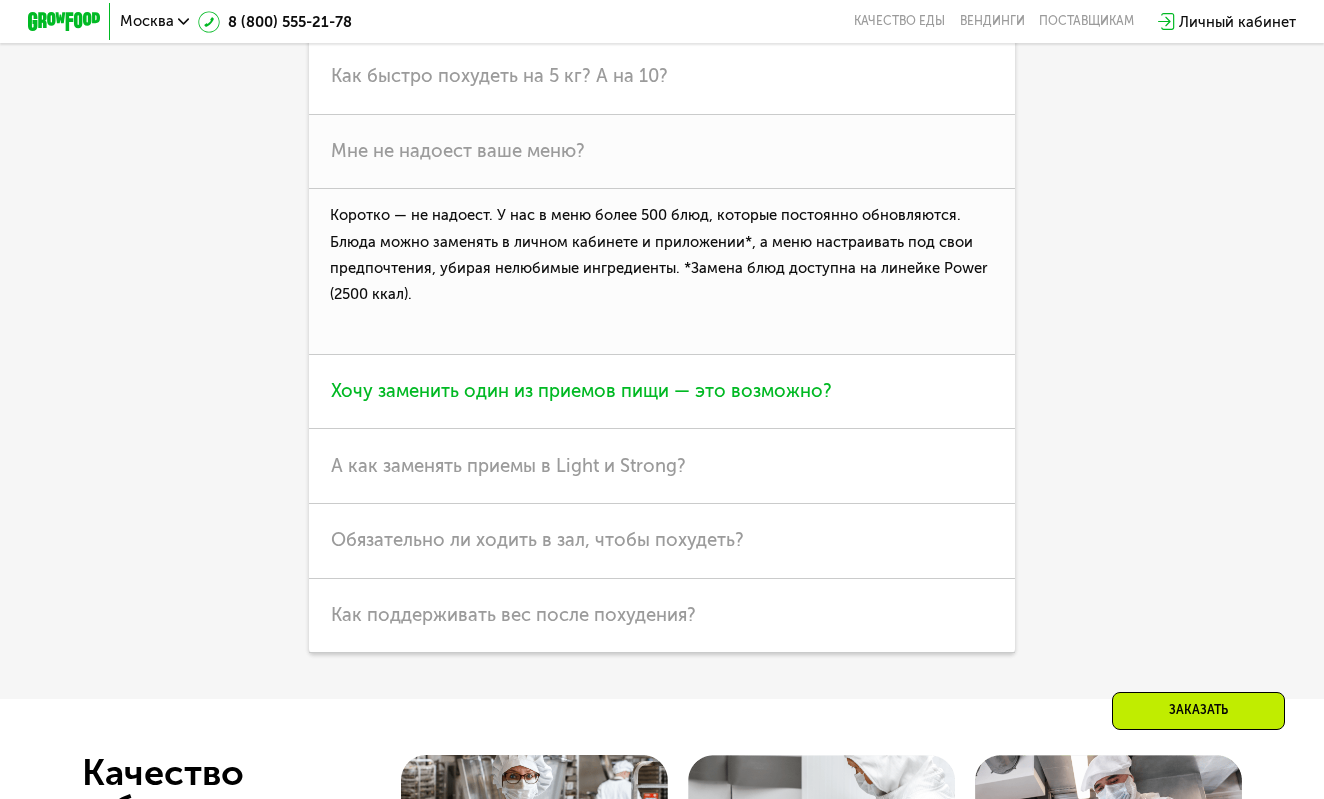 click on "Хочу заменить один из приемов пищи — это возможно?" at bounding box center [581, 391] 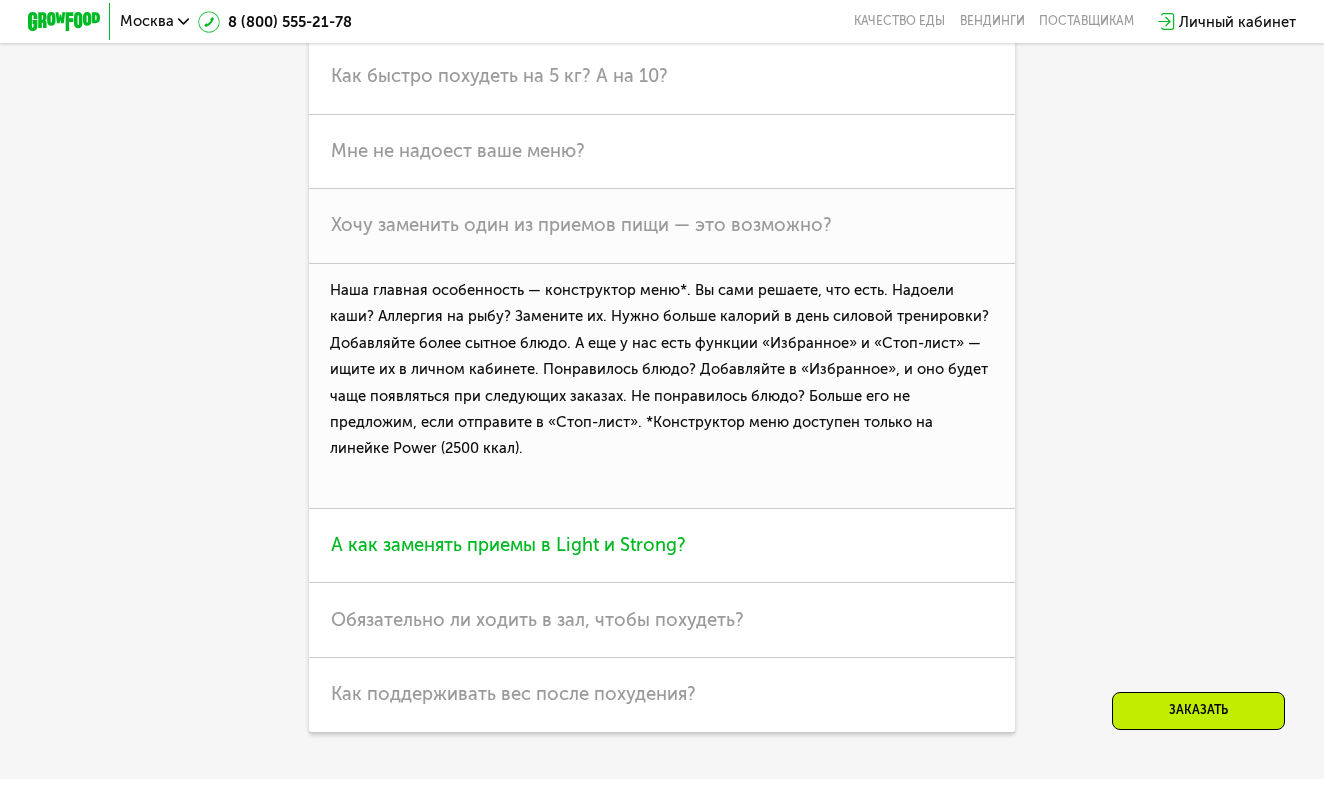 click on "А как заменять приемы в Light и Strong?" at bounding box center (508, 545) 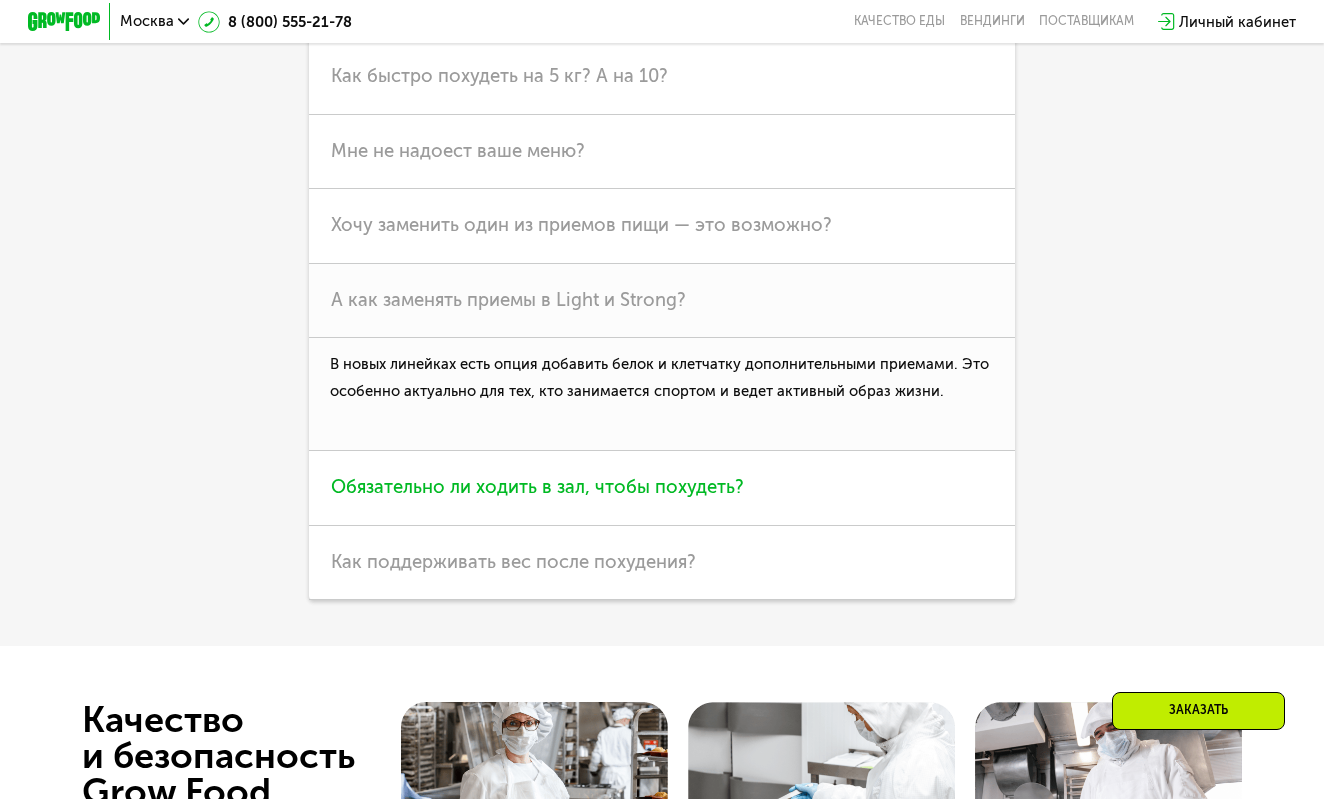 click on "Обязательно ли ходить в зал, чтобы похудеть?" at bounding box center [662, 488] 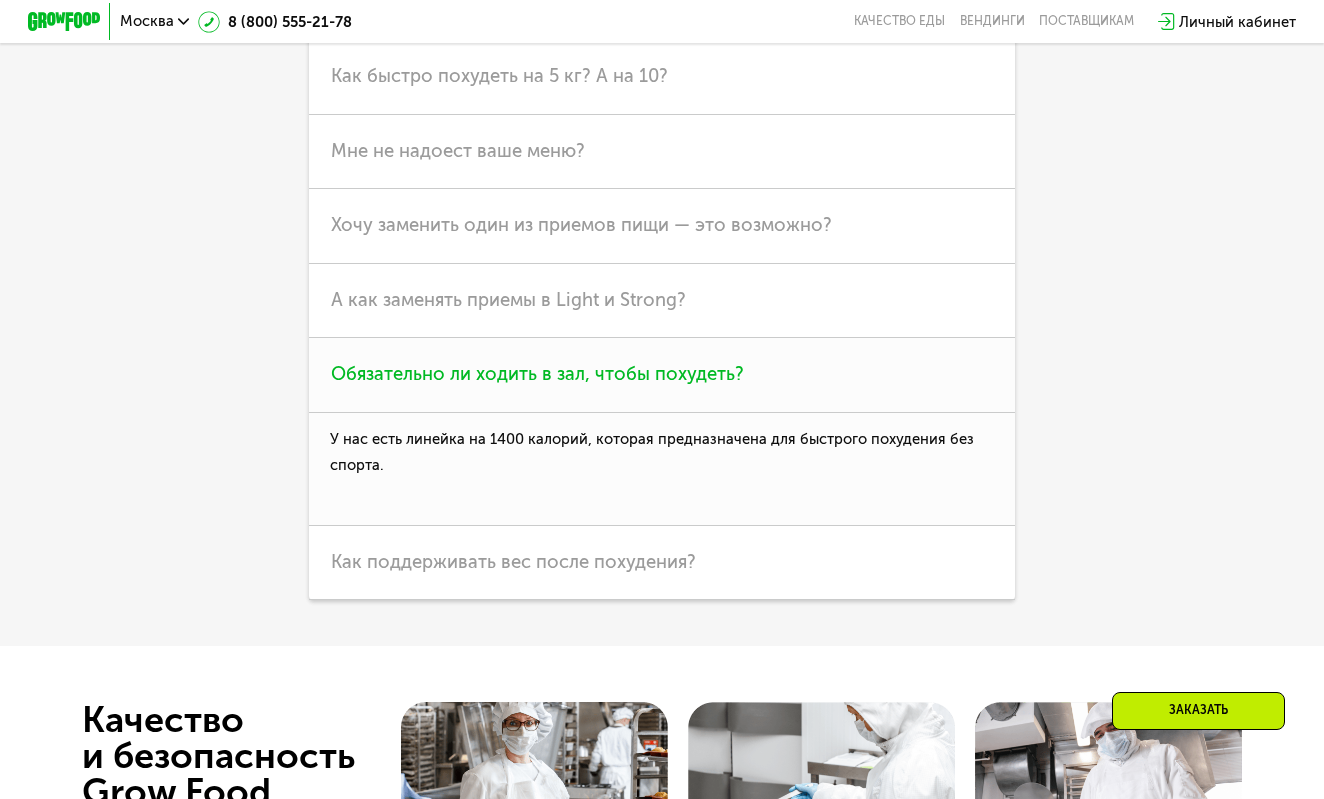 scroll, scrollTop: 4950, scrollLeft: 0, axis: vertical 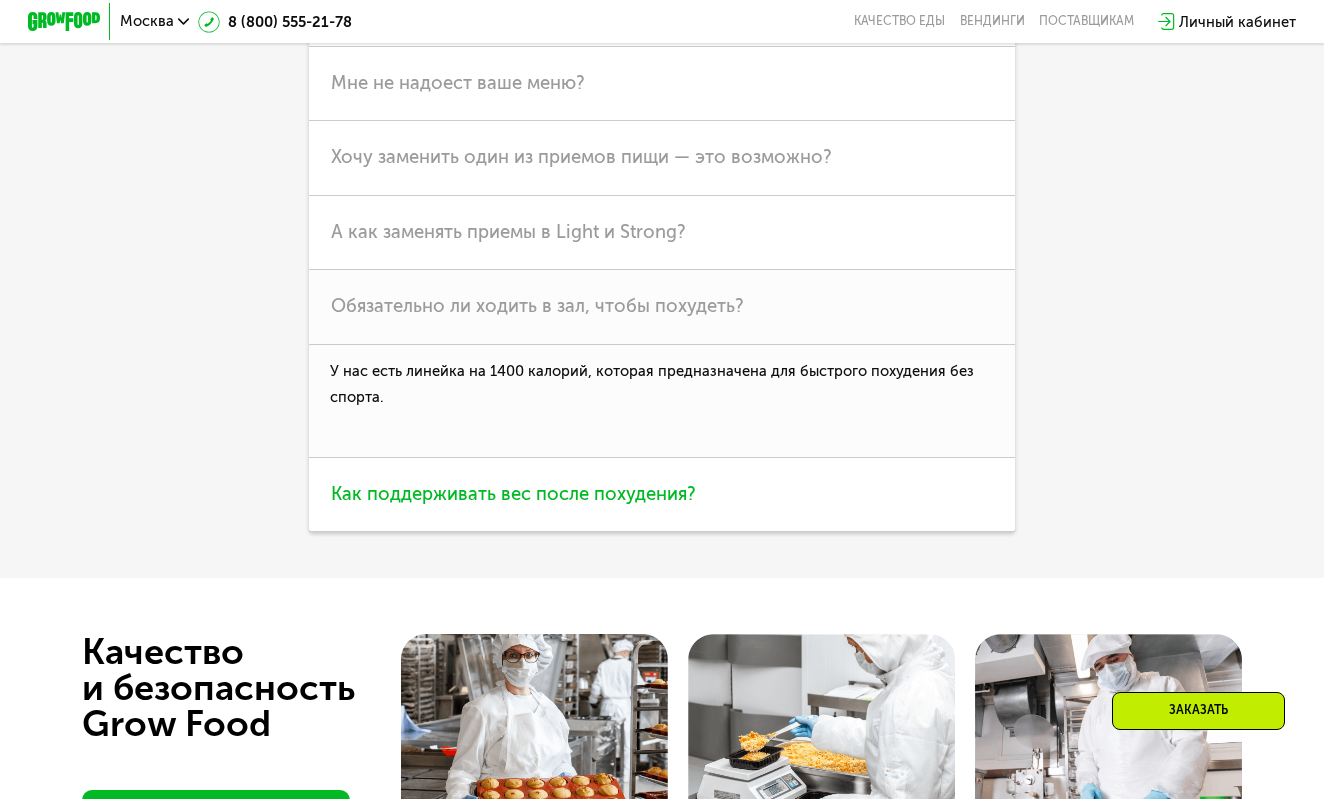 click on "Как поддерживать вес после похудения?" at bounding box center [513, 494] 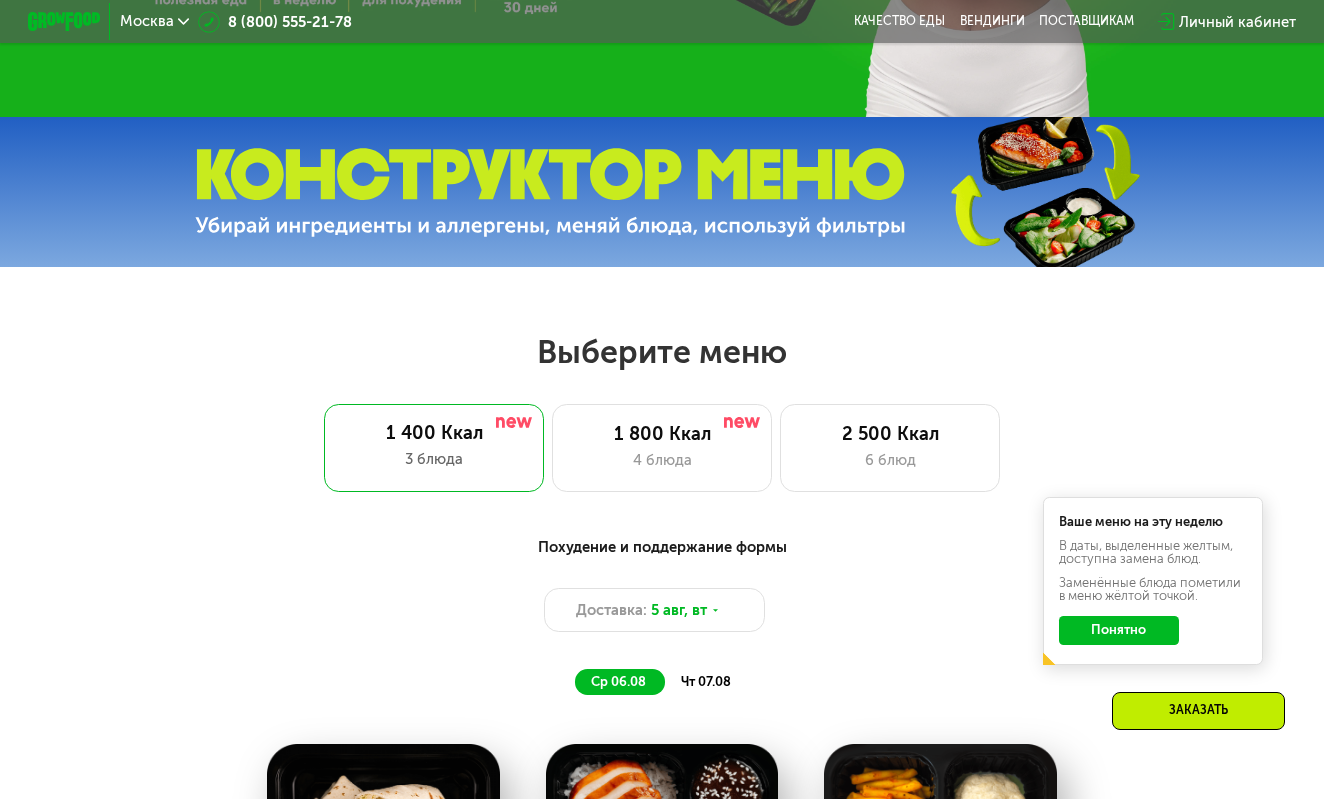scroll, scrollTop: 988, scrollLeft: 0, axis: vertical 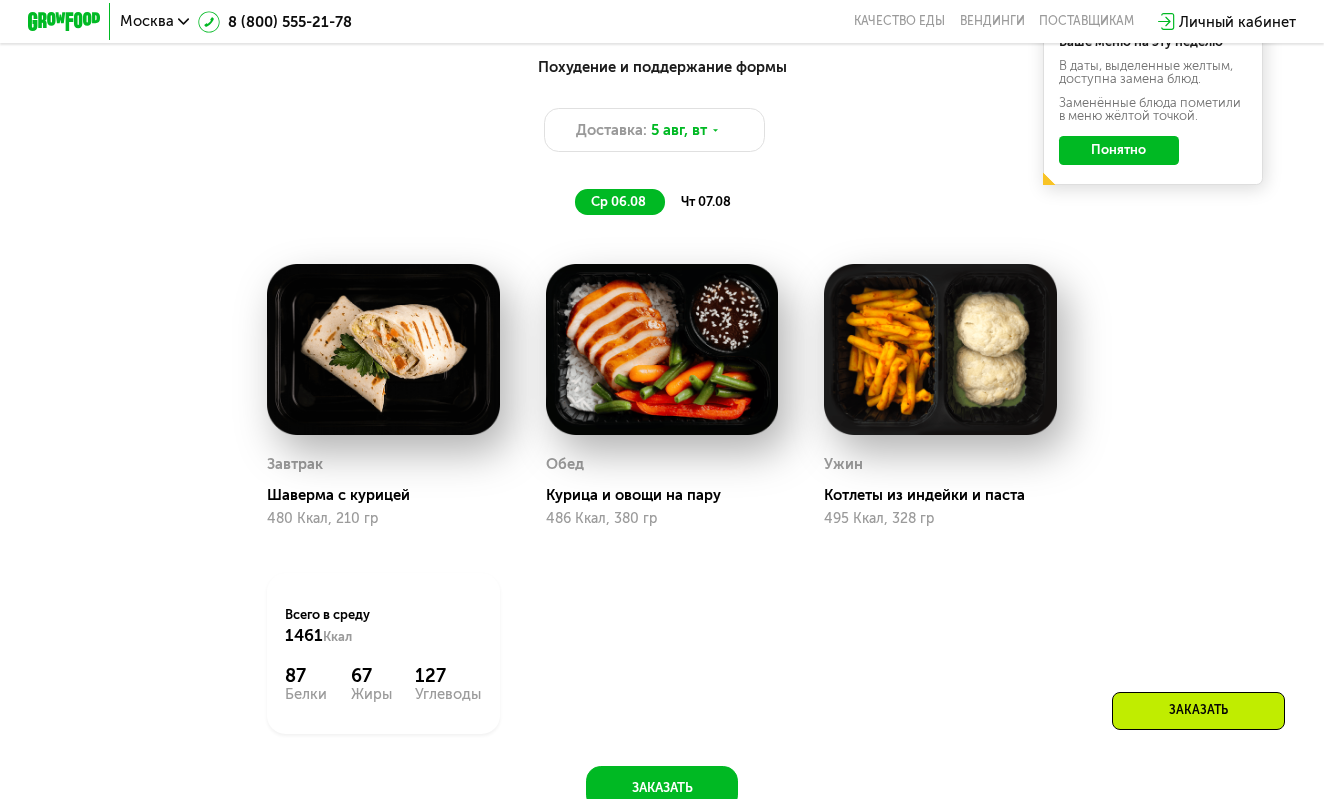 click at bounding box center [383, 350] 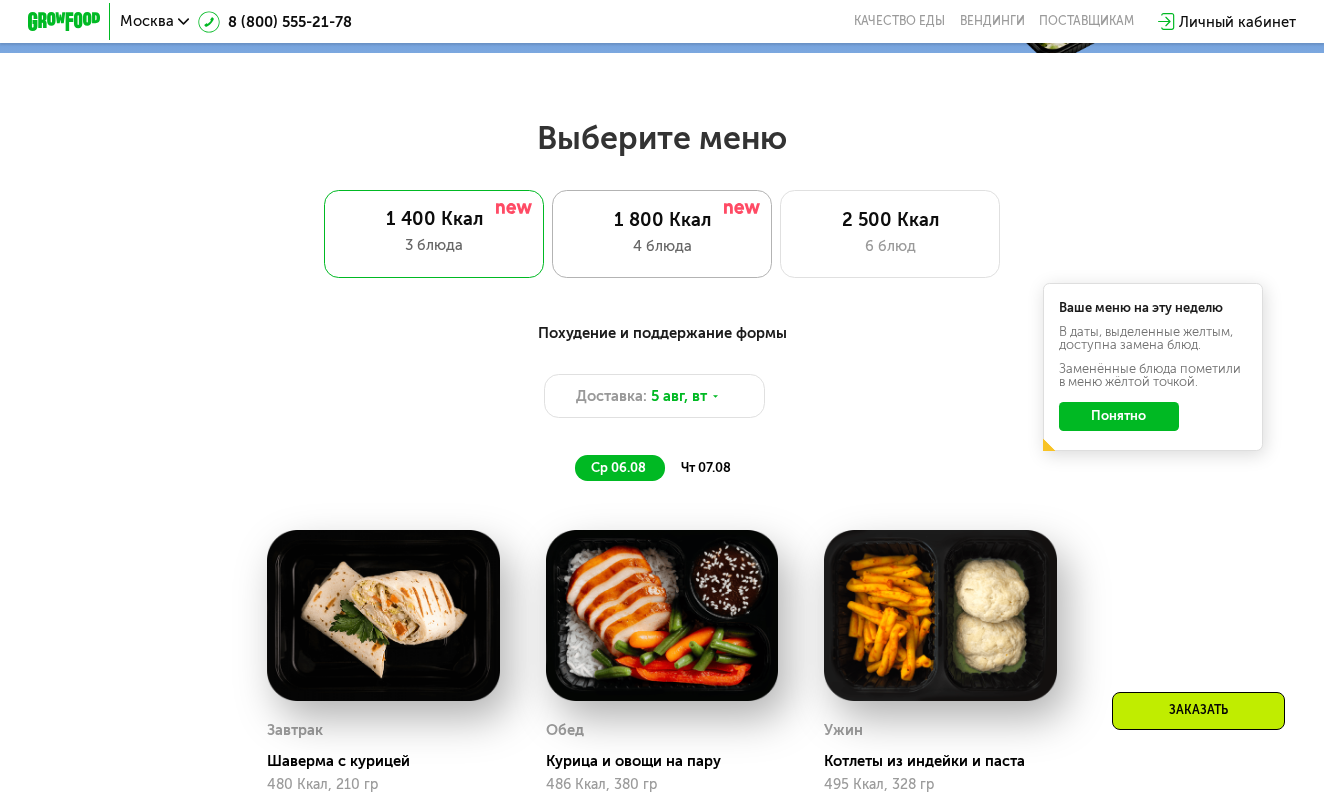 scroll, scrollTop: 725, scrollLeft: 0, axis: vertical 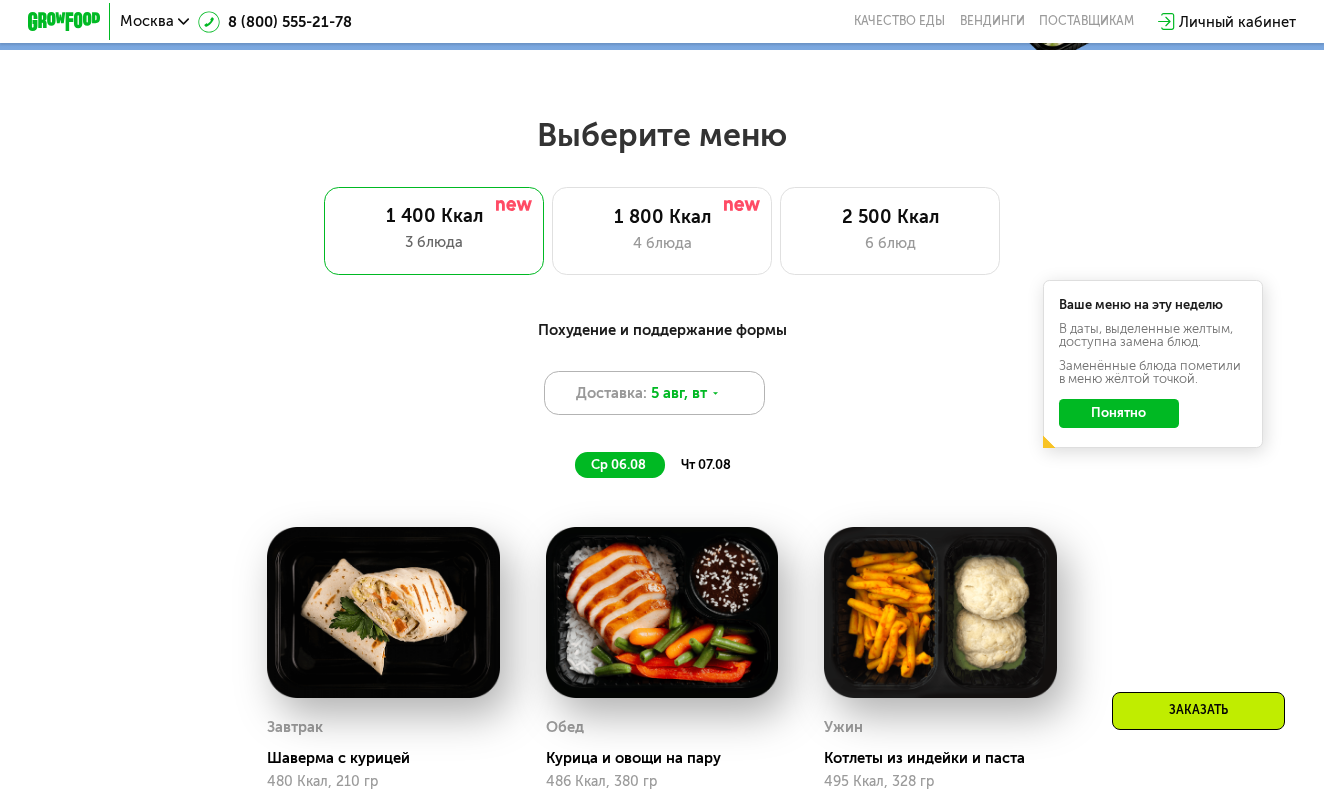 click 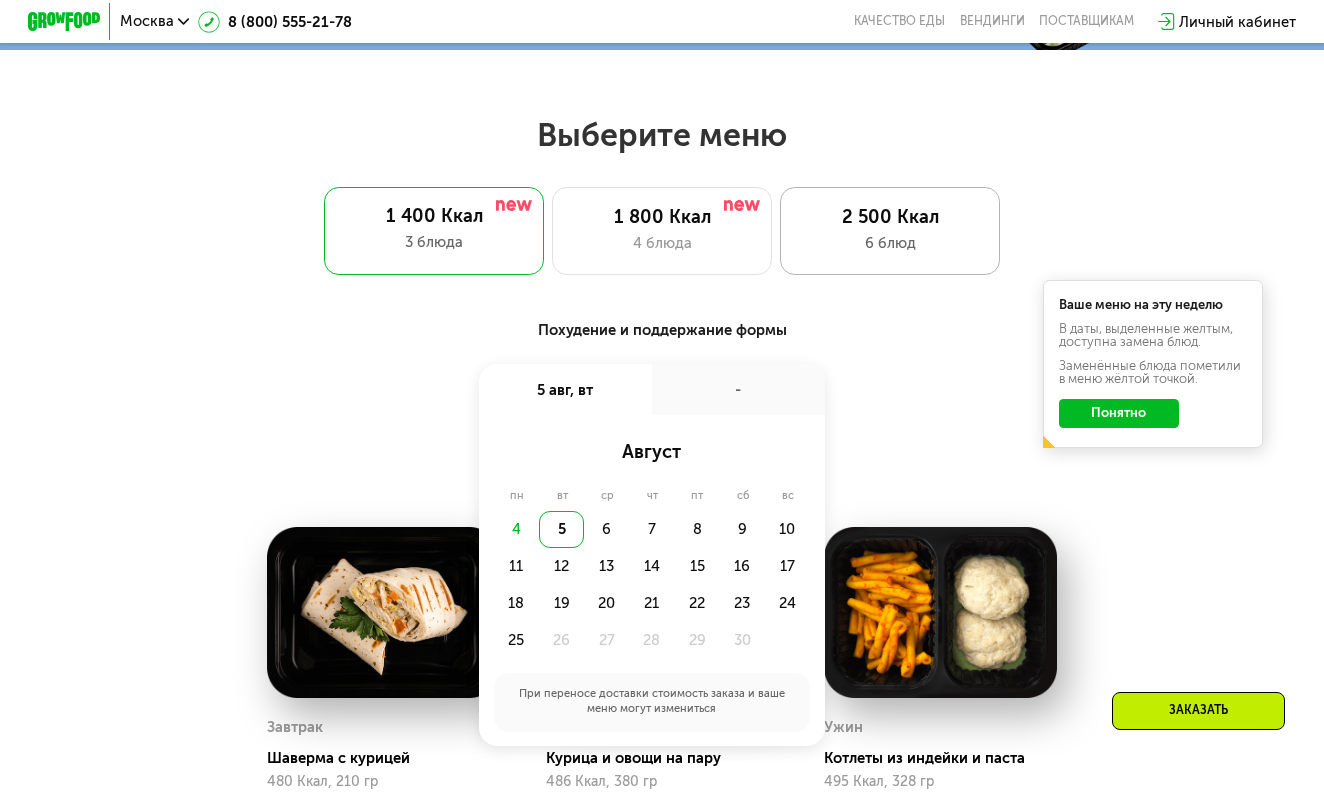 click on "2 500 Ккал 6 блюд" 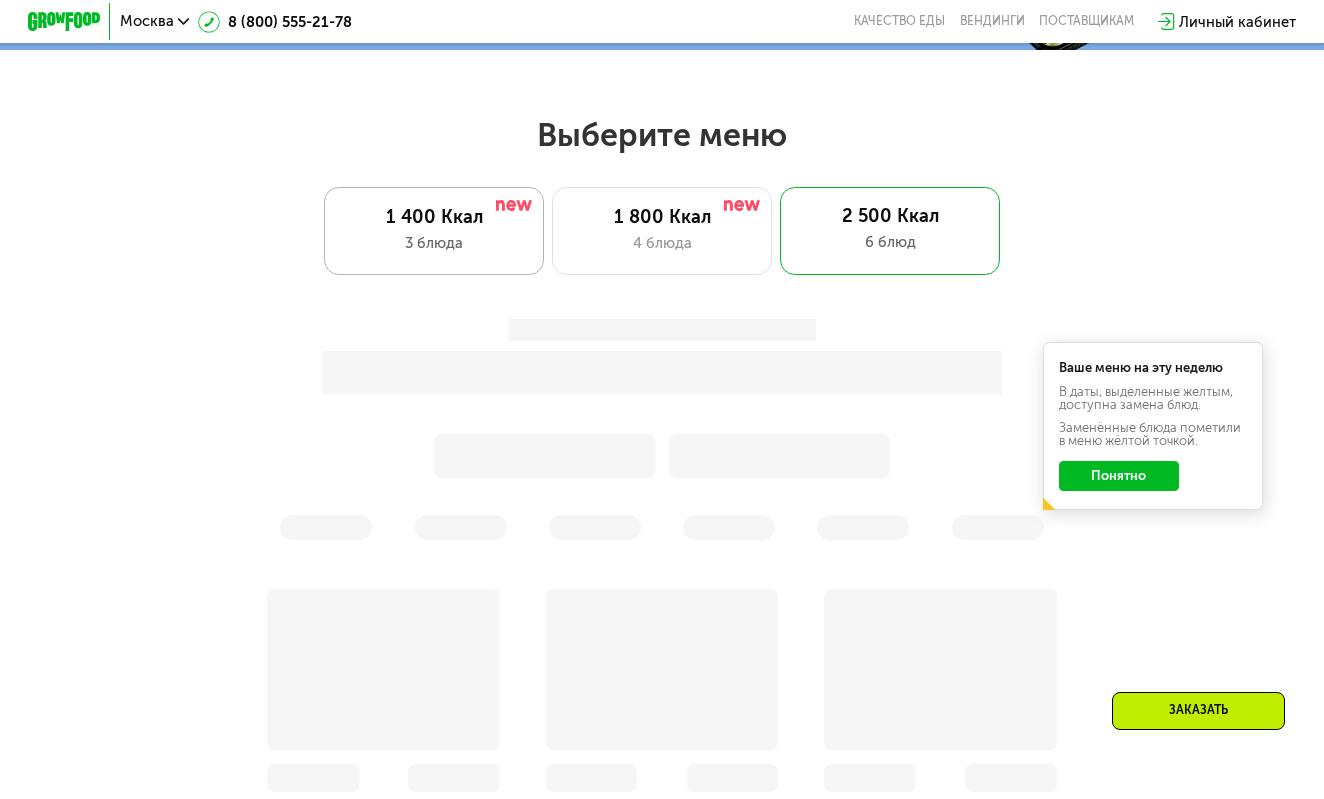 click on "3 блюда" at bounding box center [434, 243] 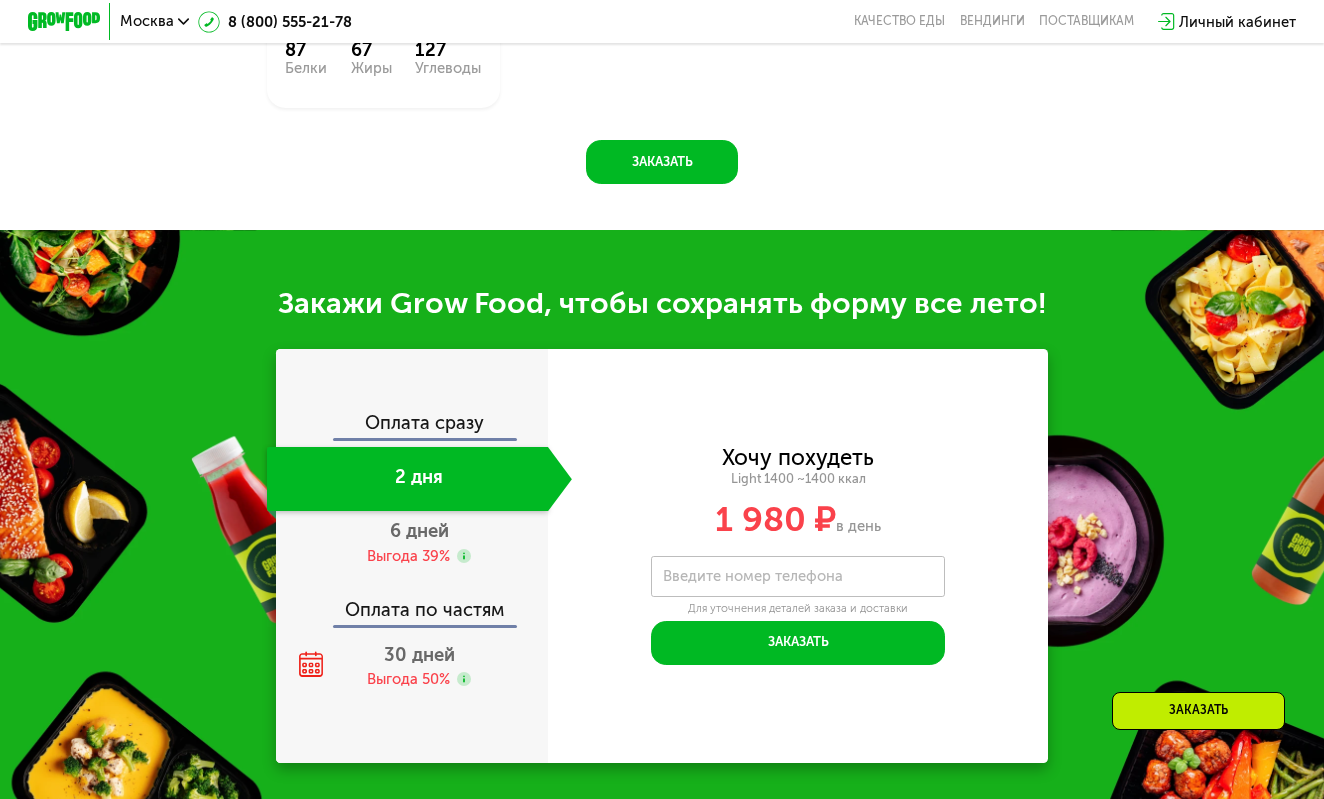 scroll, scrollTop: 1922, scrollLeft: 0, axis: vertical 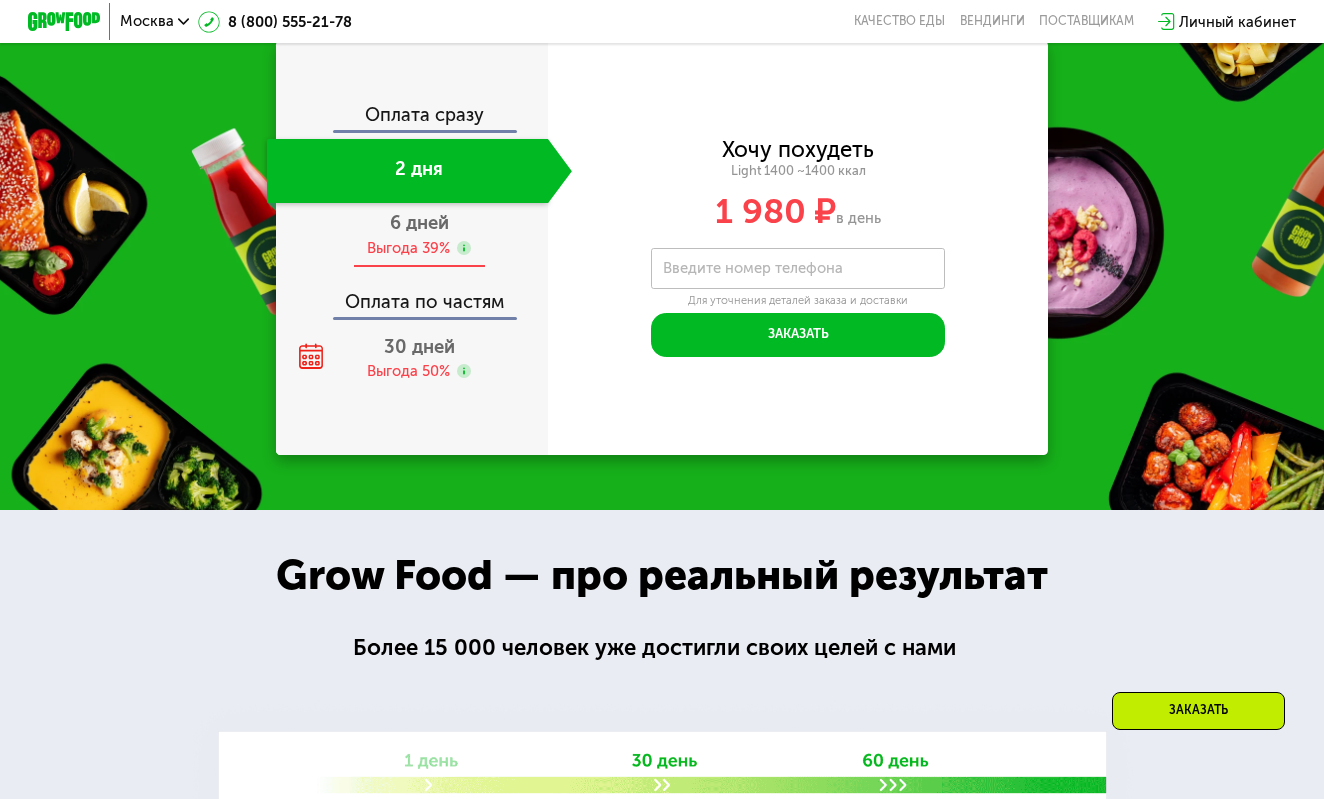 click on "6 дней" at bounding box center (419, 223) 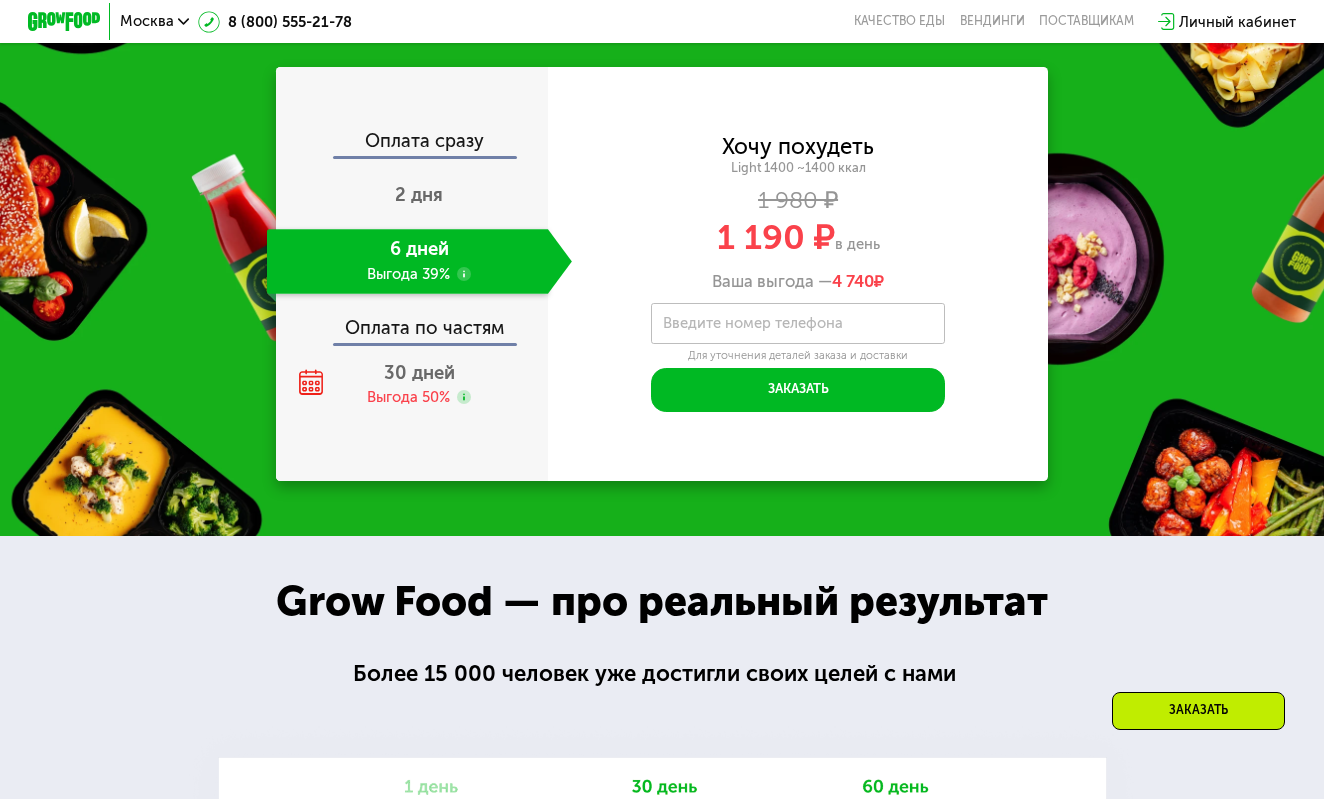 scroll, scrollTop: 1890, scrollLeft: 0, axis: vertical 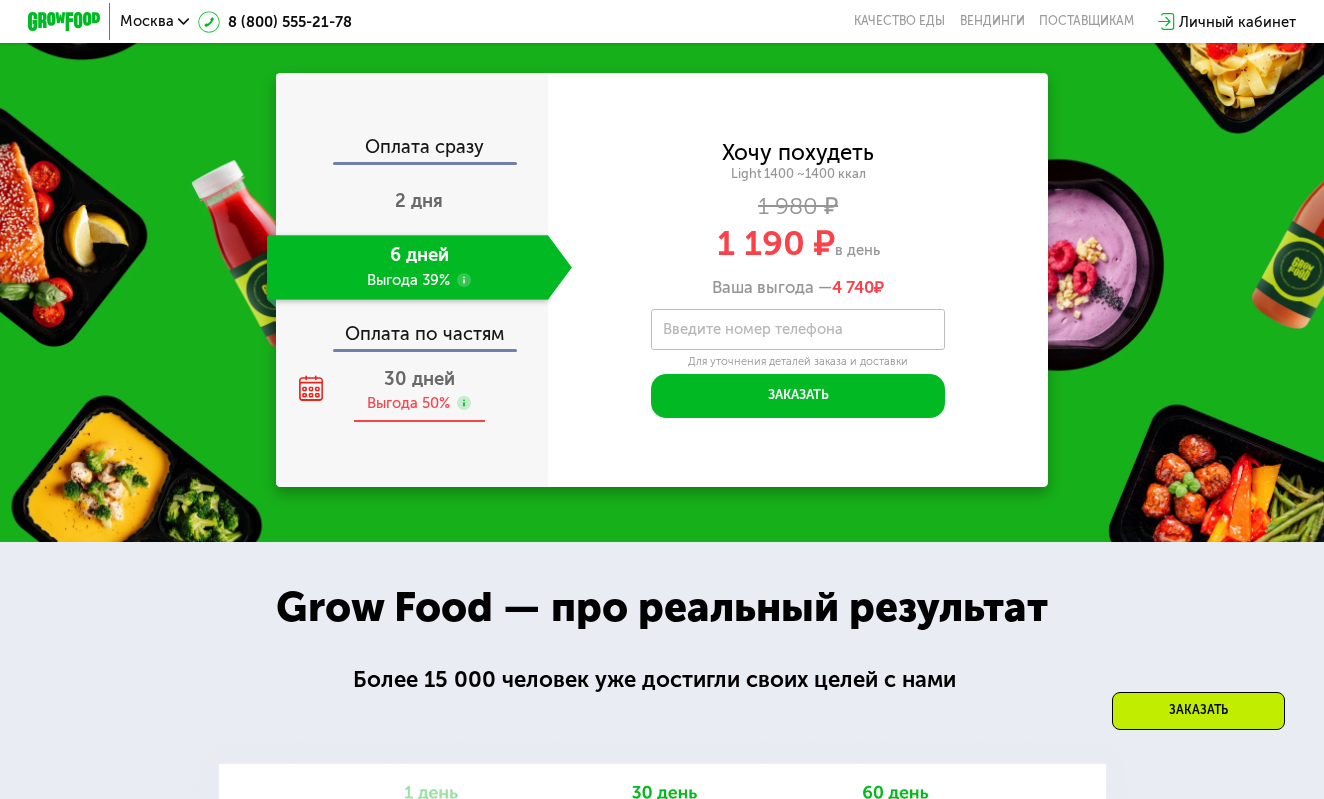 click on "30 дней Выгода 50%" at bounding box center (419, 390) 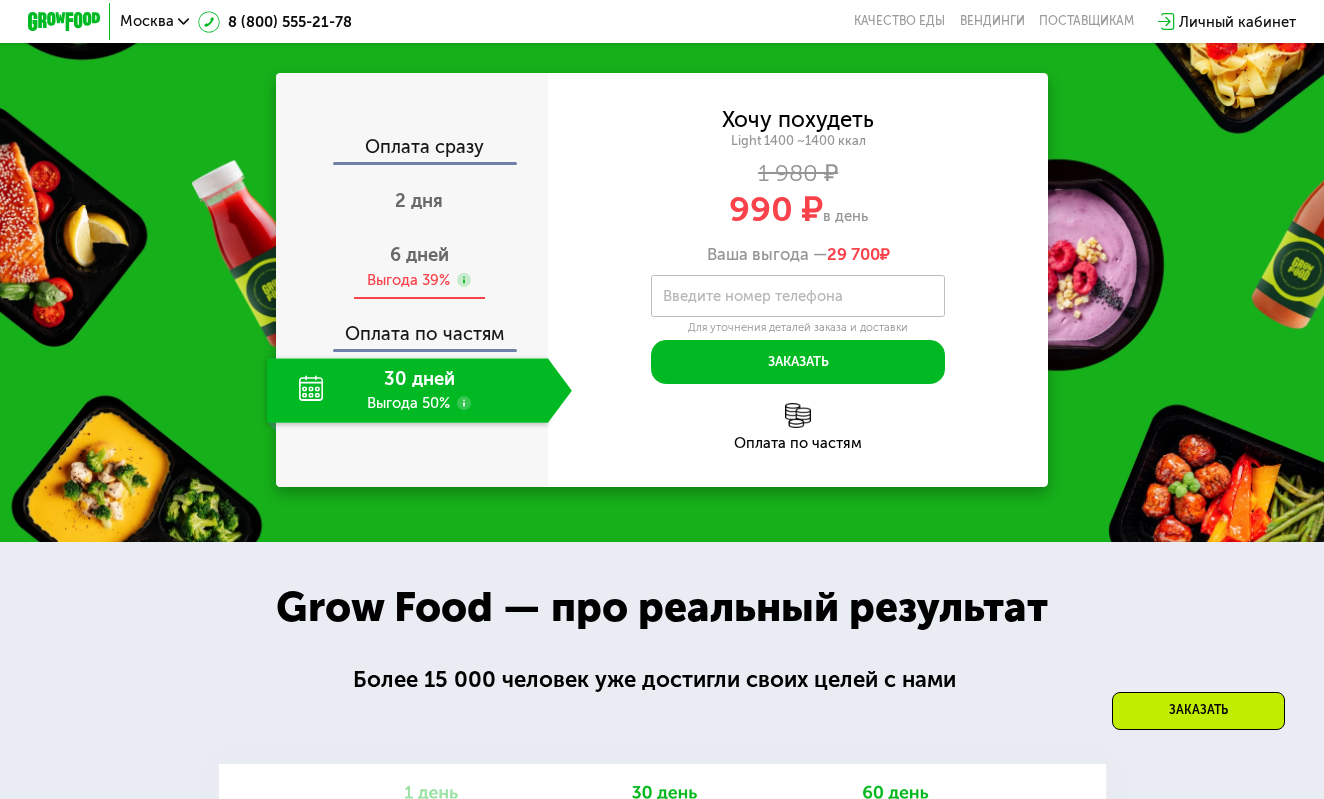 click on "Выгода 39%" at bounding box center (408, 280) 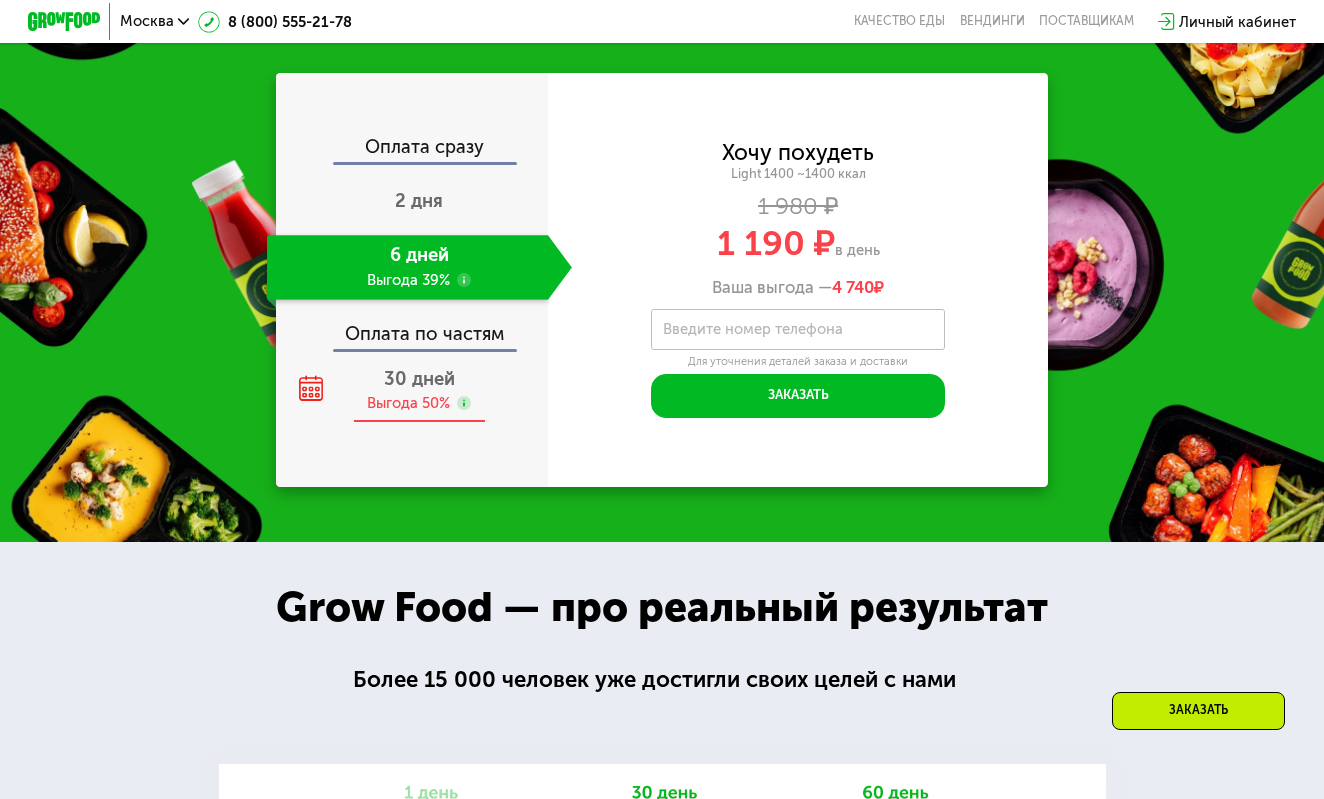 click on "30 дней" at bounding box center (419, 379) 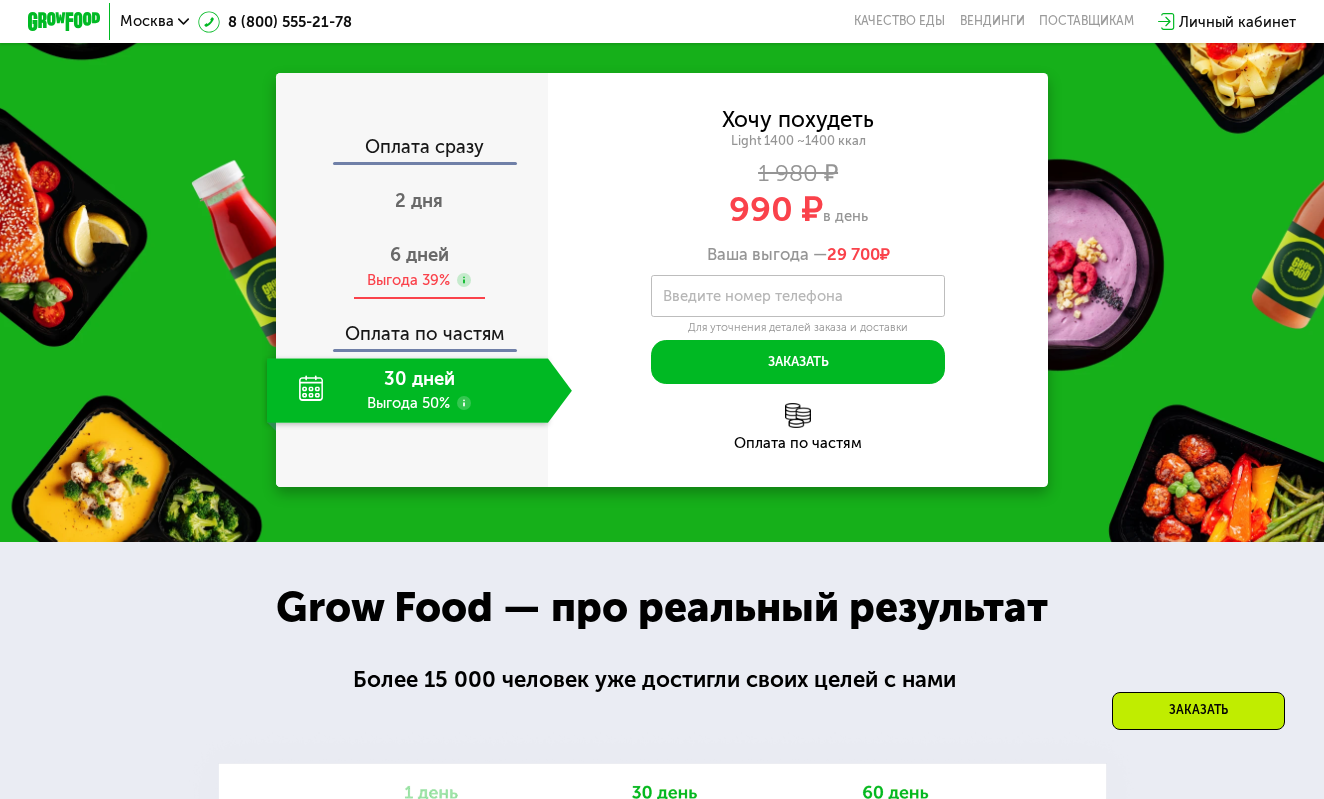 click on "6 дней" at bounding box center (419, 255) 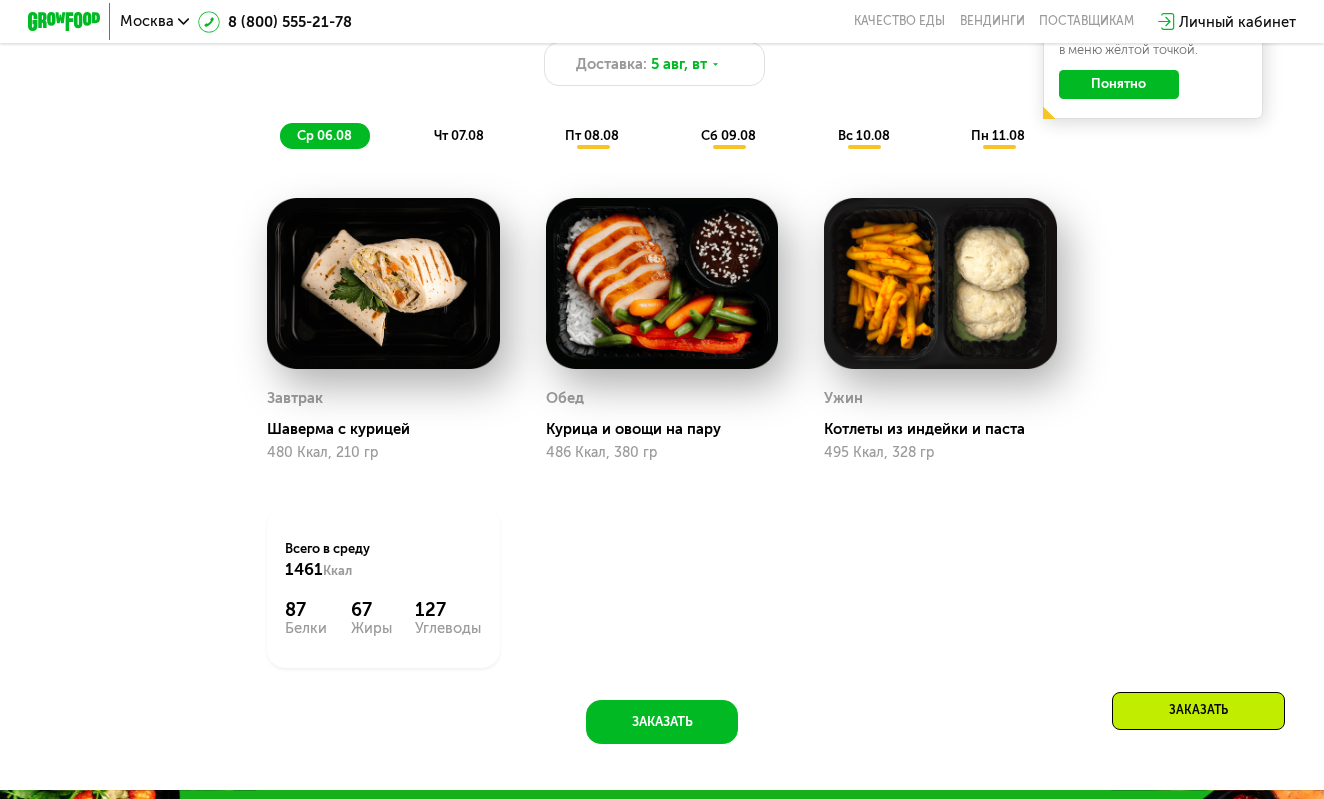 scroll, scrollTop: 1055, scrollLeft: 0, axis: vertical 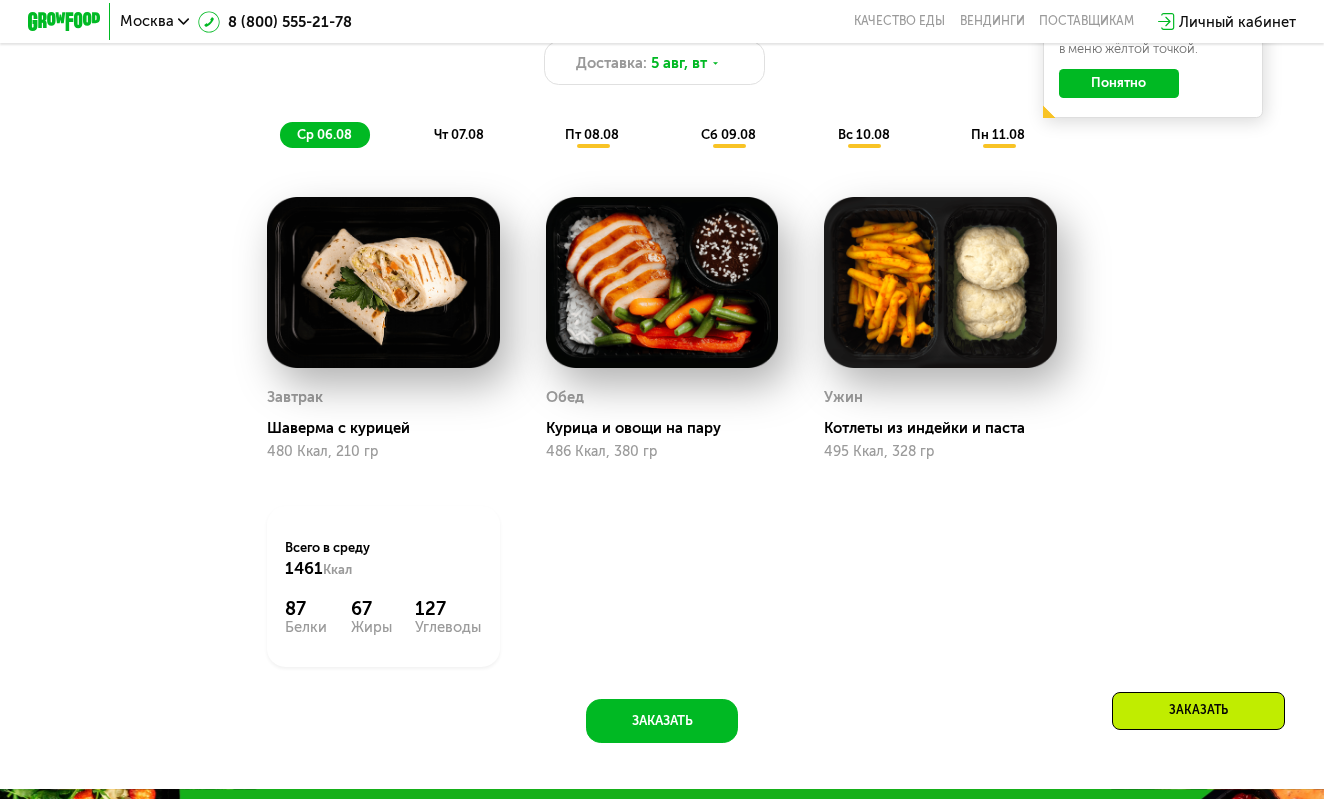 click on "чт 07.08" at bounding box center [459, 134] 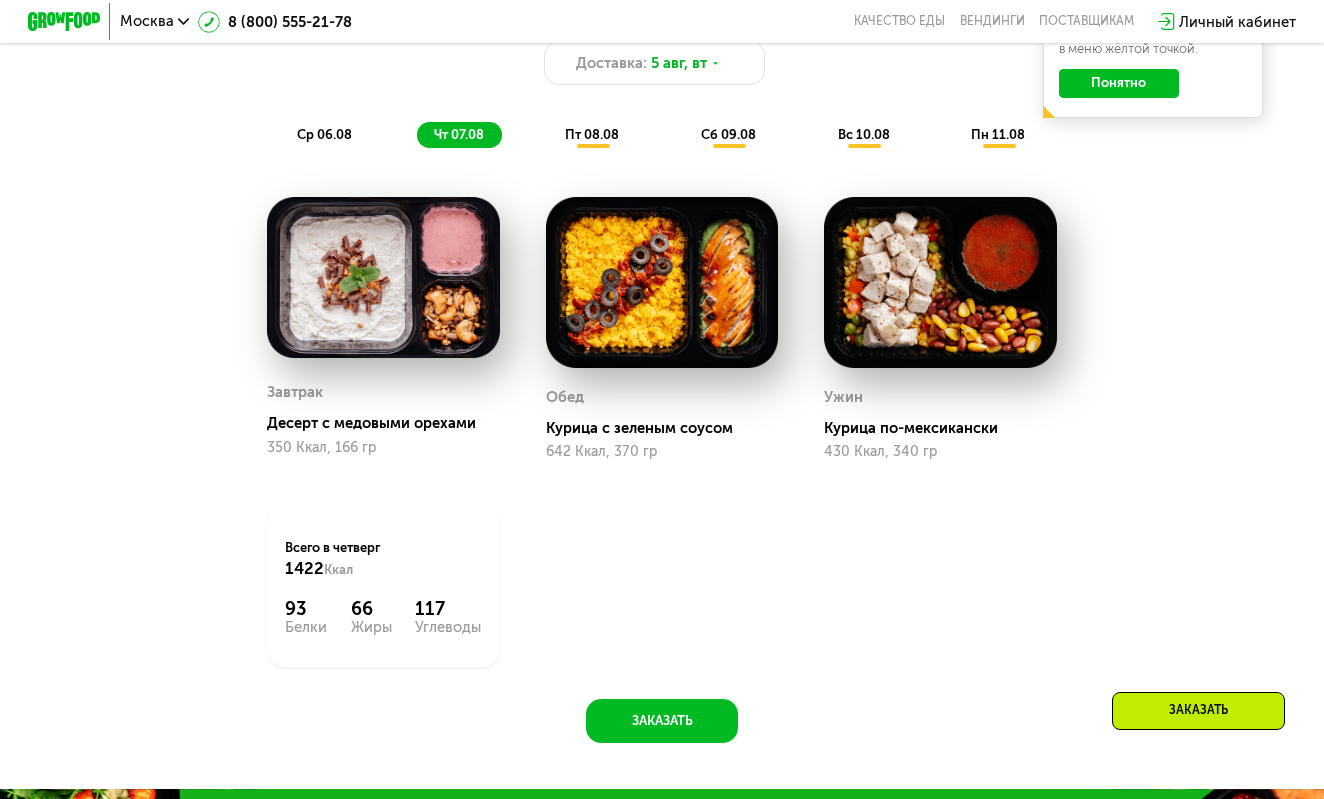 click on "пт 08.08" at bounding box center [592, 134] 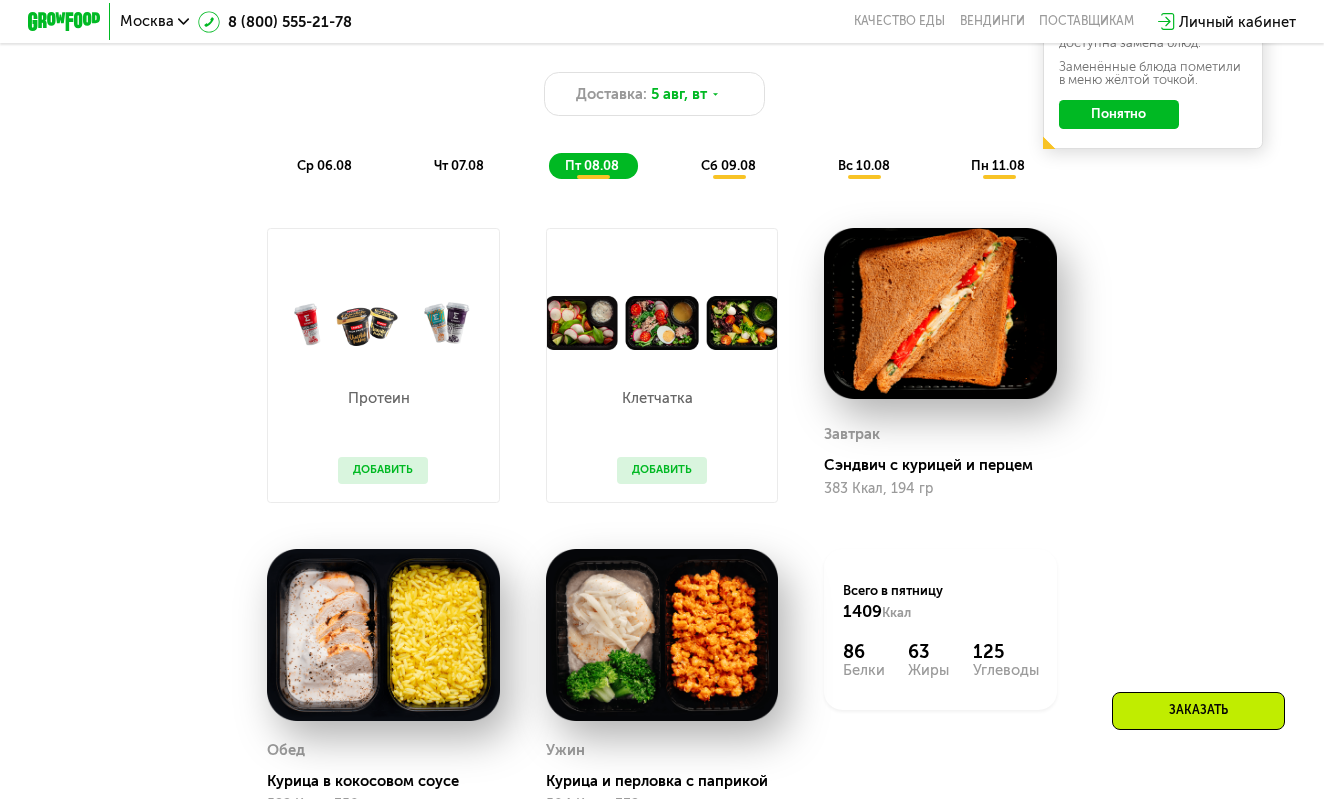 scroll, scrollTop: 1023, scrollLeft: 0, axis: vertical 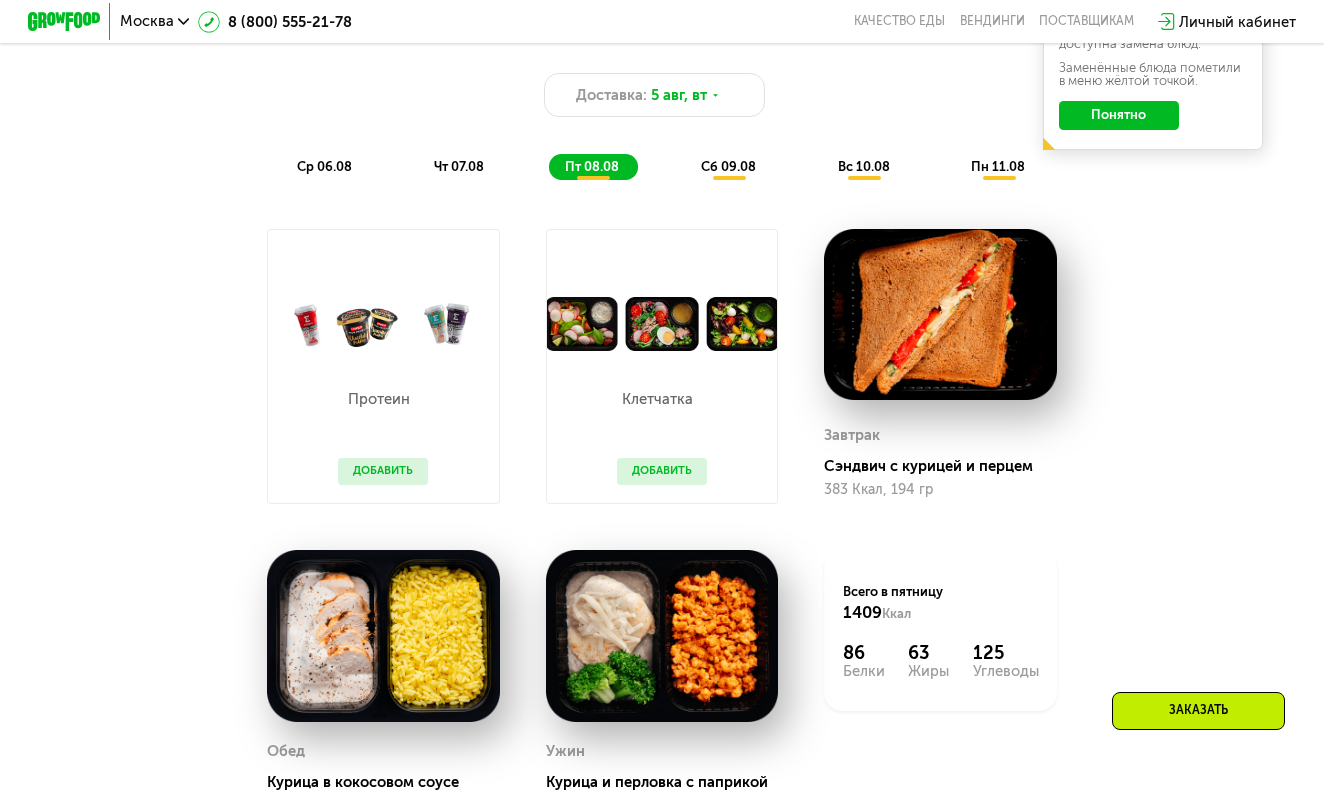 click on "сб 09.08" at bounding box center (728, 166) 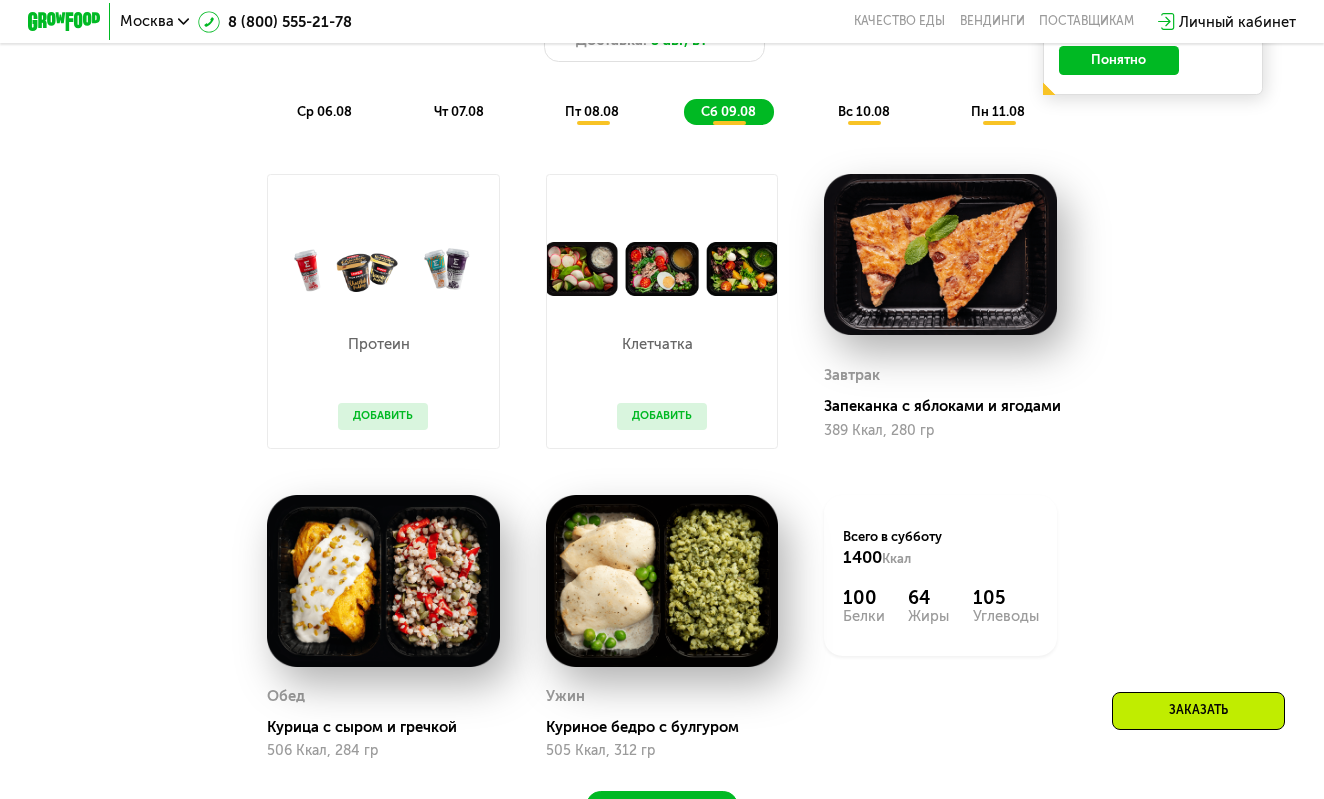 scroll, scrollTop: 1067, scrollLeft: 0, axis: vertical 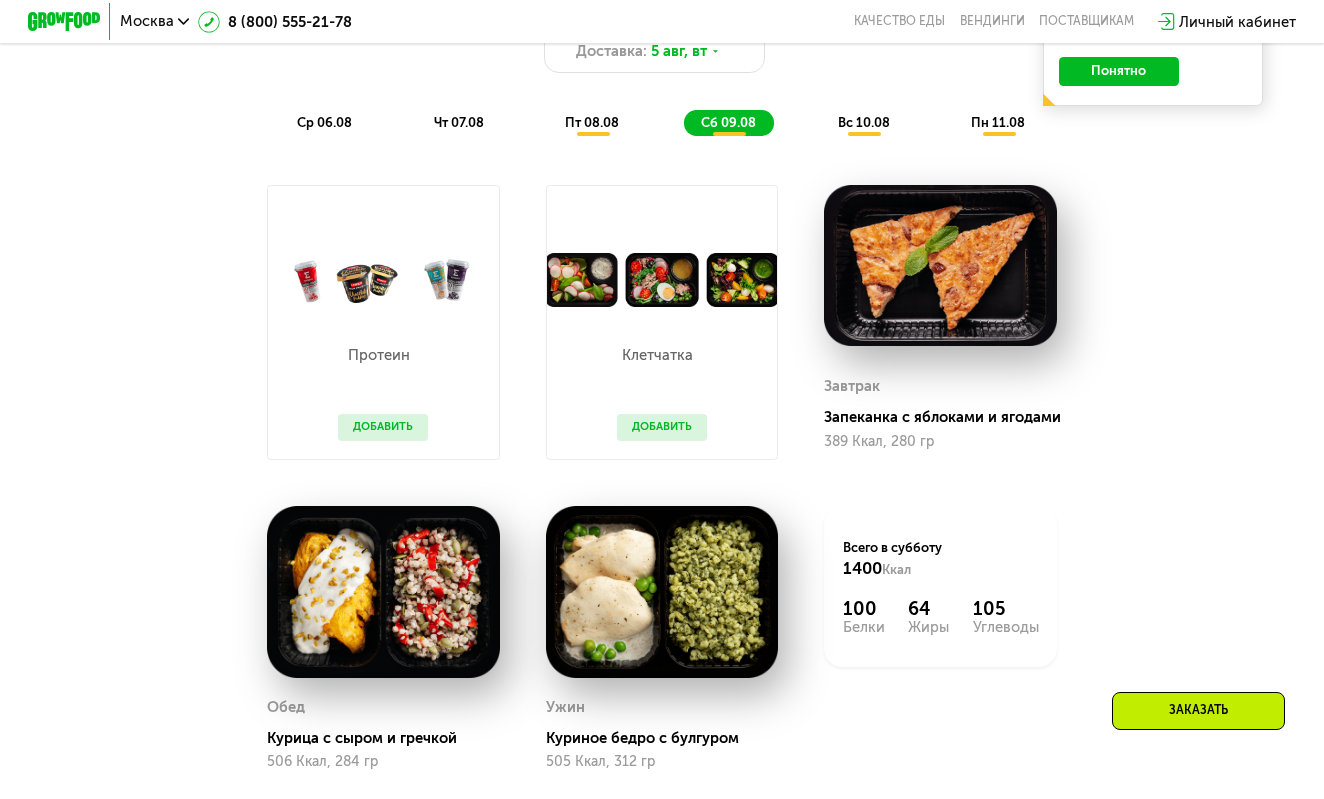 click on "вс 10.08" 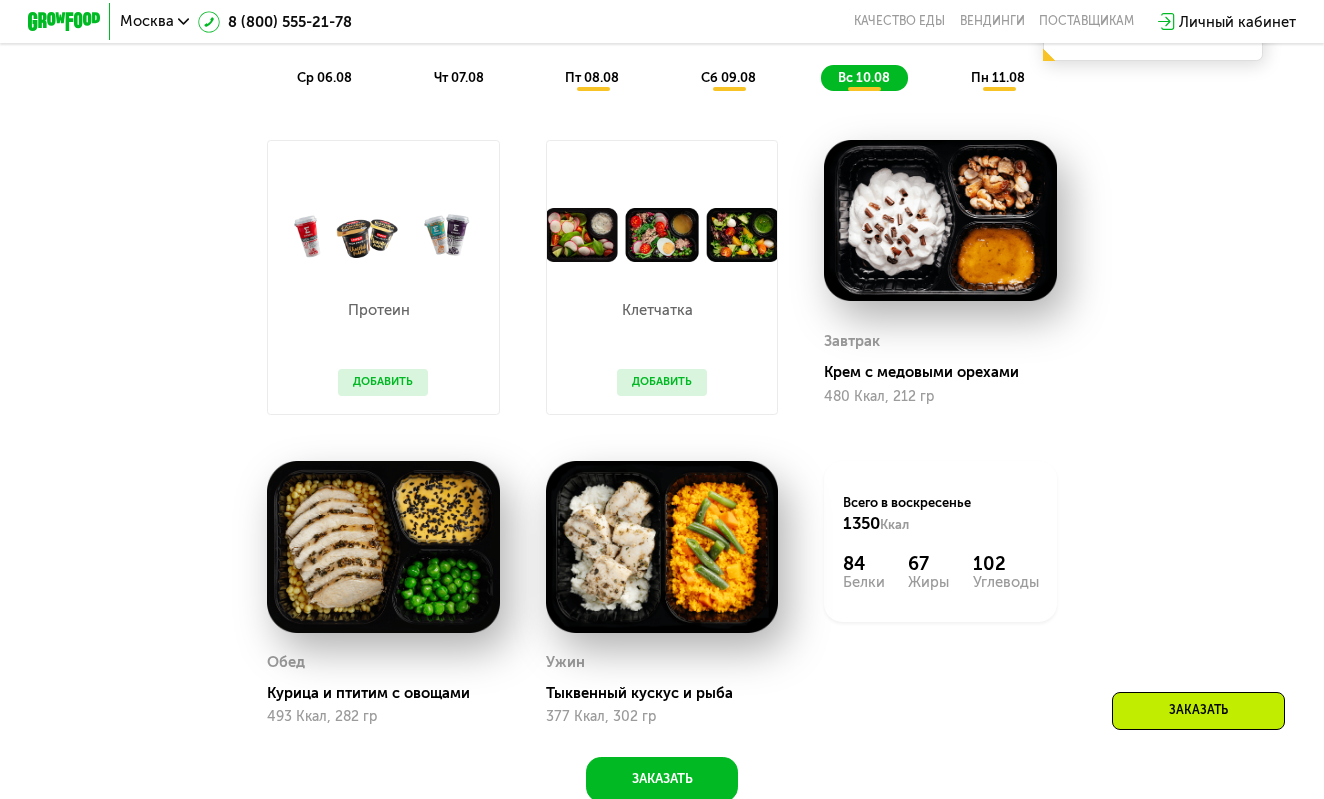 scroll, scrollTop: 1112, scrollLeft: 0, axis: vertical 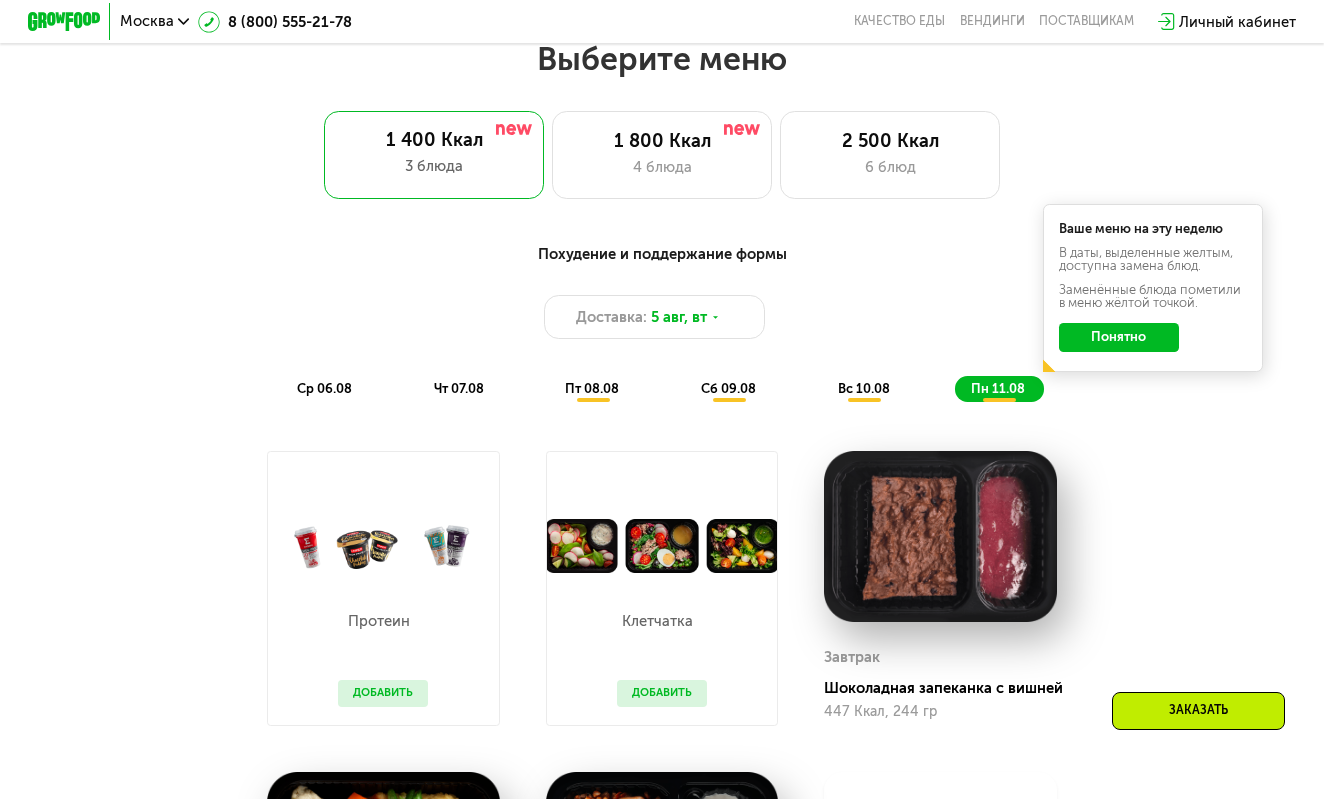 click on "чт 07.08" at bounding box center [459, 388] 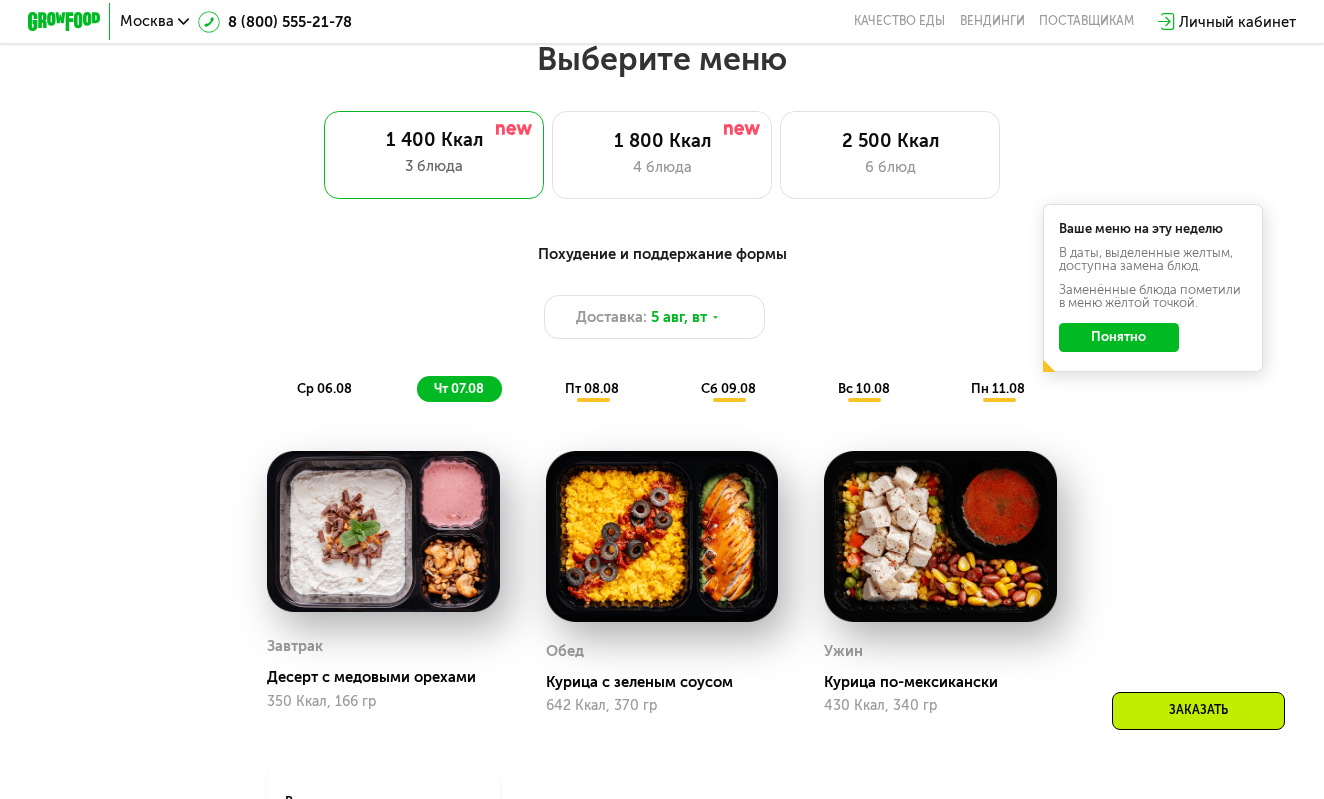 click on "ср 06.08" 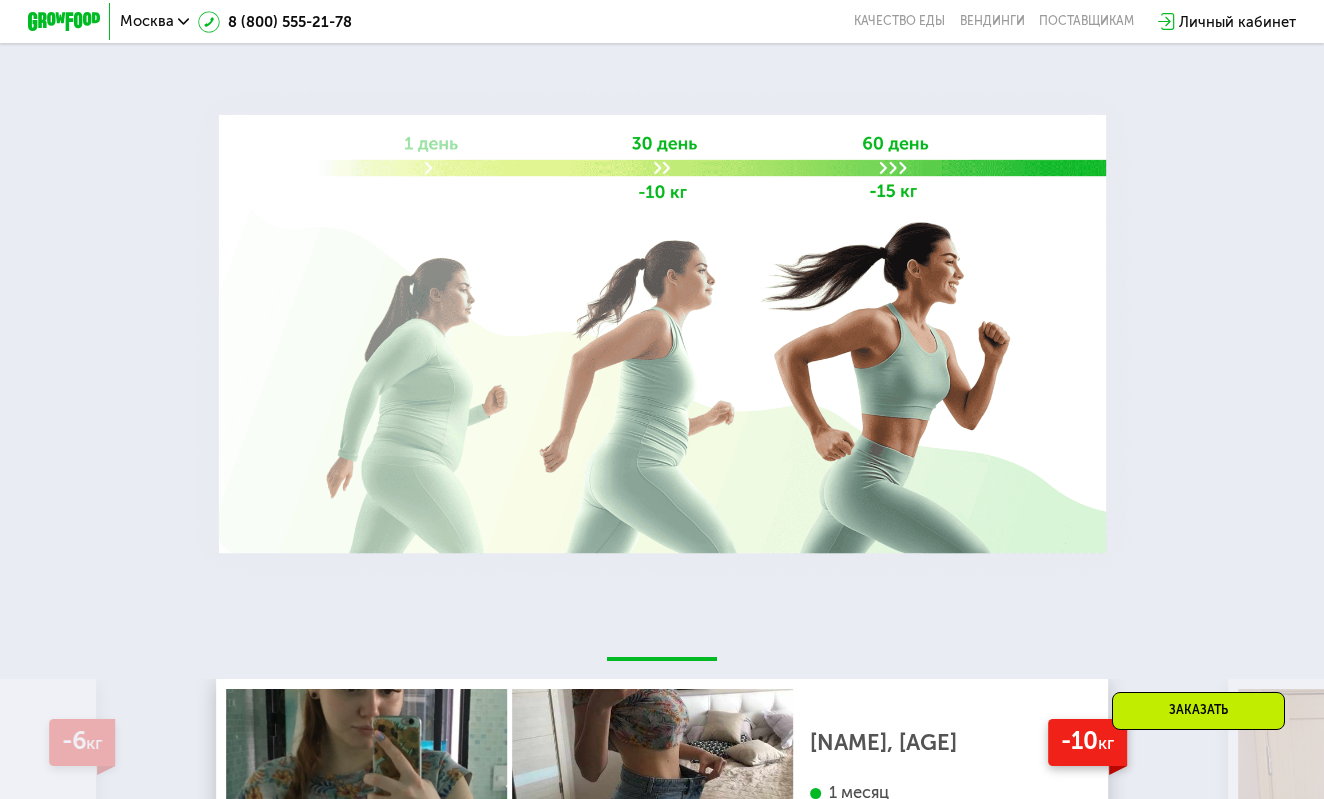 scroll, scrollTop: 2316, scrollLeft: 0, axis: vertical 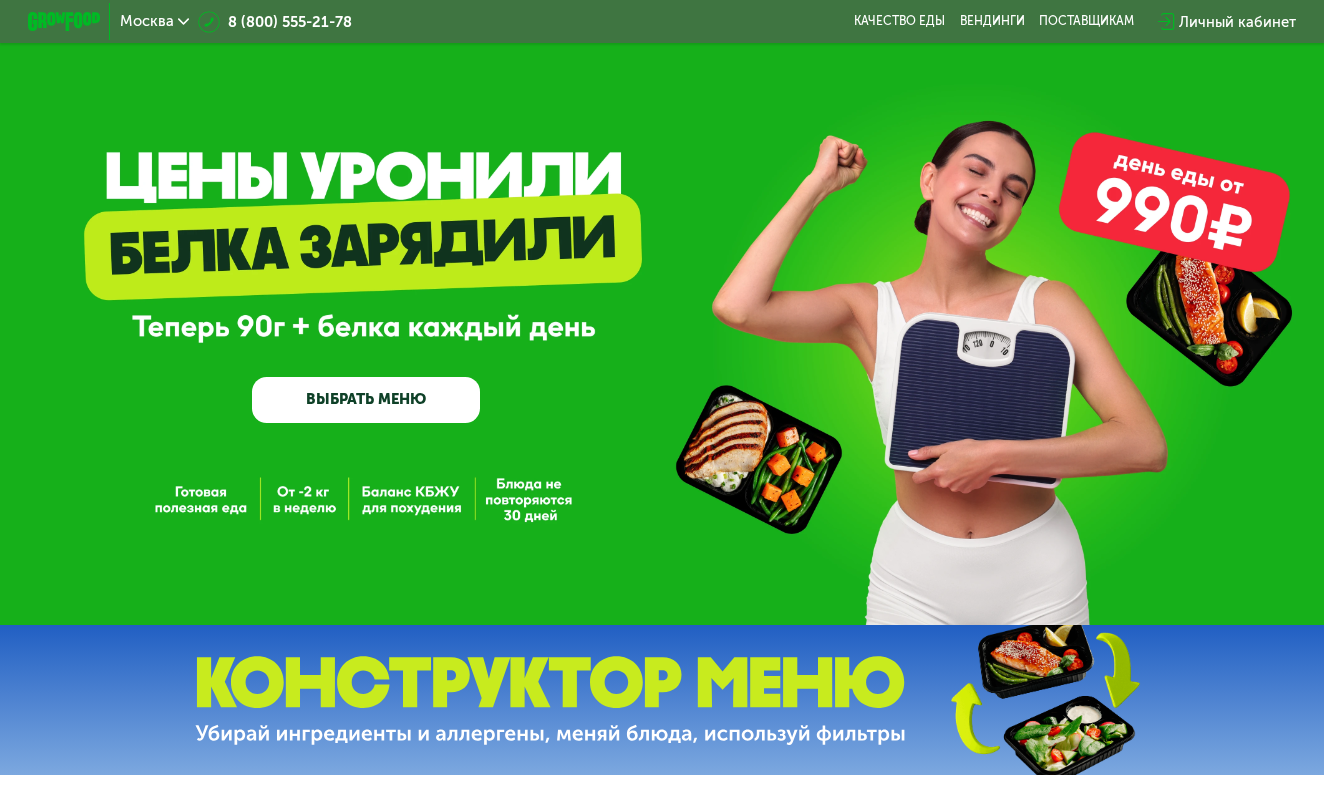 click on "ВЫБРАТЬ МЕНЮ" at bounding box center [366, 400] 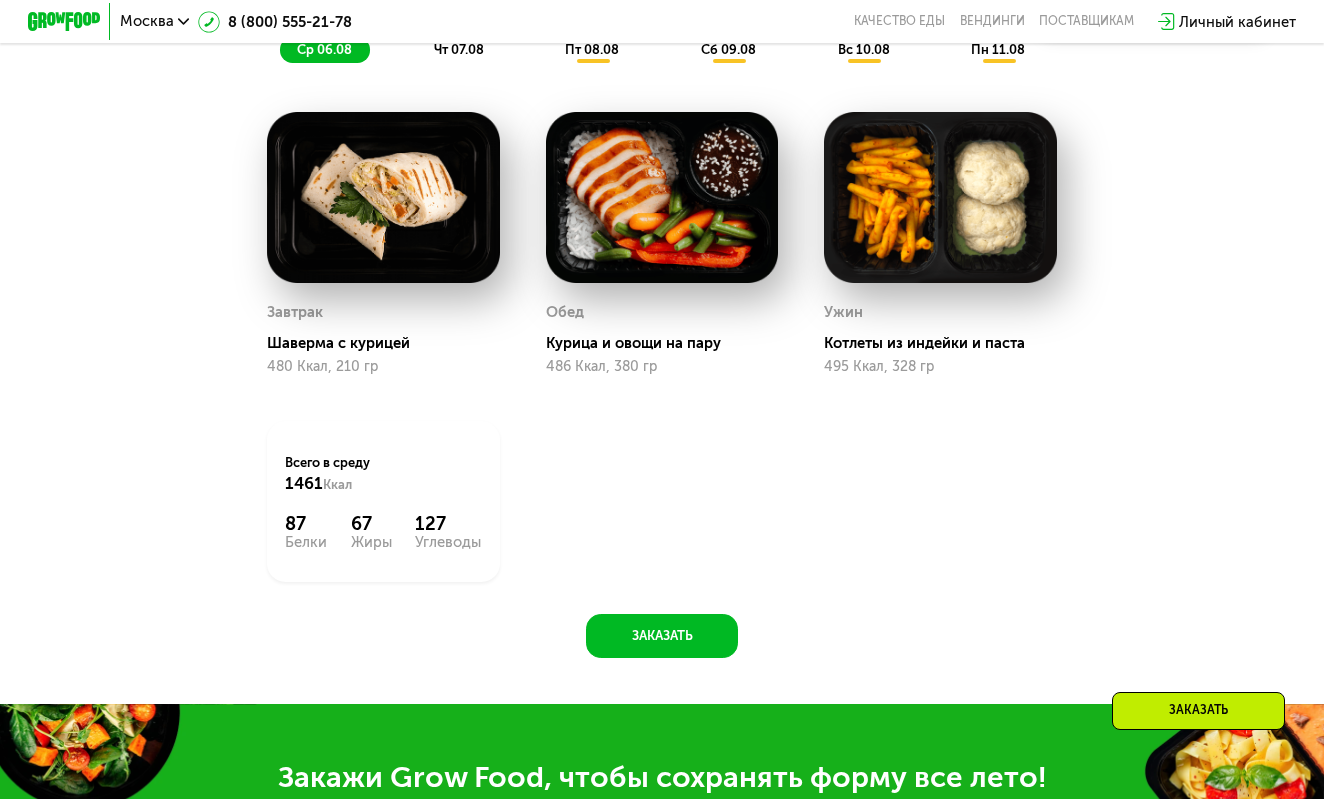 scroll, scrollTop: 1074, scrollLeft: 0, axis: vertical 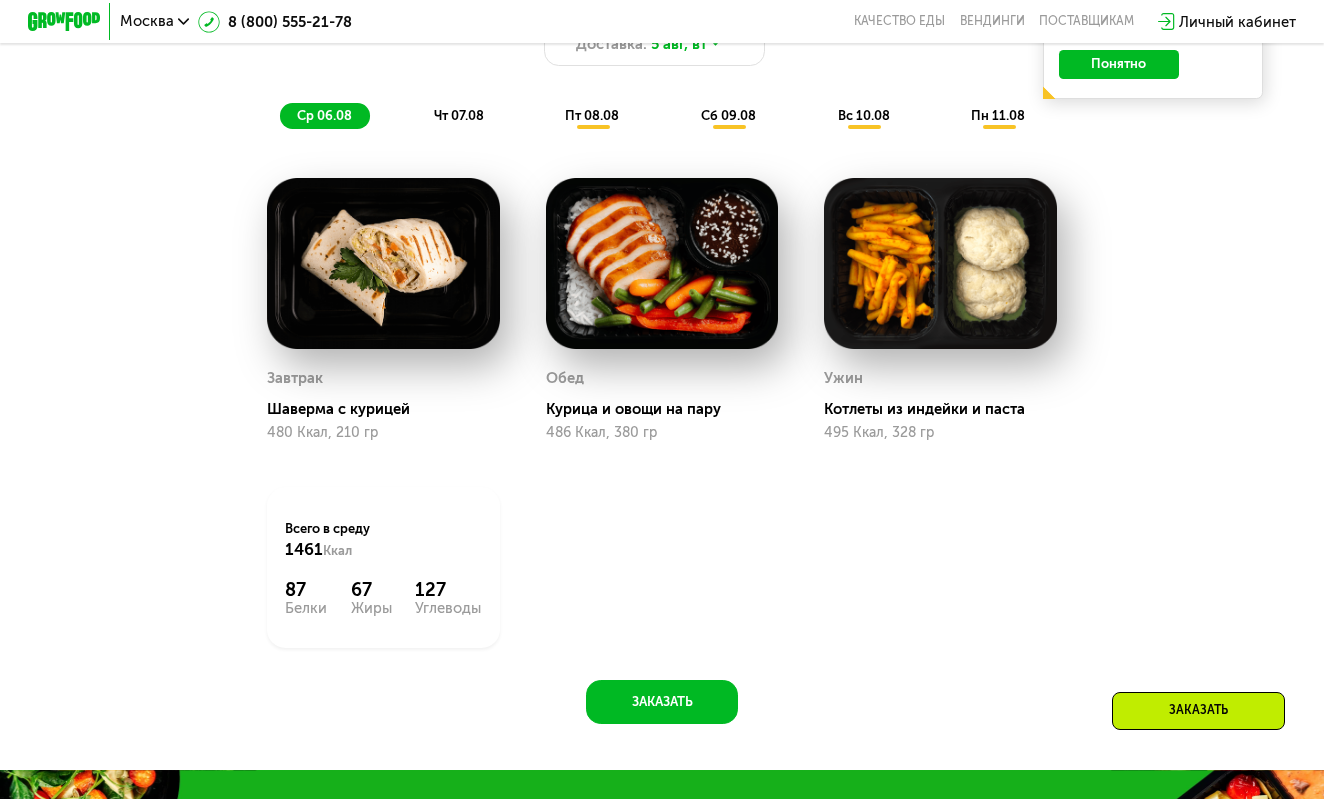 click at bounding box center (383, 264) 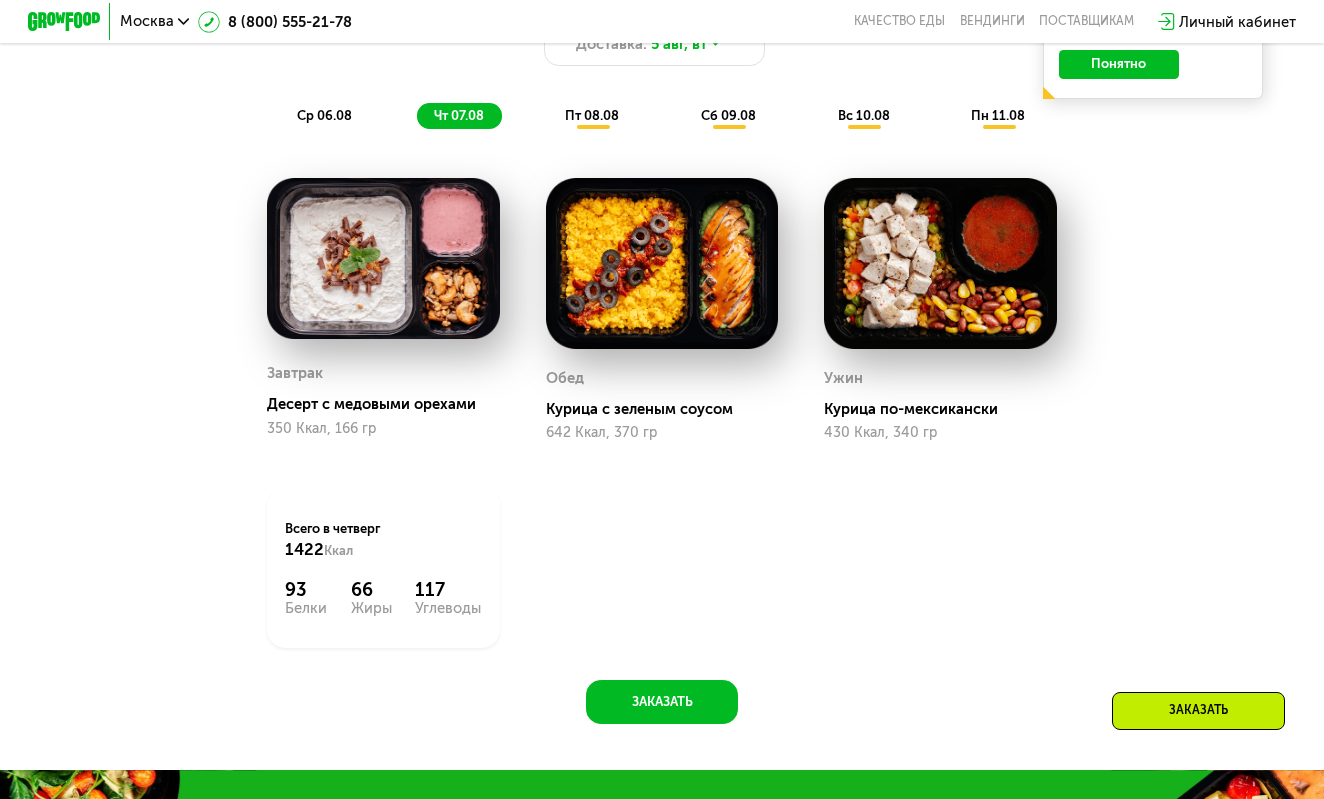 click on "пт 08.08" at bounding box center (592, 115) 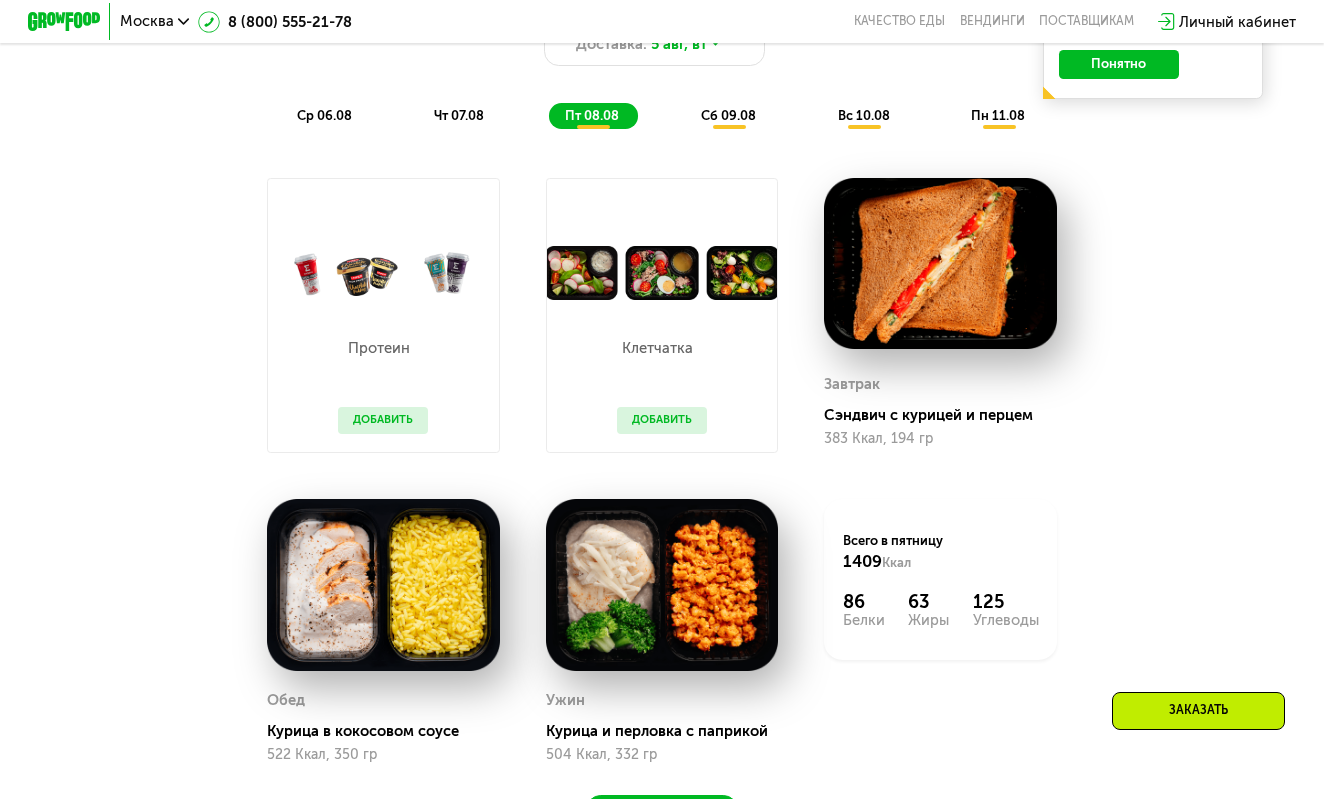 click on "чт 07.08" at bounding box center (459, 115) 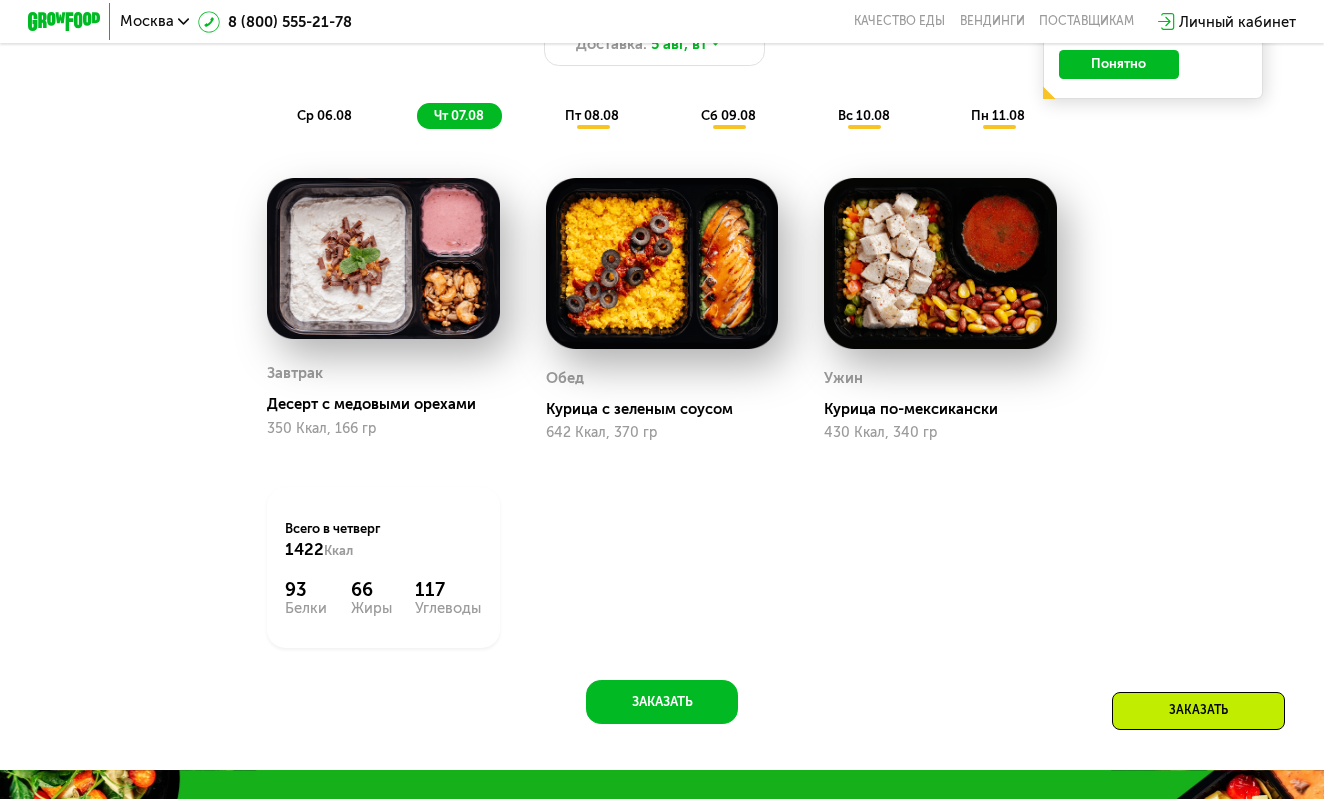 click on "пт 08.08" at bounding box center (592, 115) 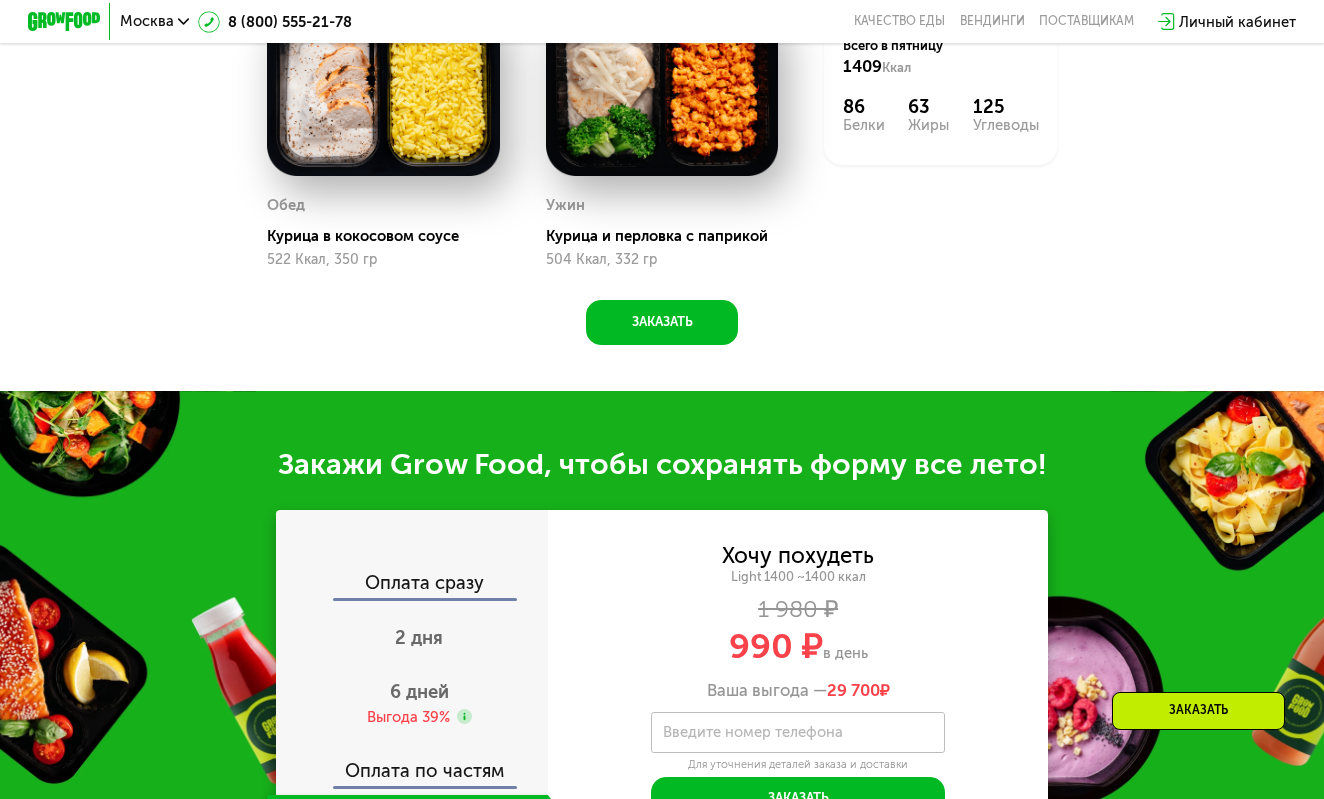 scroll, scrollTop: 1723, scrollLeft: 0, axis: vertical 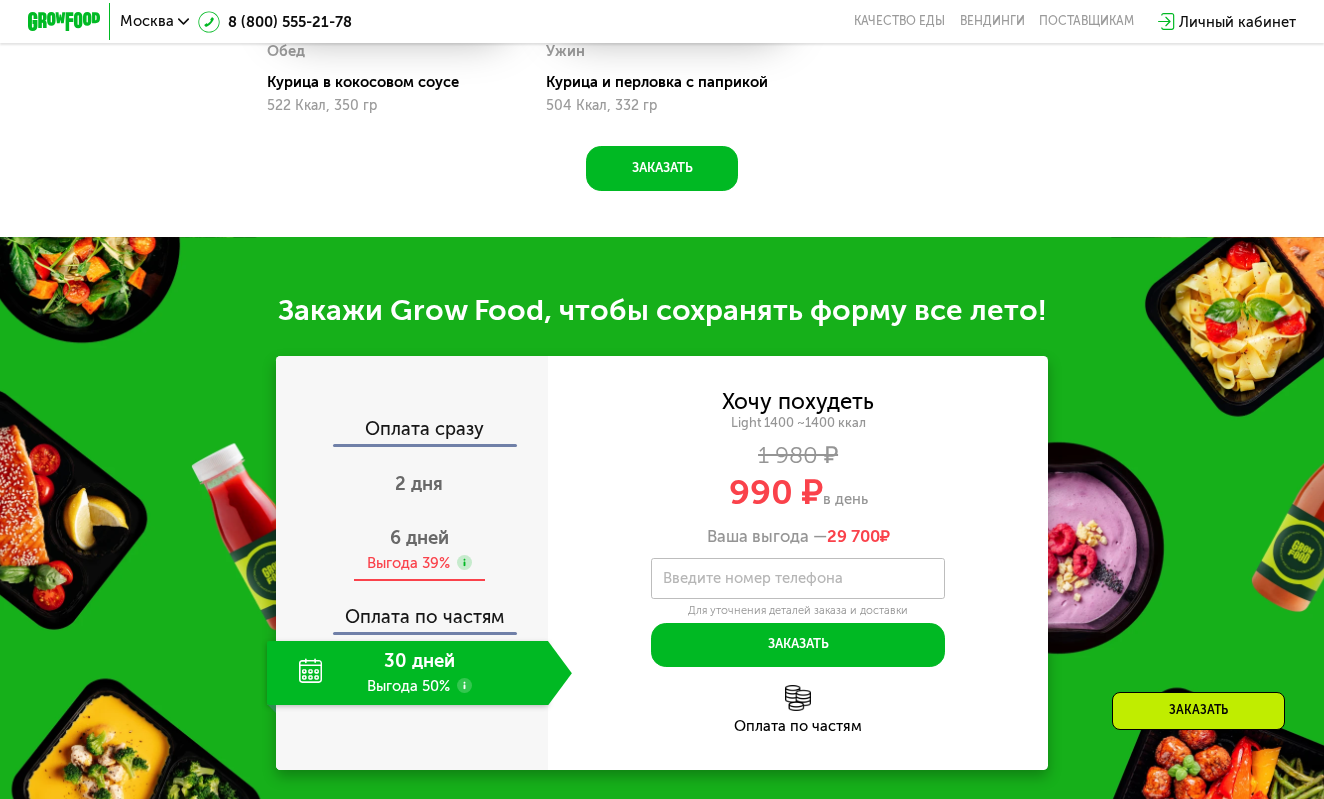 click on "6 дней Выгода 39%" at bounding box center [419, 550] 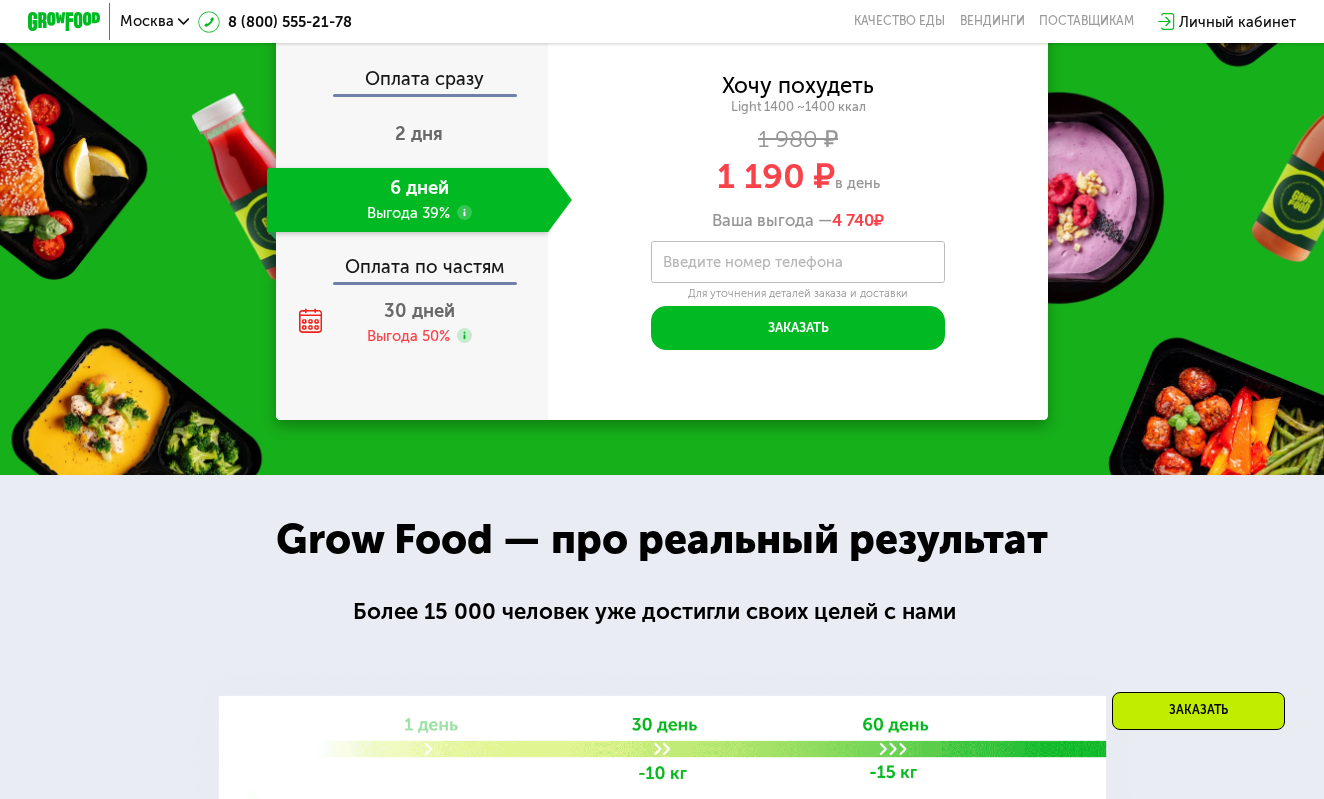 scroll, scrollTop: 2058, scrollLeft: 0, axis: vertical 